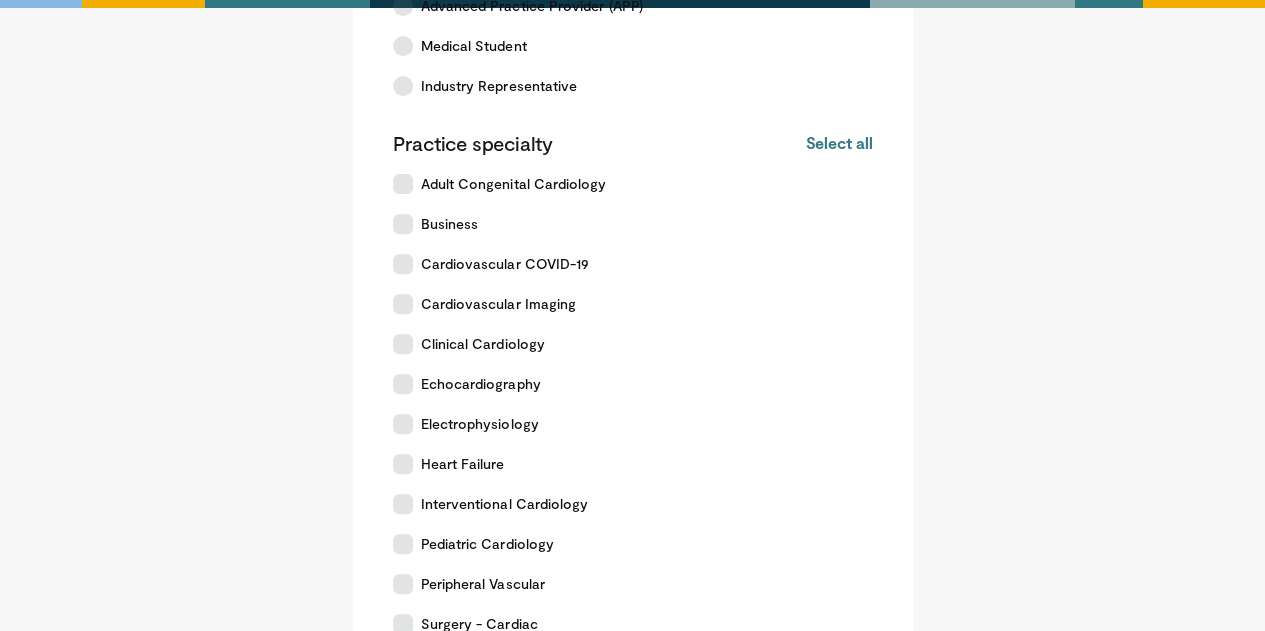 scroll, scrollTop: 700, scrollLeft: 0, axis: vertical 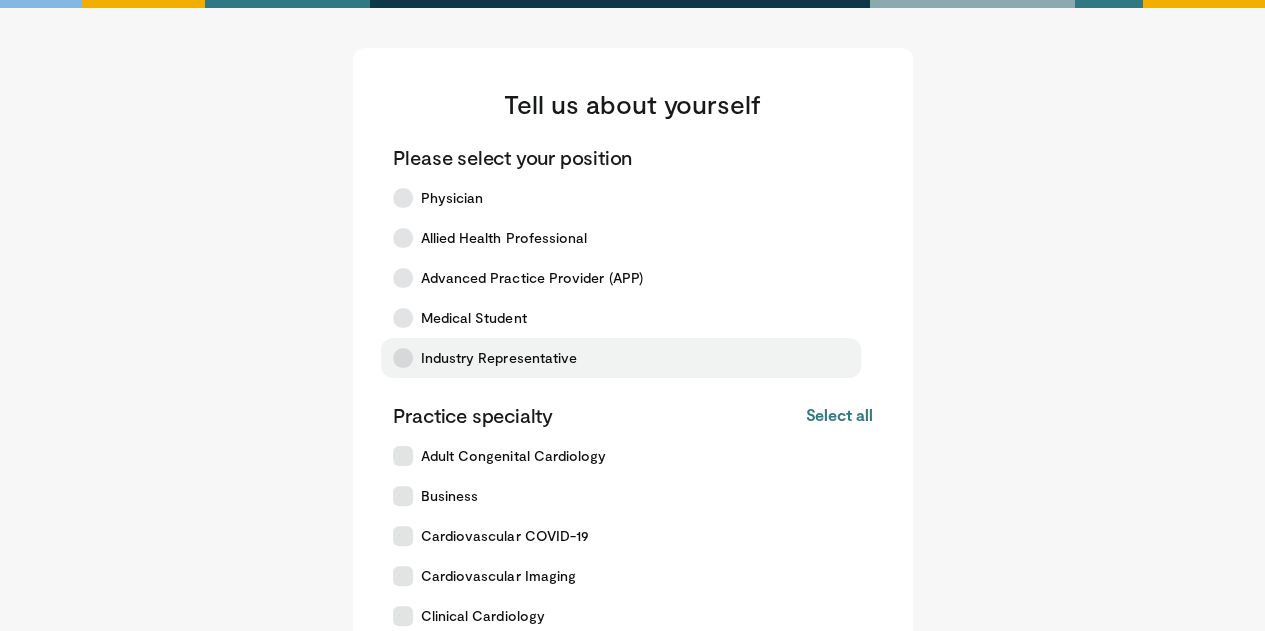 click on "Industry Representative" at bounding box center [621, 358] 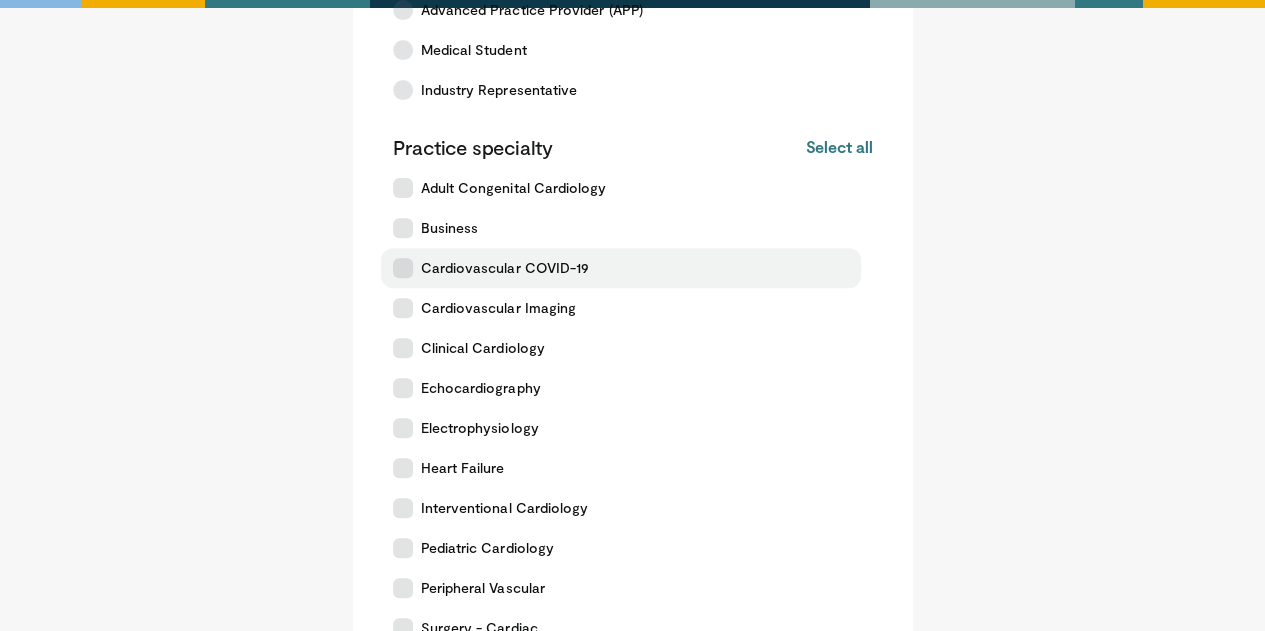 scroll, scrollTop: 300, scrollLeft: 0, axis: vertical 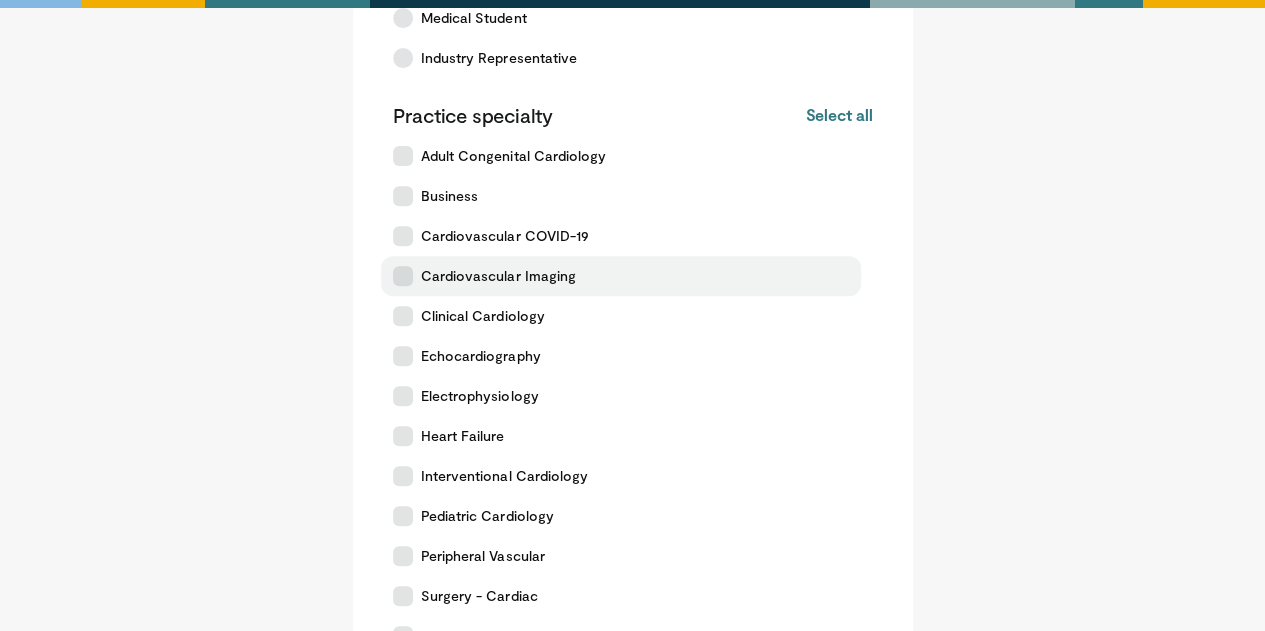 click on "Cardiovascular Imaging" at bounding box center (621, 276) 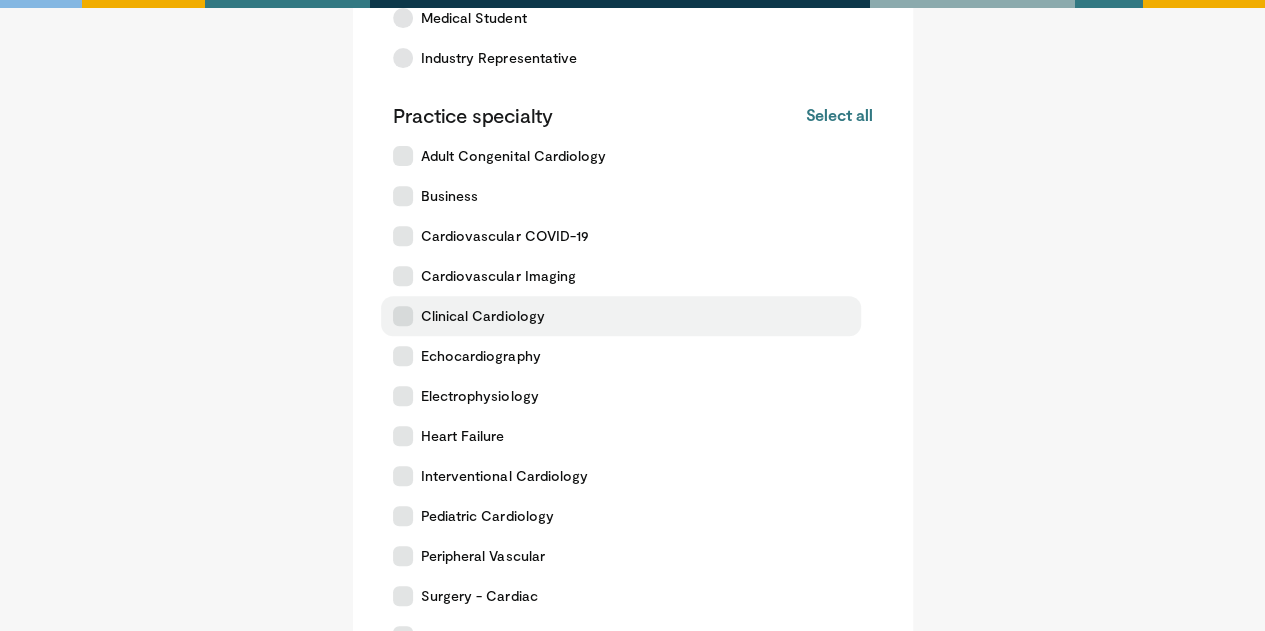 click on "Clinical Cardiology" at bounding box center (621, 316) 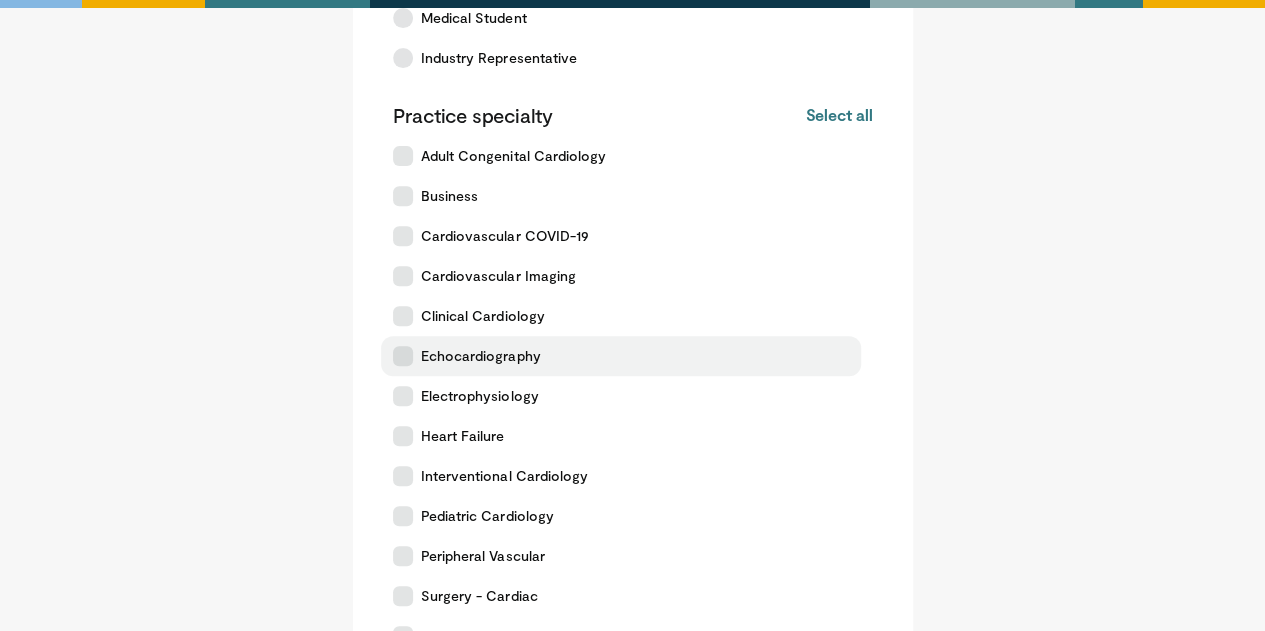 click on "Echocardiography" at bounding box center (621, 356) 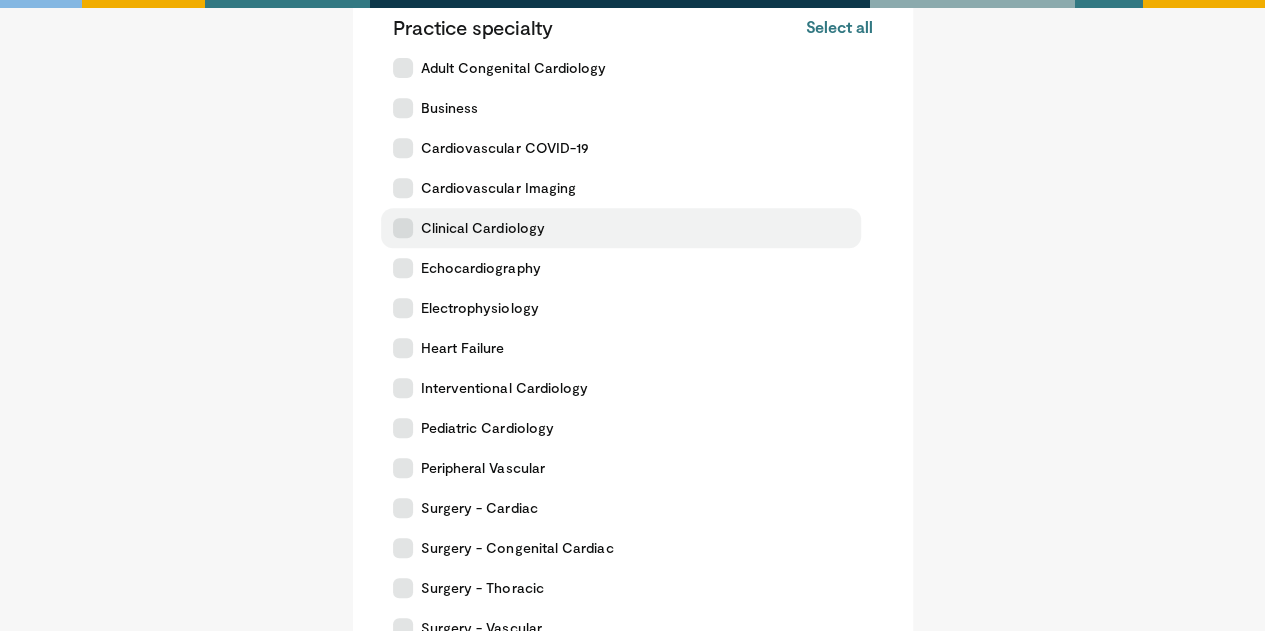 scroll, scrollTop: 500, scrollLeft: 0, axis: vertical 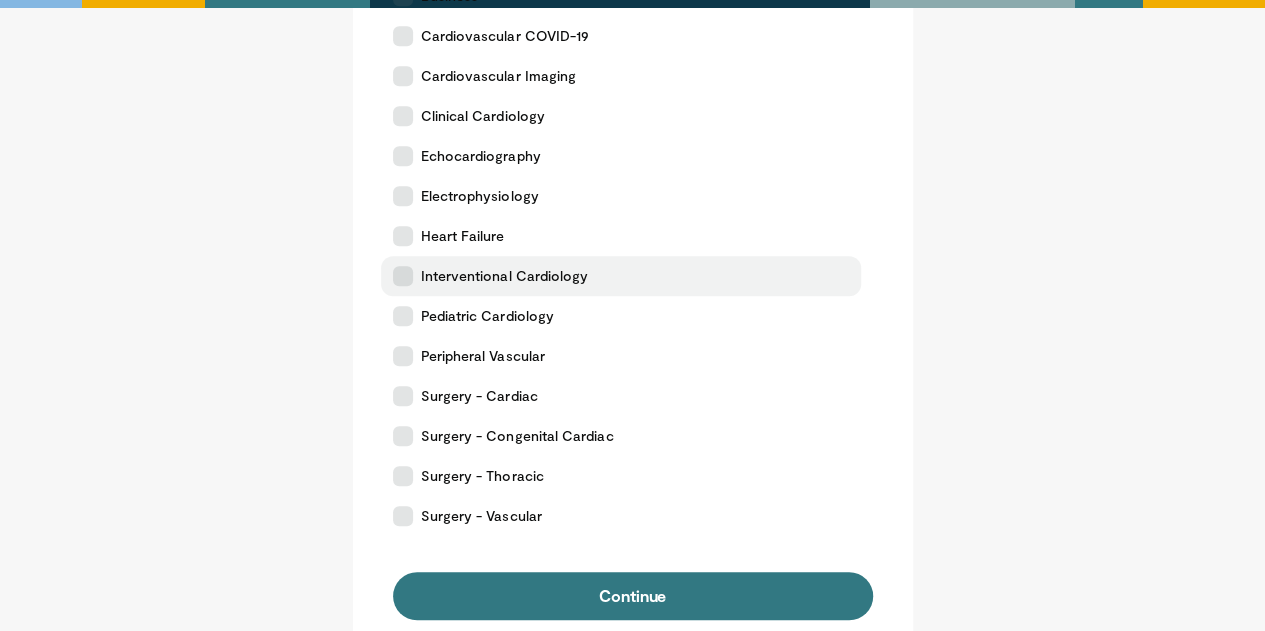 click on "Interventional Cardiology" at bounding box center (505, 276) 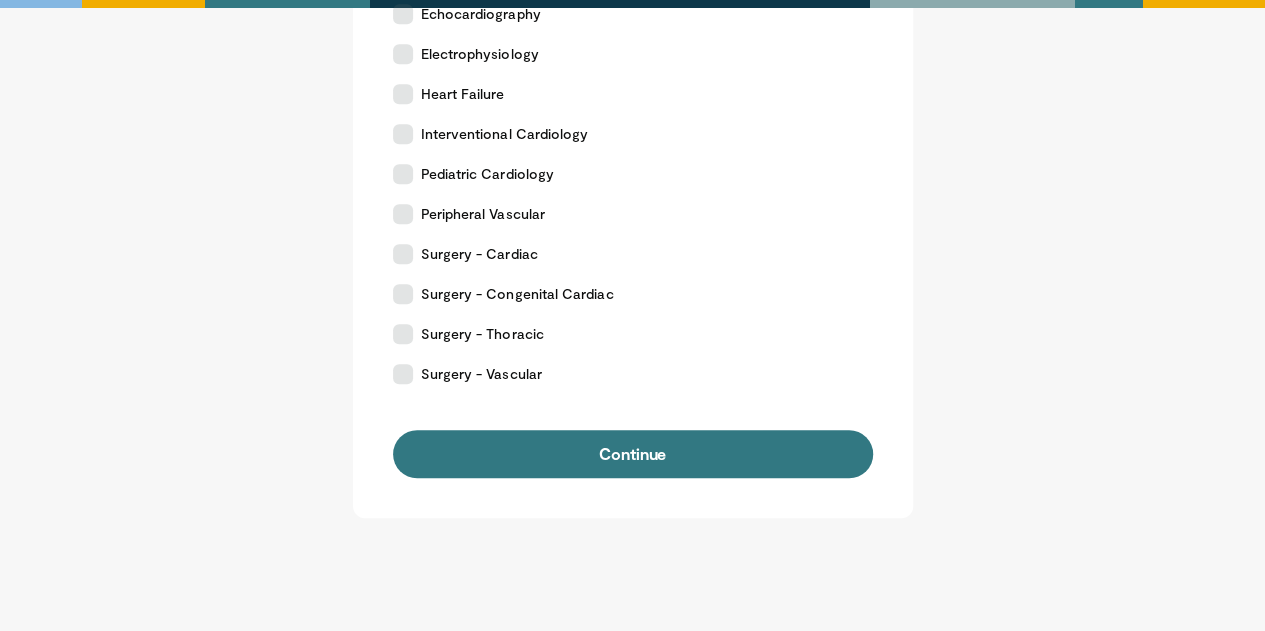 scroll, scrollTop: 726, scrollLeft: 0, axis: vertical 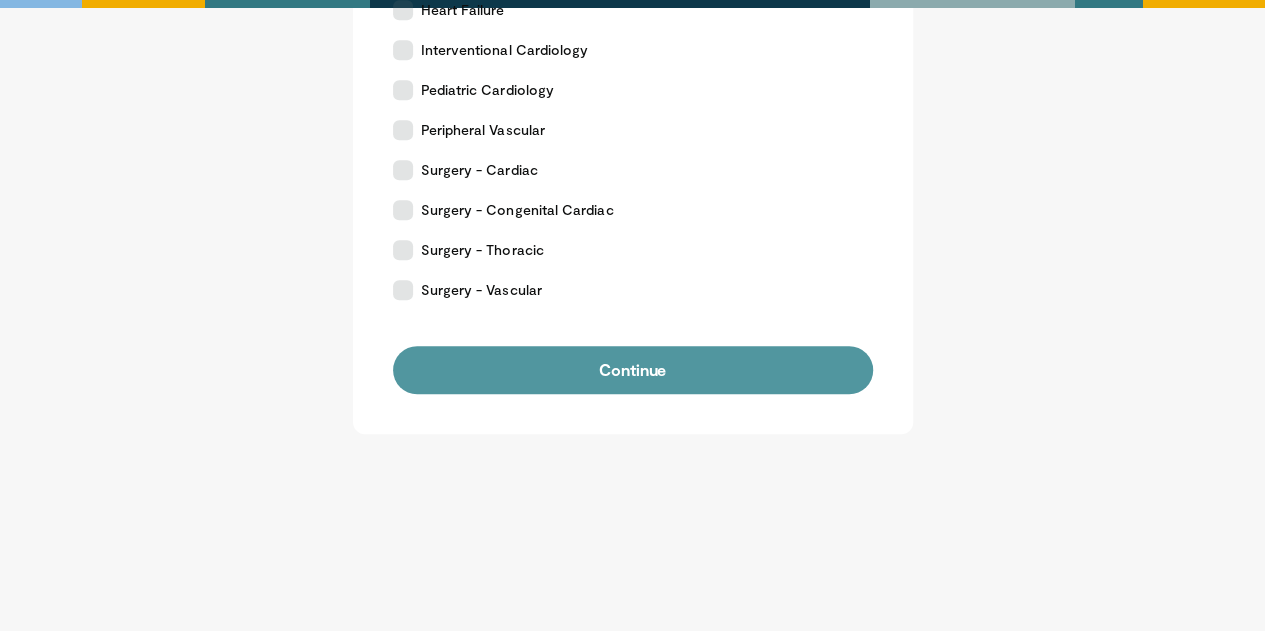 click on "Continue" at bounding box center (633, 370) 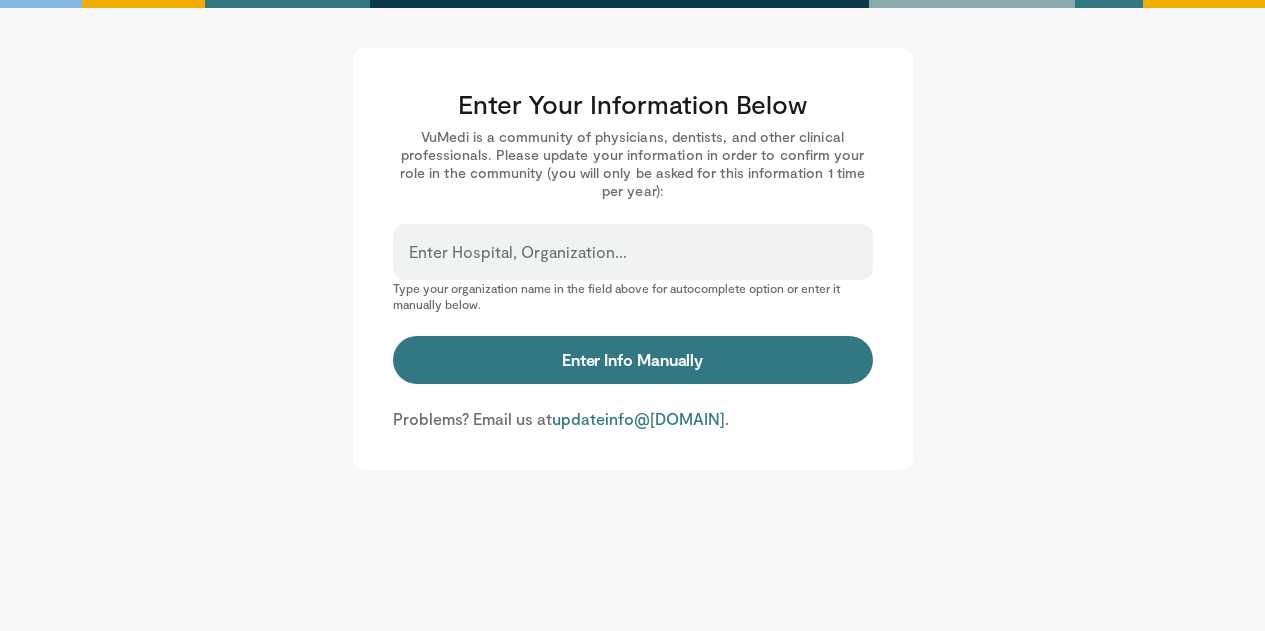 scroll, scrollTop: 0, scrollLeft: 0, axis: both 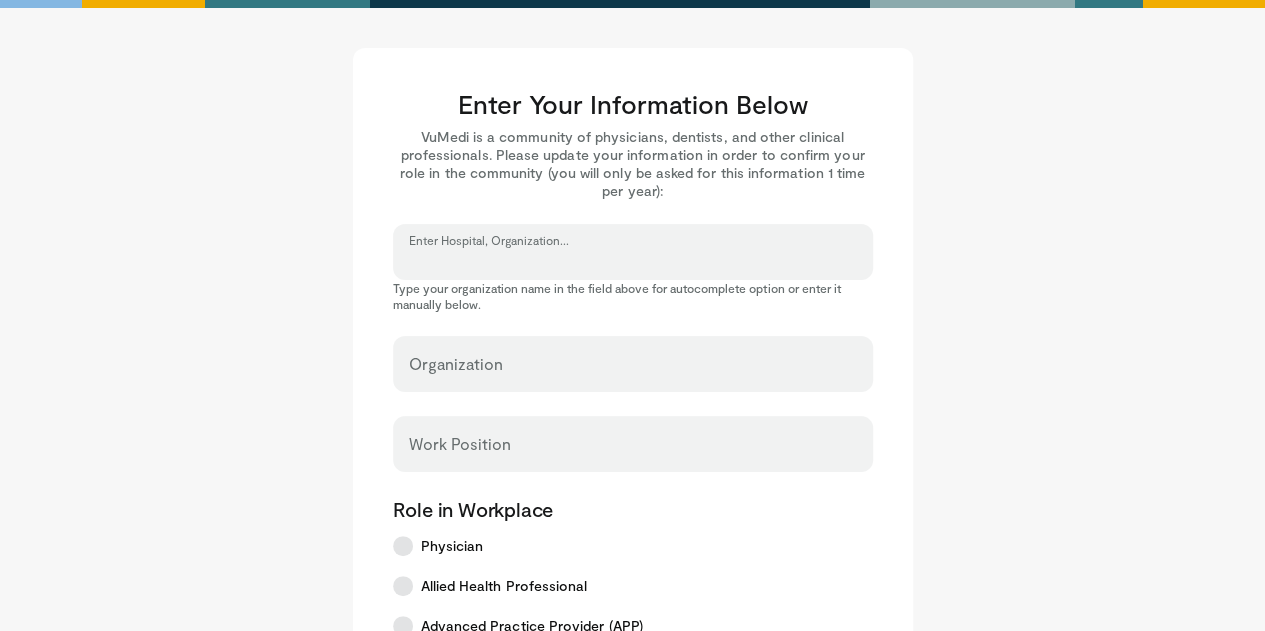 click on "Enter Hospital, Organization..." at bounding box center (633, 261) 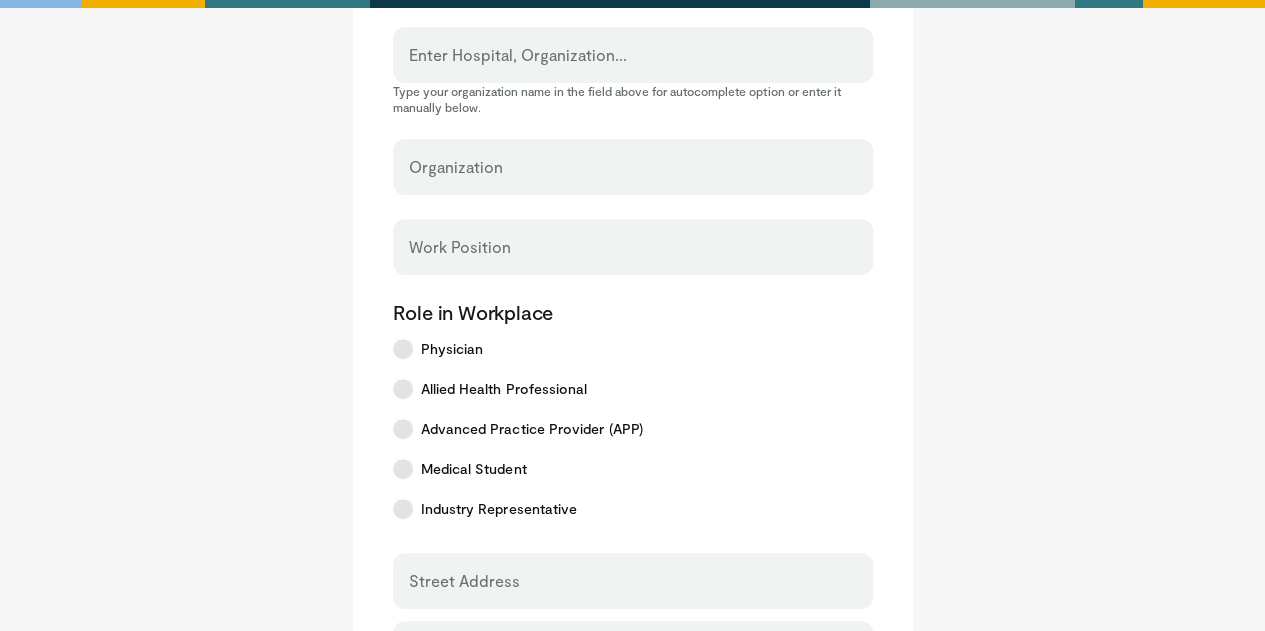 scroll, scrollTop: 200, scrollLeft: 0, axis: vertical 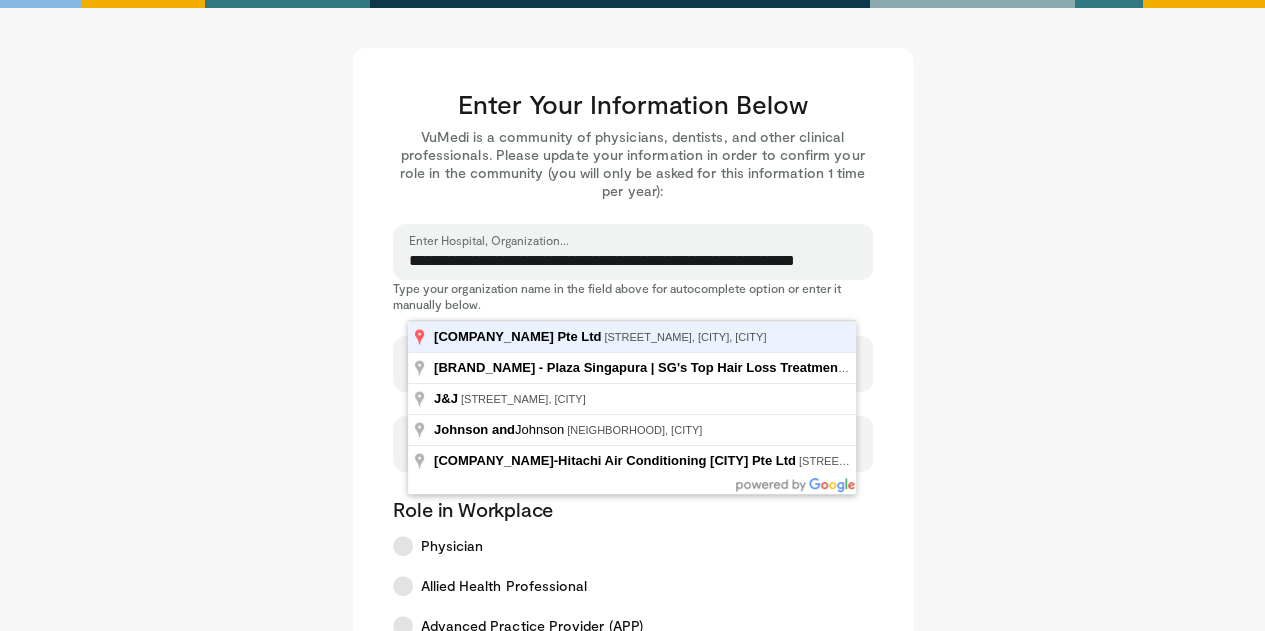 type on "**********" 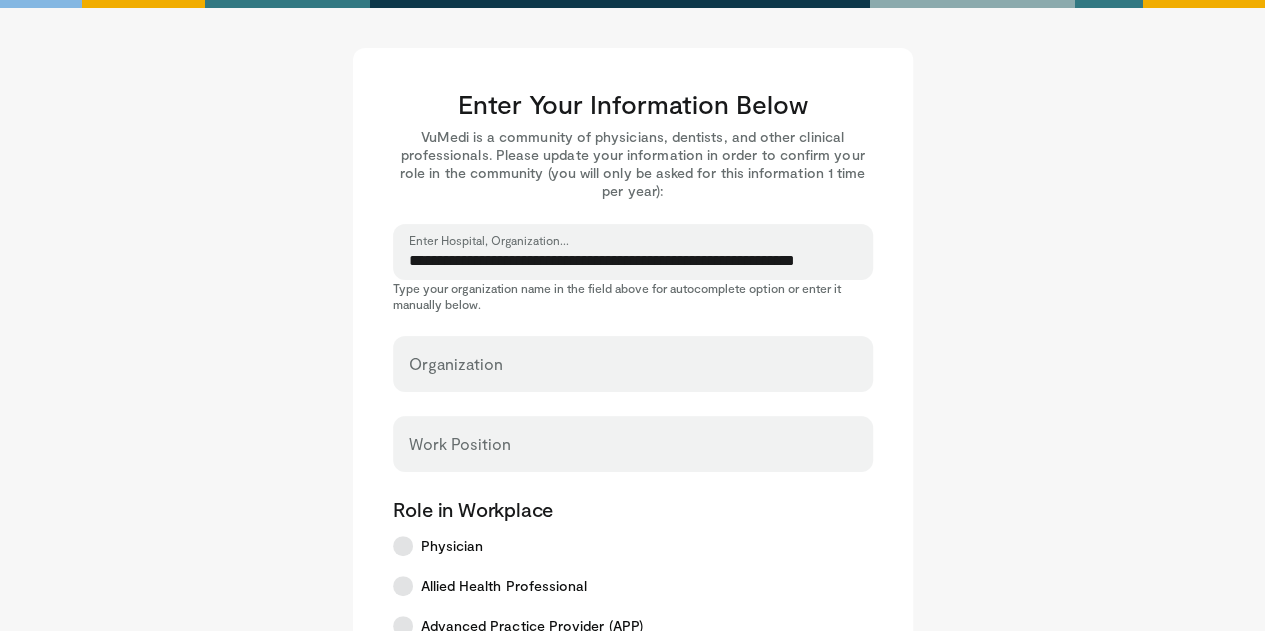 select on "**" 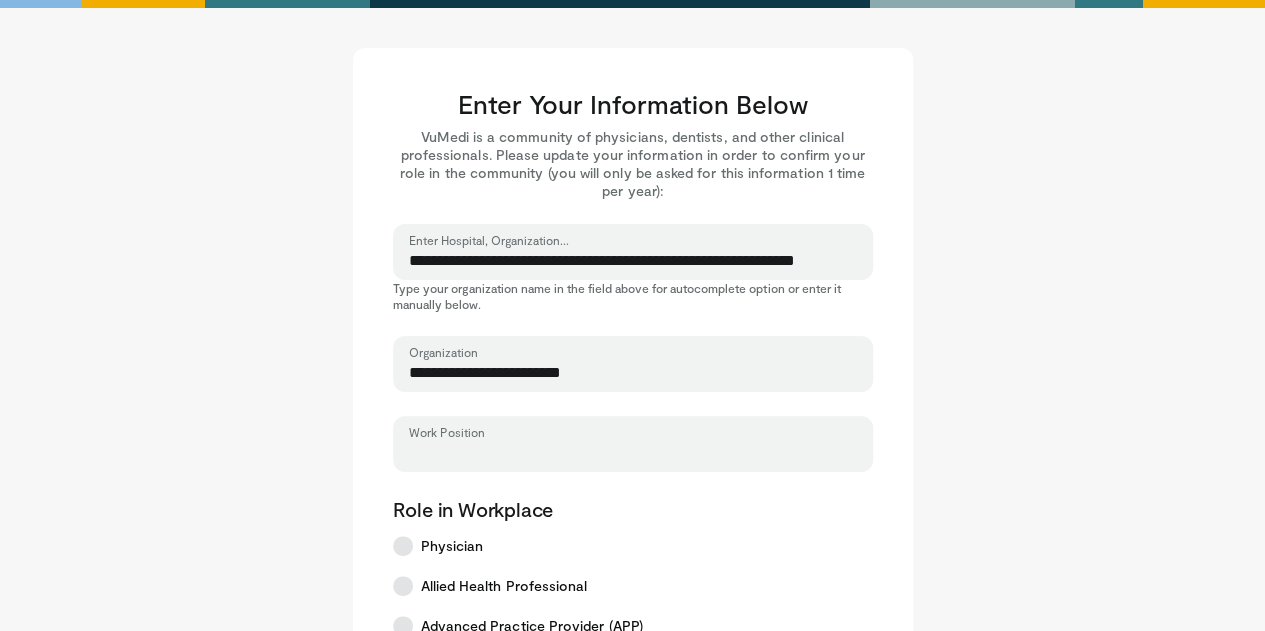 click on "Work Position" at bounding box center (633, 453) 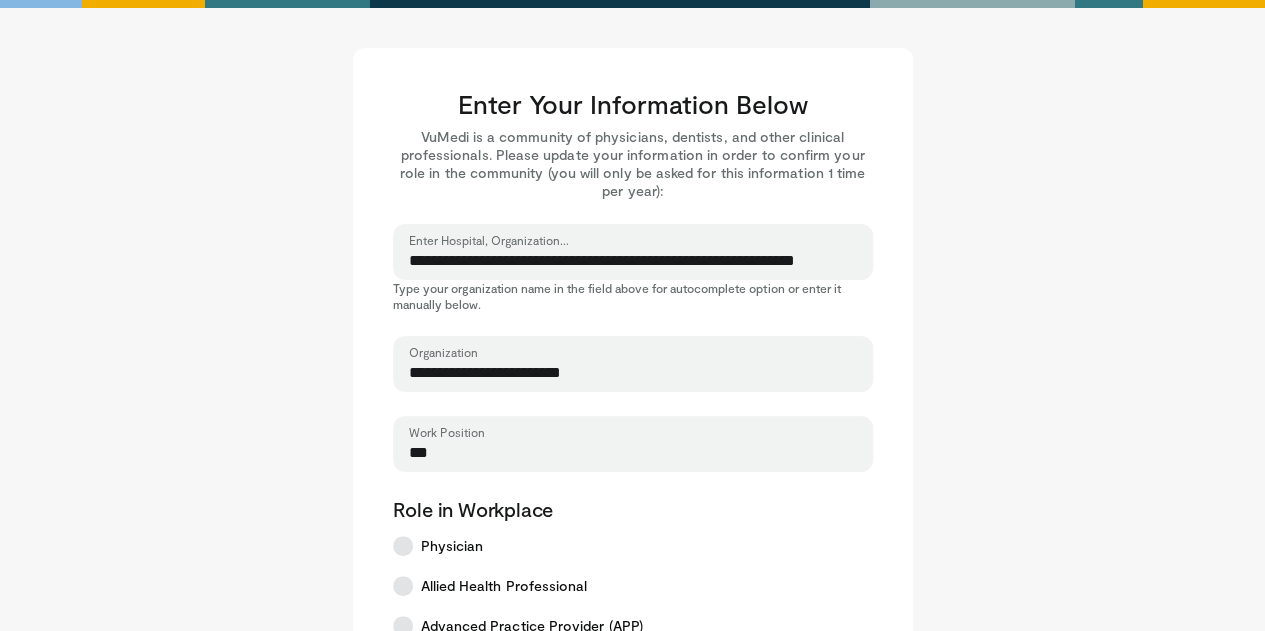 type on "***" 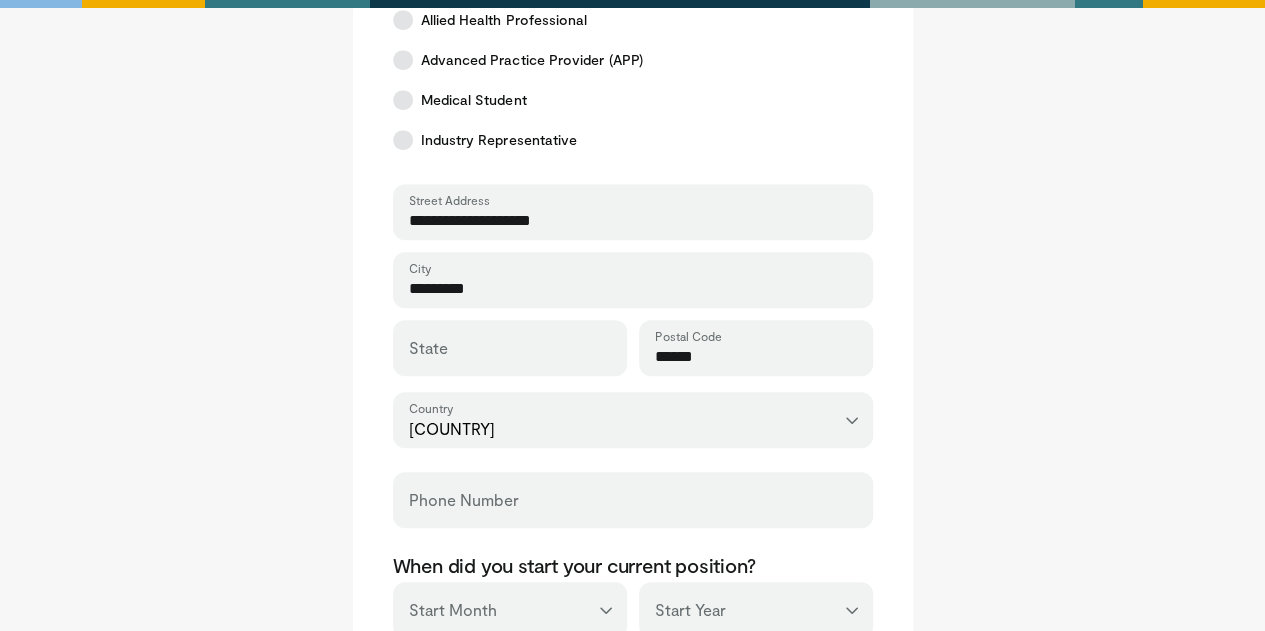 scroll, scrollTop: 571, scrollLeft: 0, axis: vertical 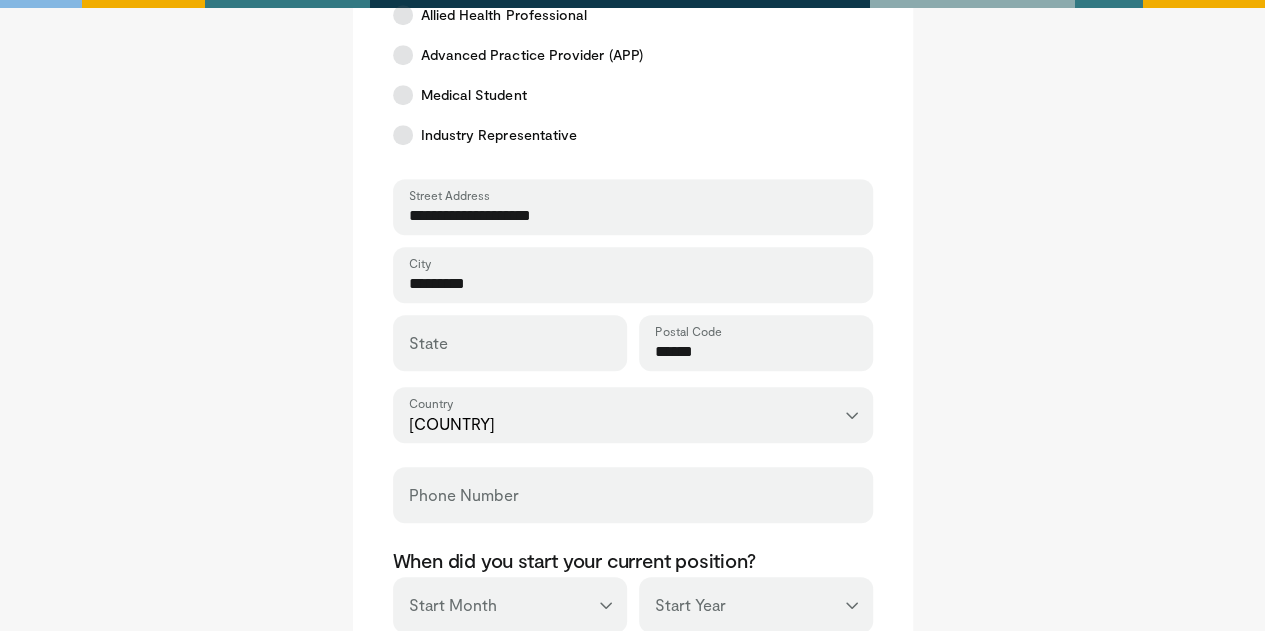 click on "*********
City" at bounding box center (633, 275) 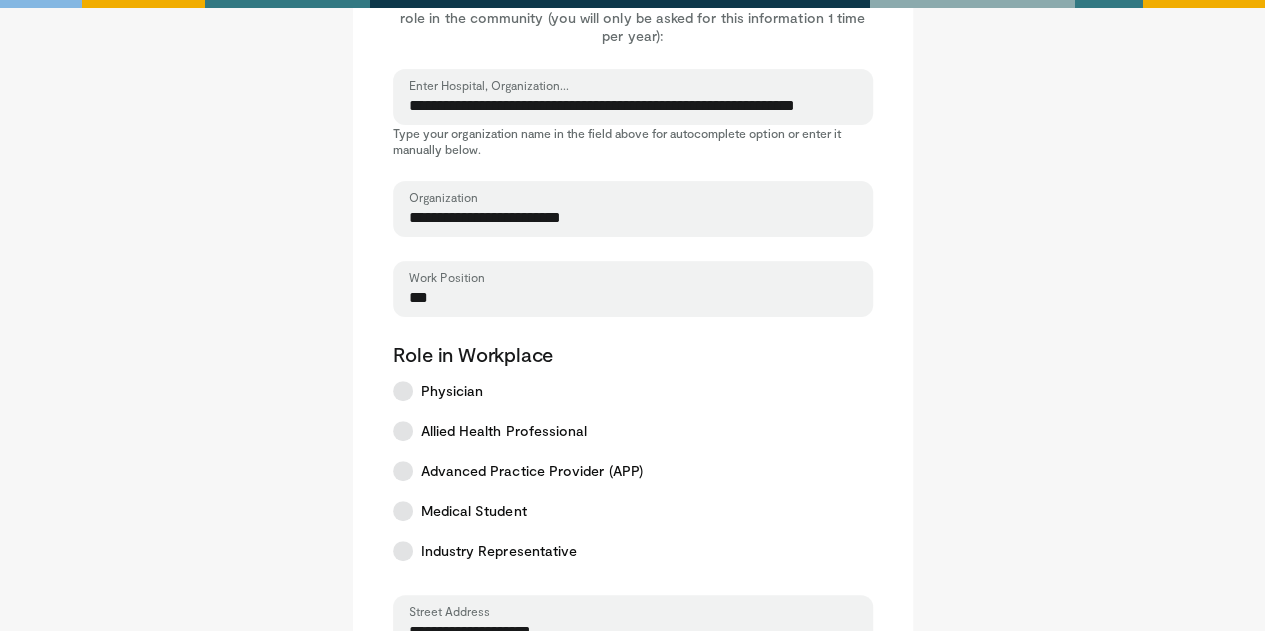 scroll, scrollTop: 71, scrollLeft: 0, axis: vertical 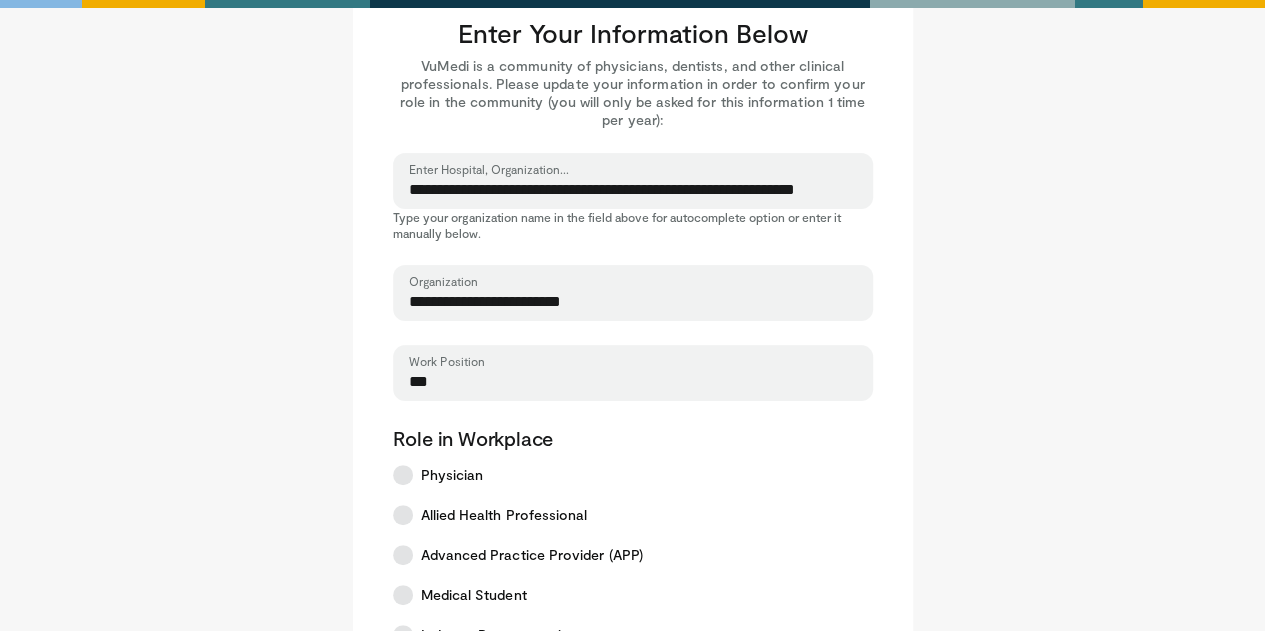 click on "**********" at bounding box center (633, 190) 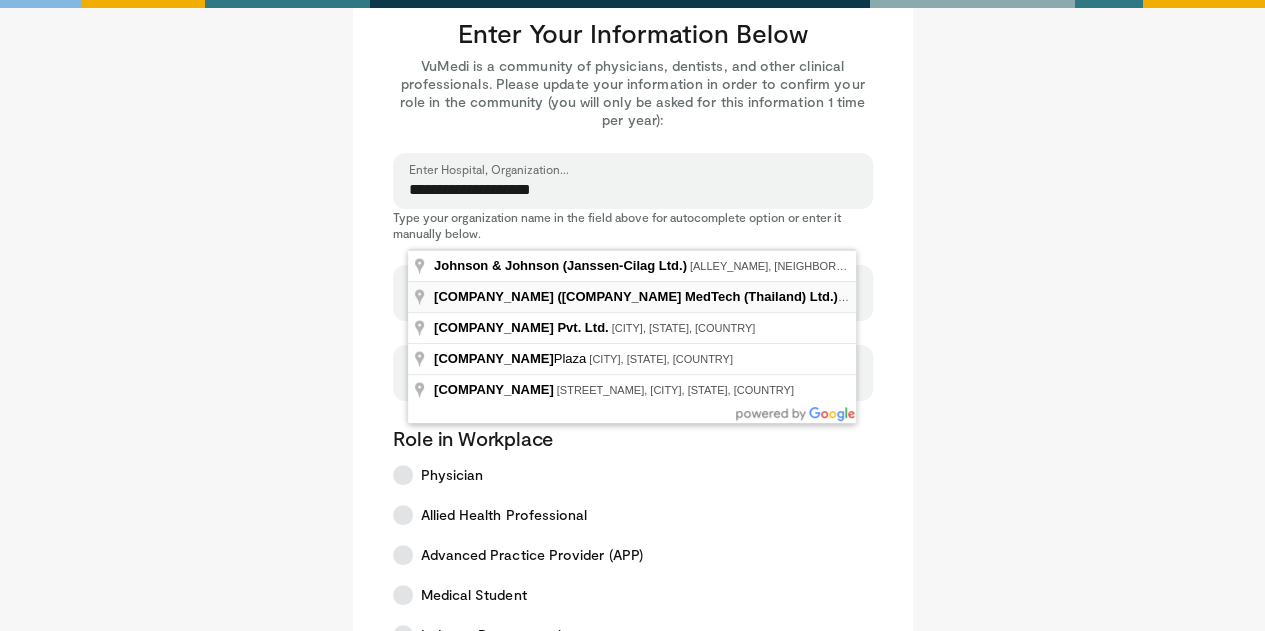 type on "**********" 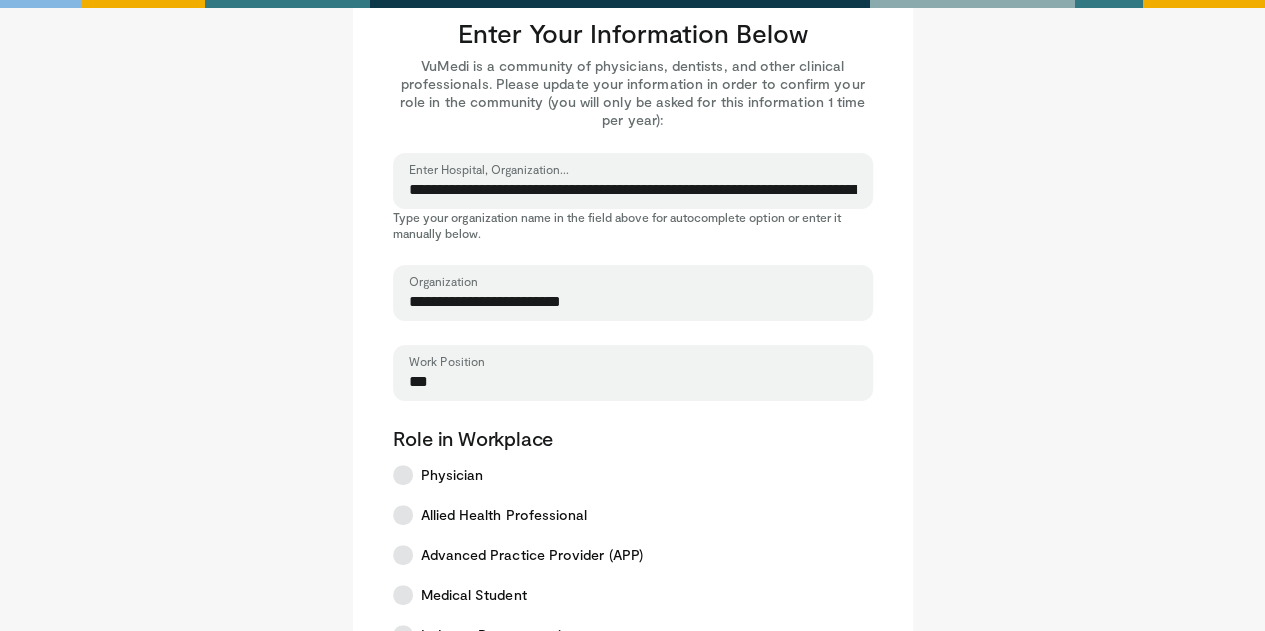 select on "**" 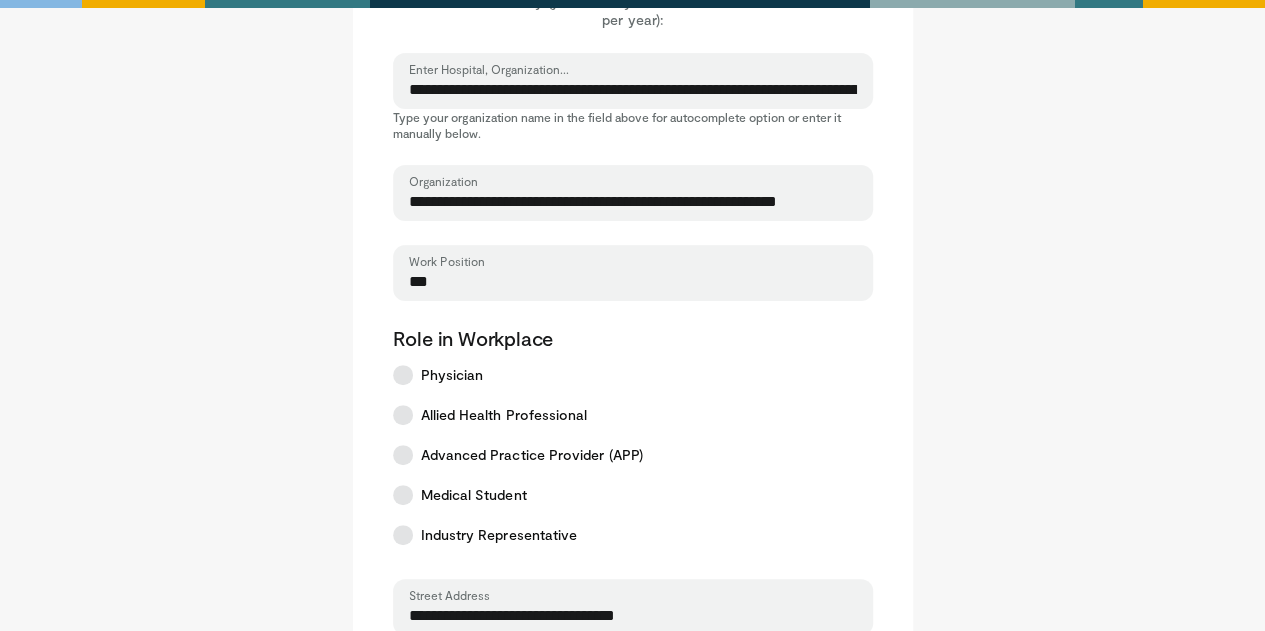 scroll, scrollTop: 471, scrollLeft: 0, axis: vertical 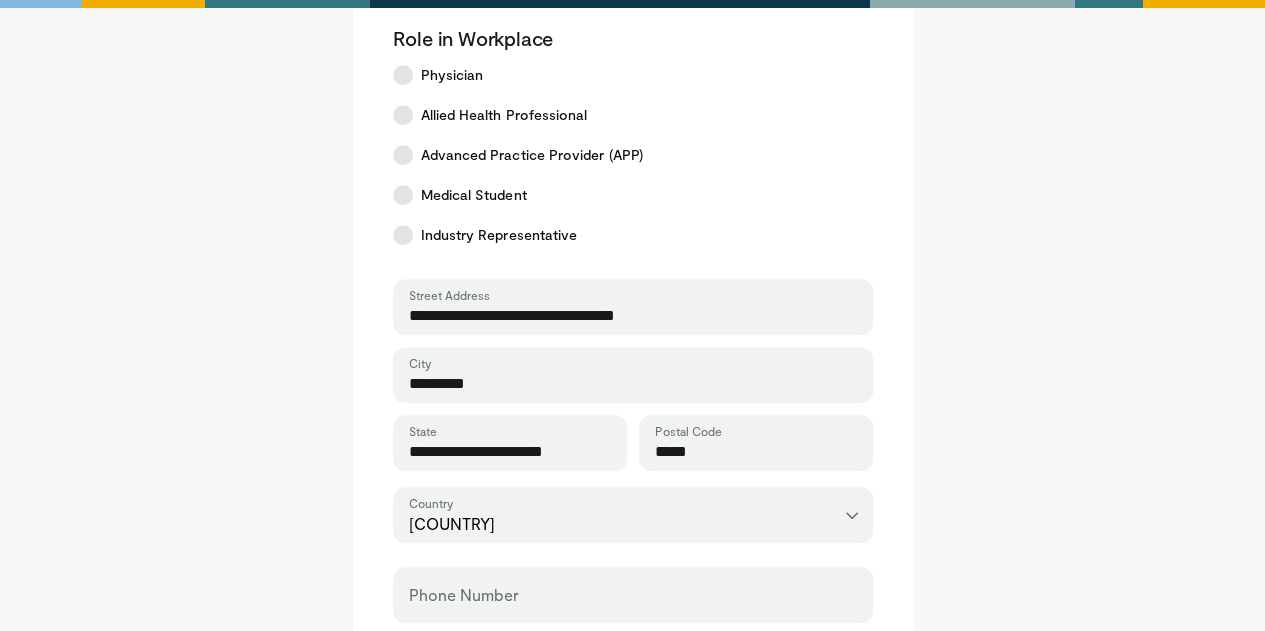 click on "**********" at bounding box center [633, 307] 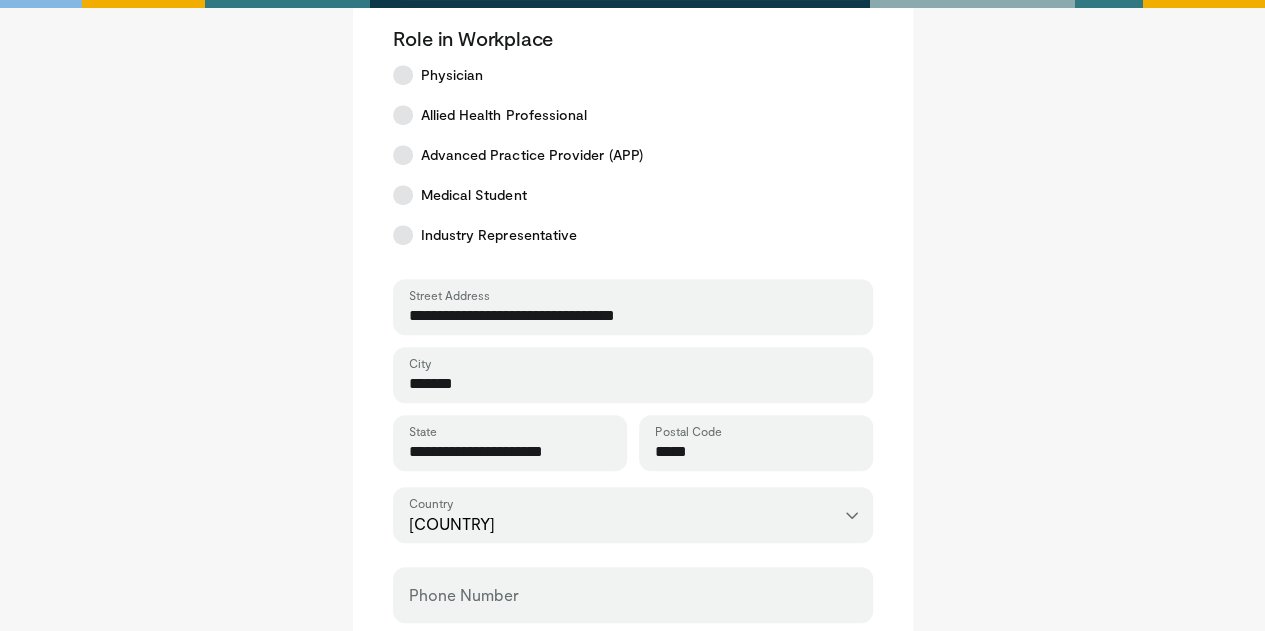 type on "*******" 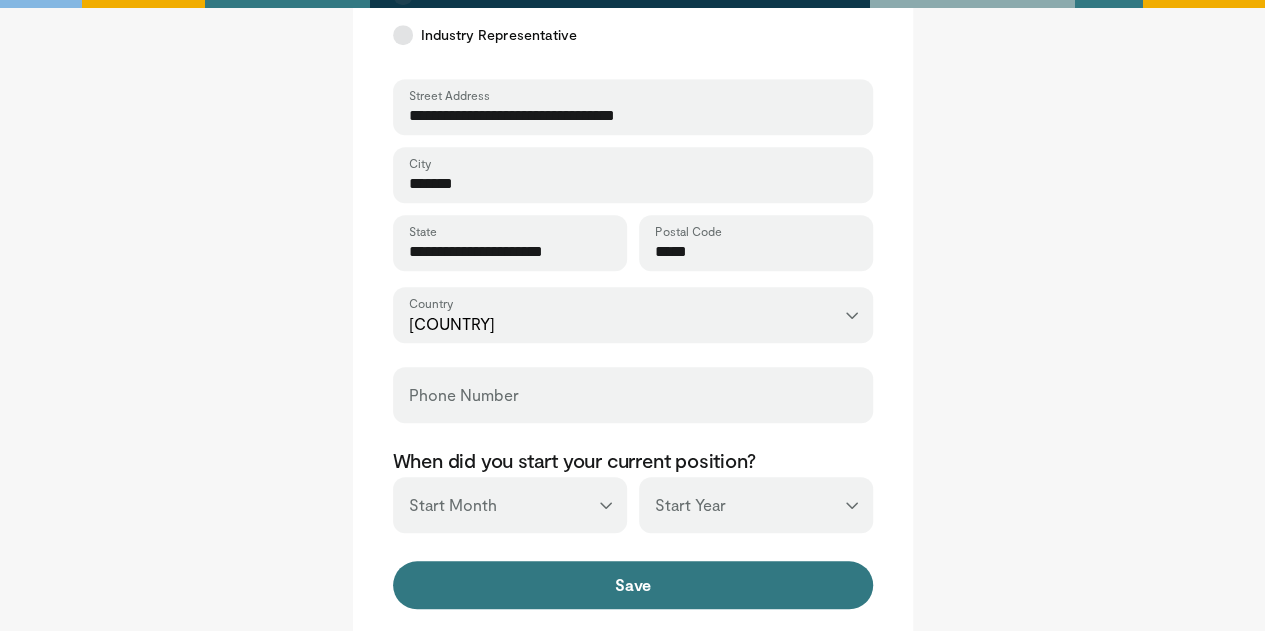 type on "*****" 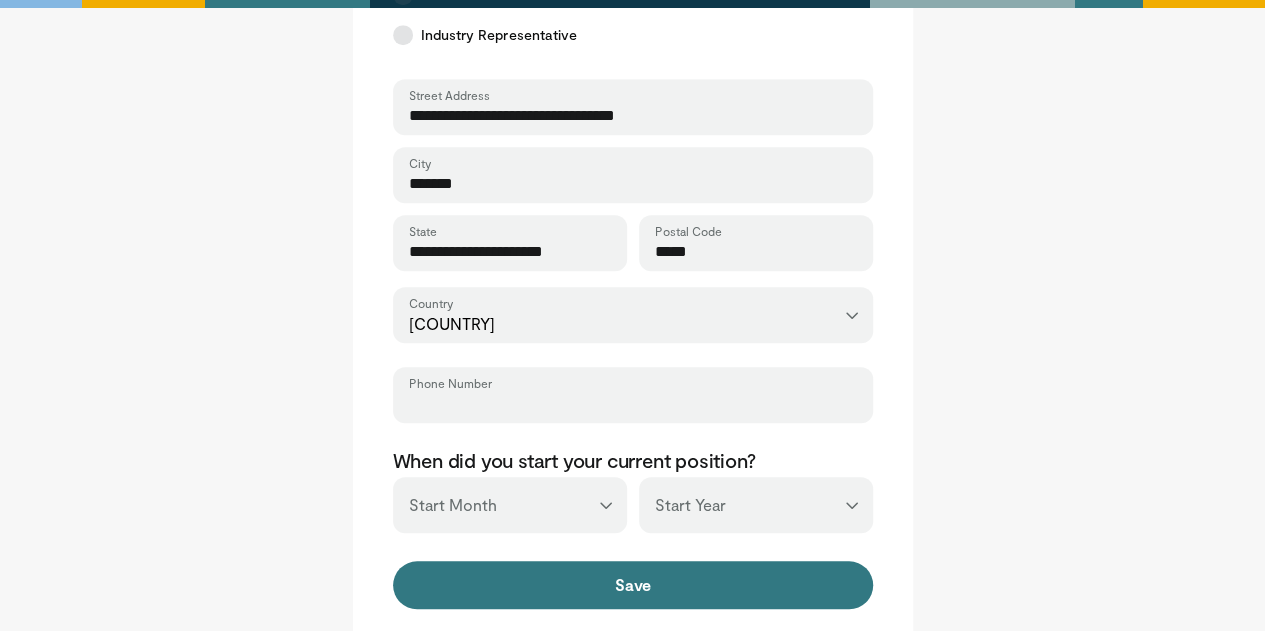 click on "Phone Number" at bounding box center [633, 404] 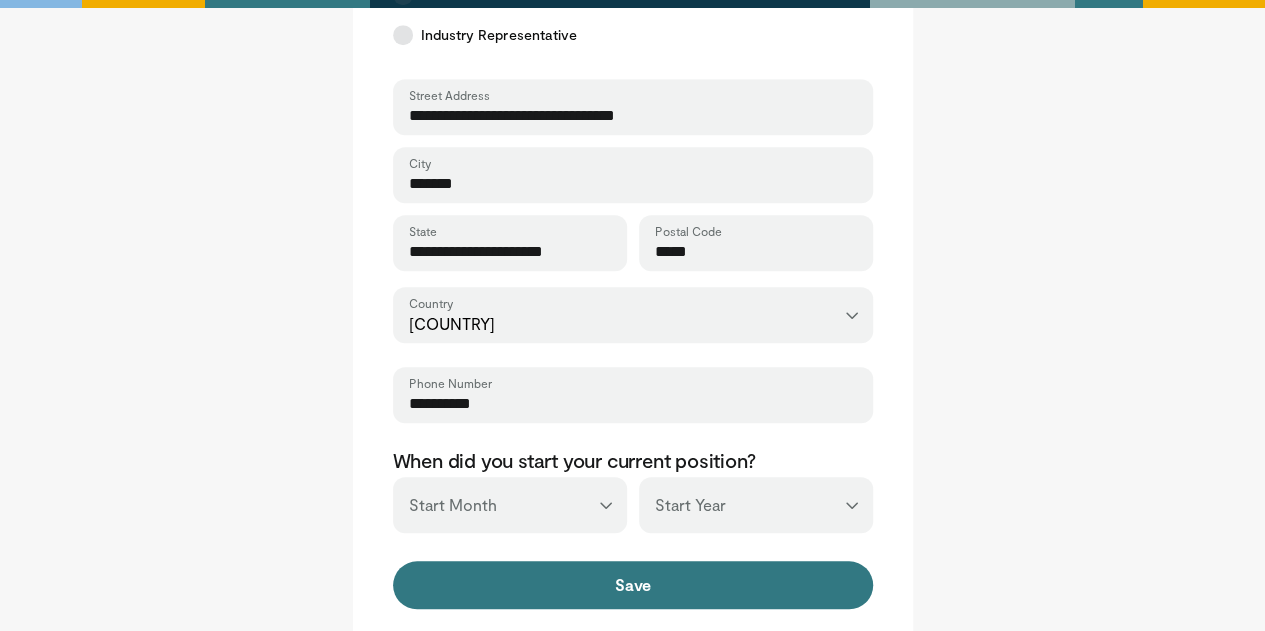 type on "**********" 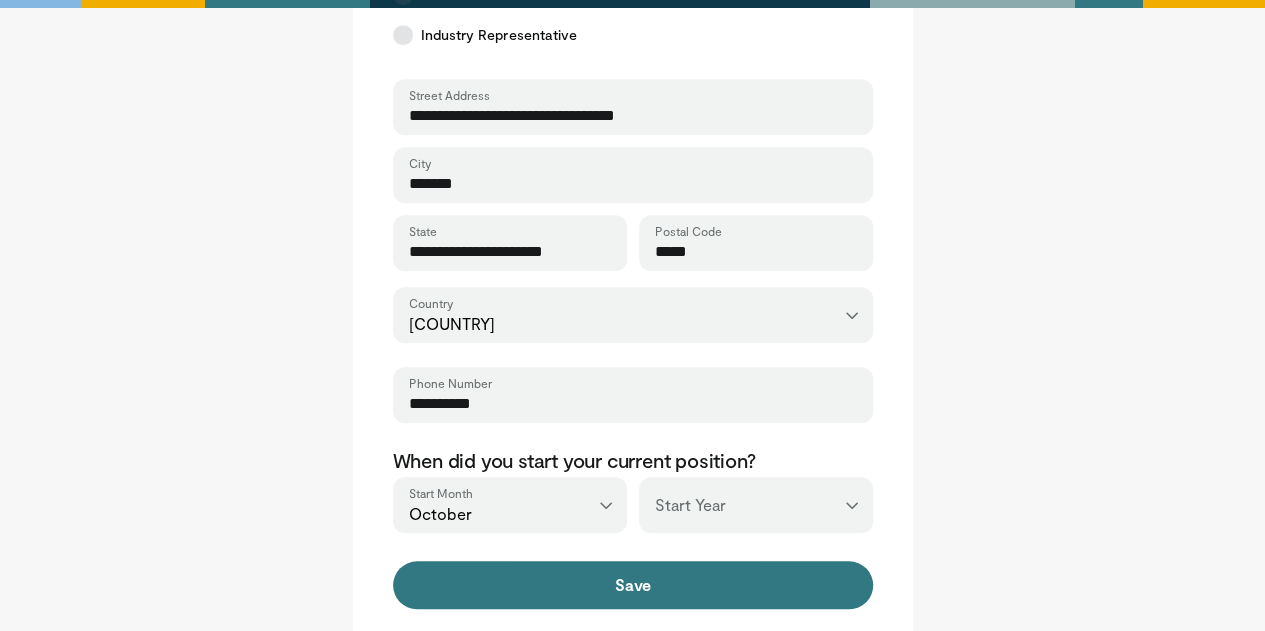 click on "***
****
****
****
****
****
****
****
****
****
****
****
****
****
****
****
****
****
****
****
****
****
****
****
****
****
****
****
****
**** **** **** **** ****" at bounding box center (756, 505) 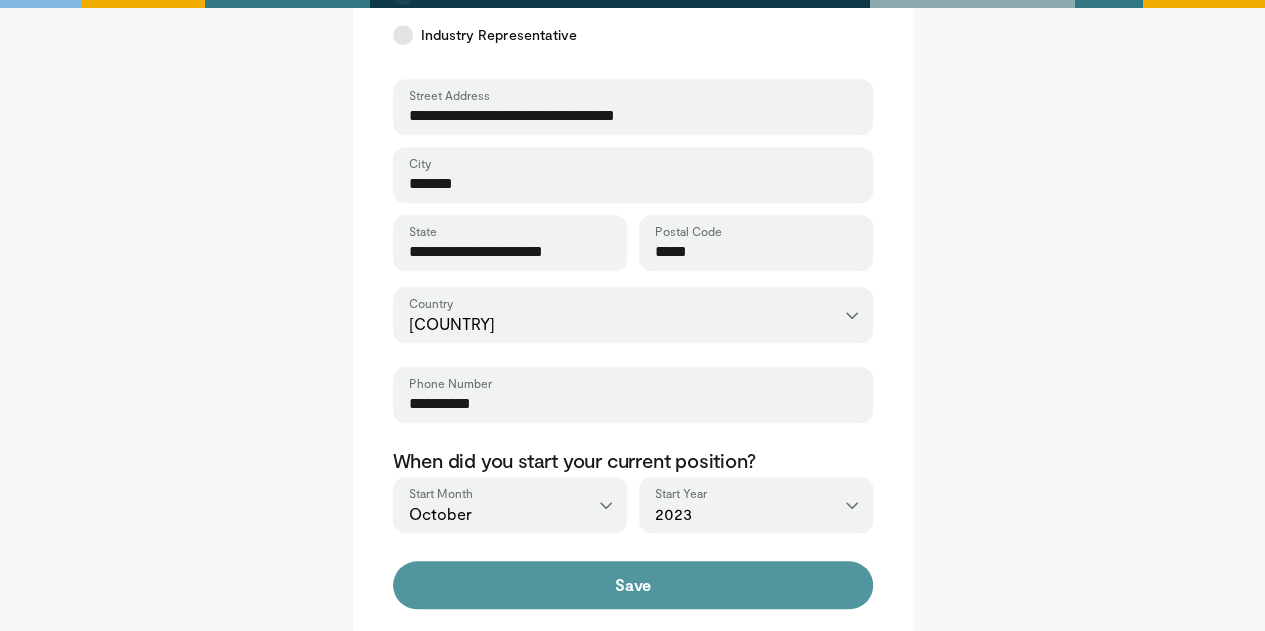 click on "Save" at bounding box center (633, 585) 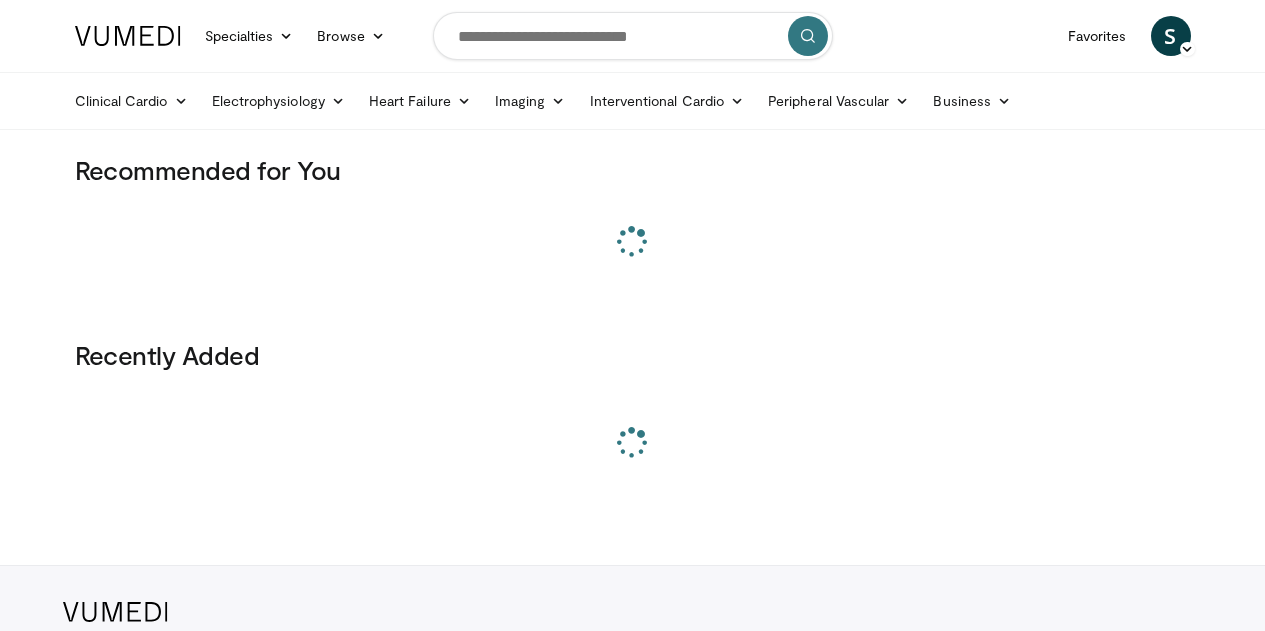 scroll, scrollTop: 0, scrollLeft: 0, axis: both 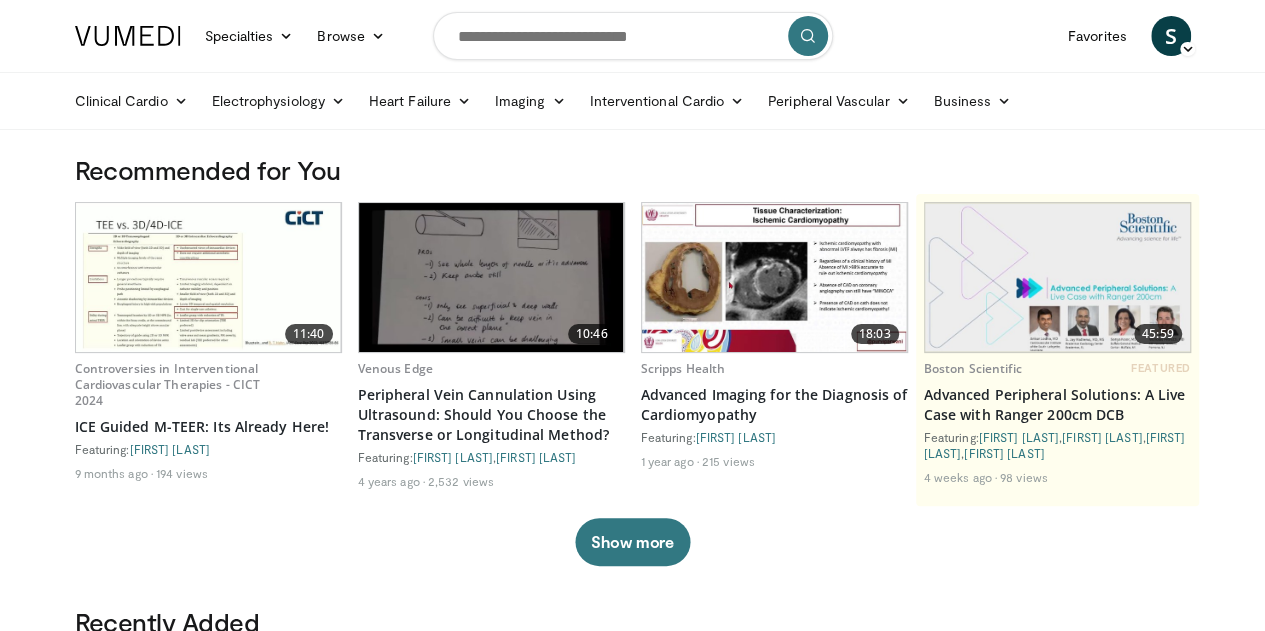 click at bounding box center [633, 36] 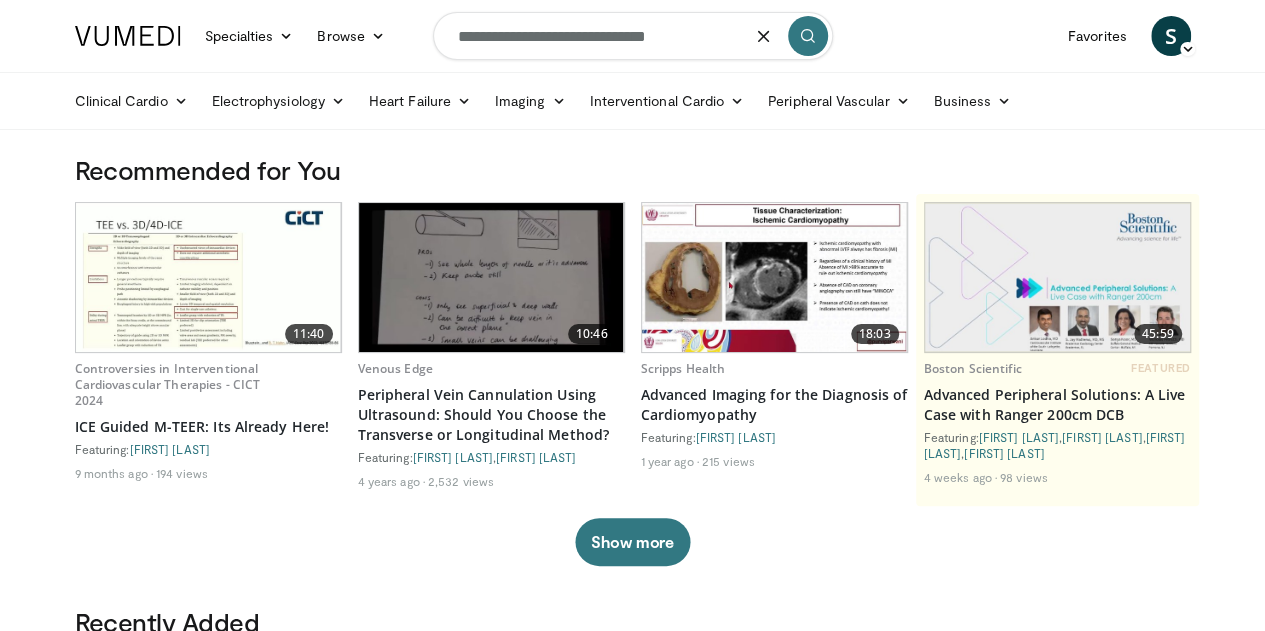 type on "**********" 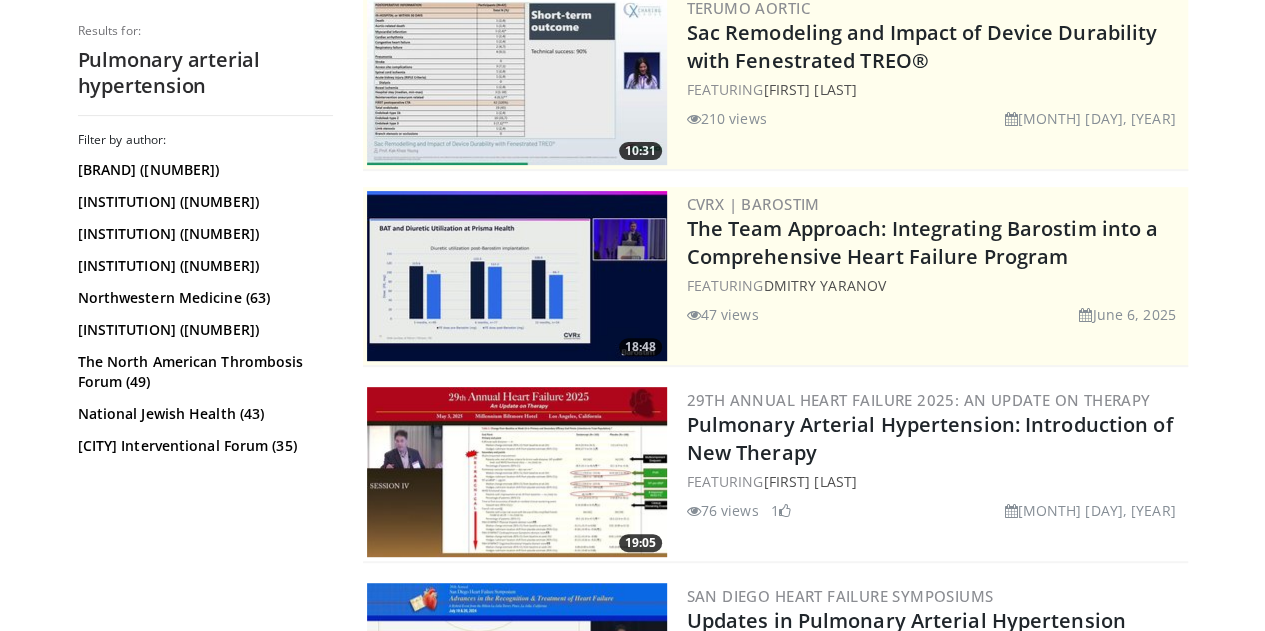 scroll, scrollTop: 600, scrollLeft: 0, axis: vertical 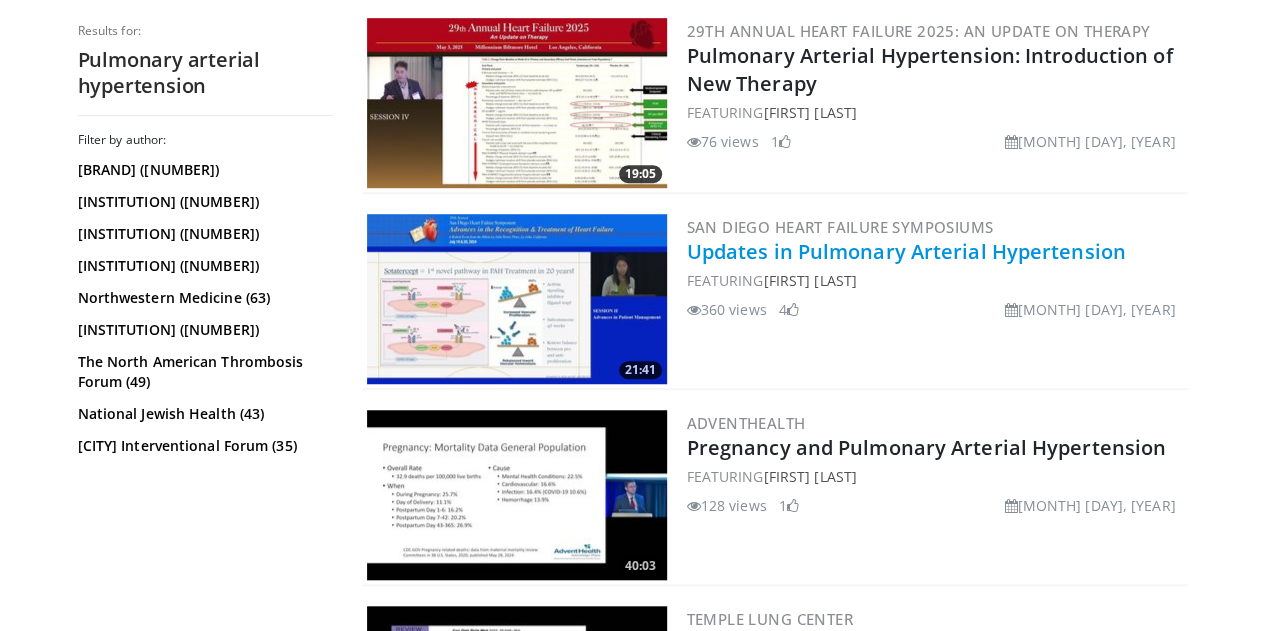 click on "Updates in Pulmonary Arterial Hypertension" at bounding box center (906, 251) 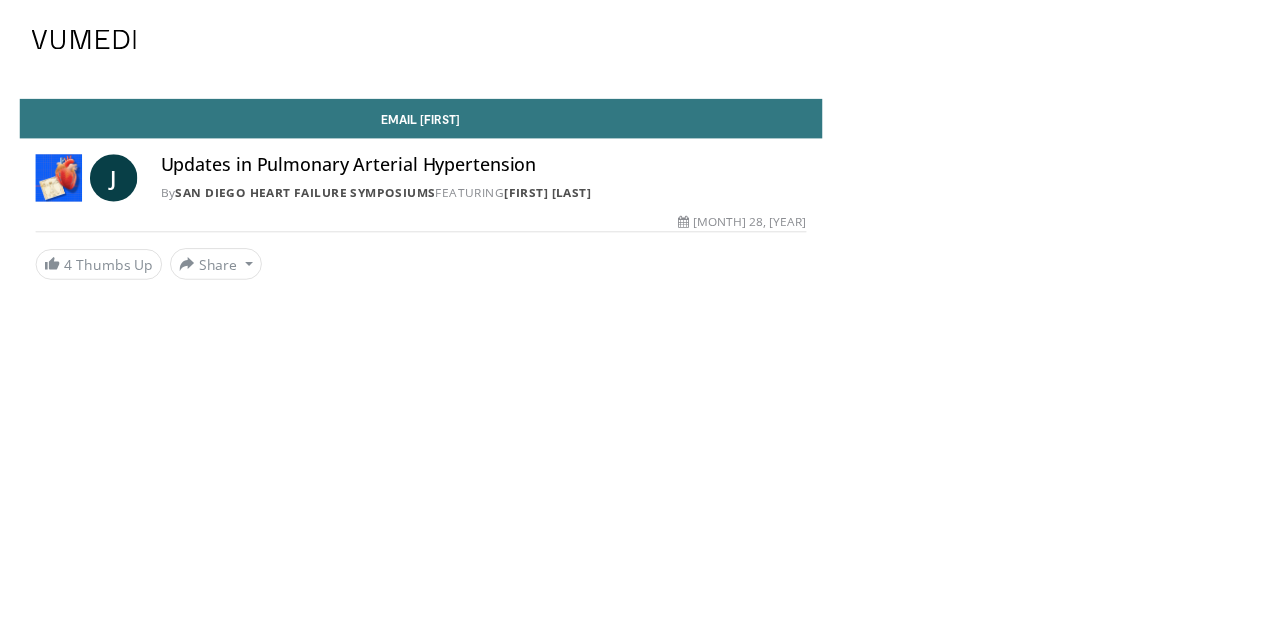 scroll, scrollTop: 0, scrollLeft: 0, axis: both 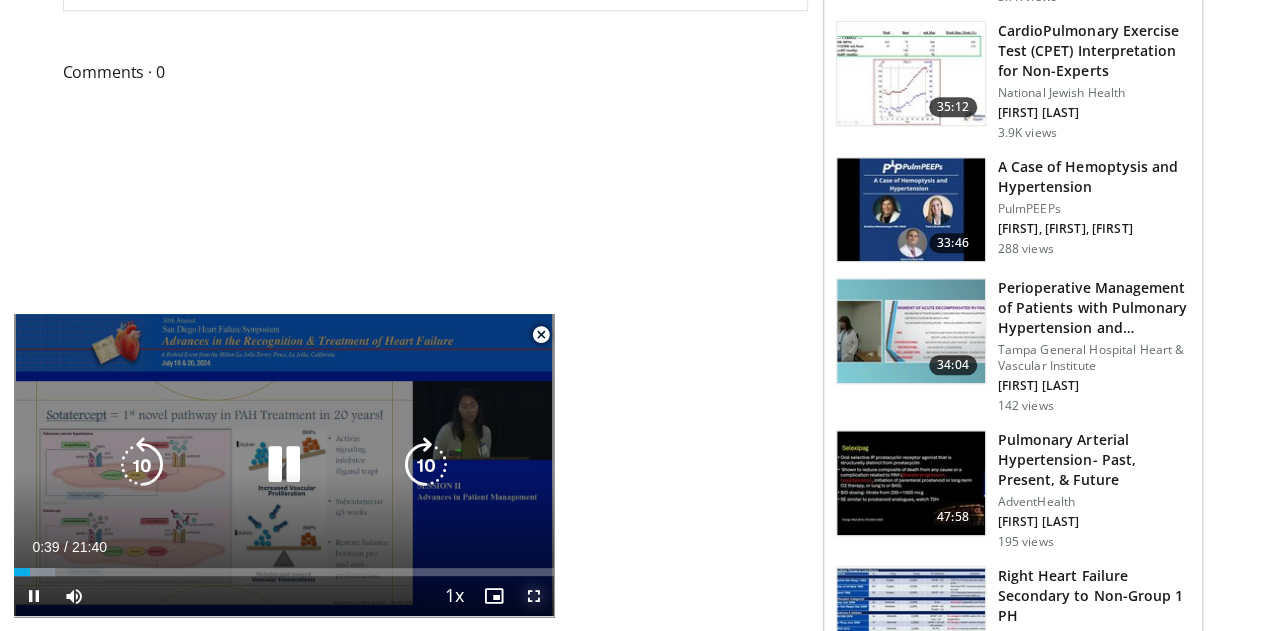 click at bounding box center [534, 596] 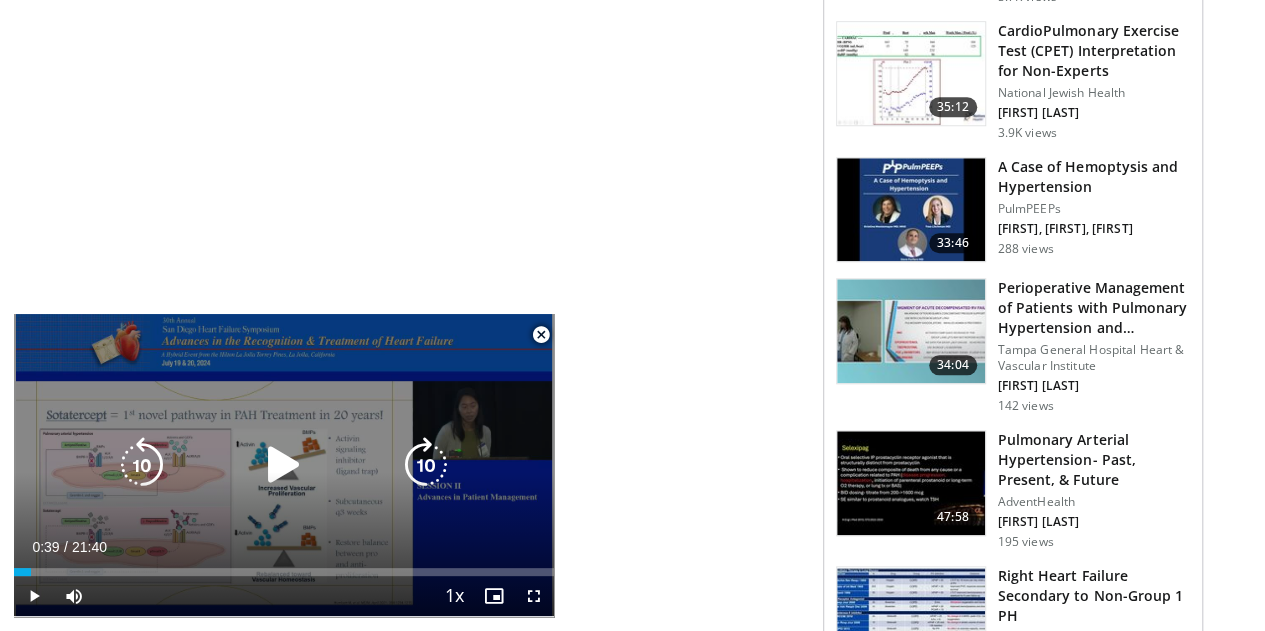 click at bounding box center [284, 465] 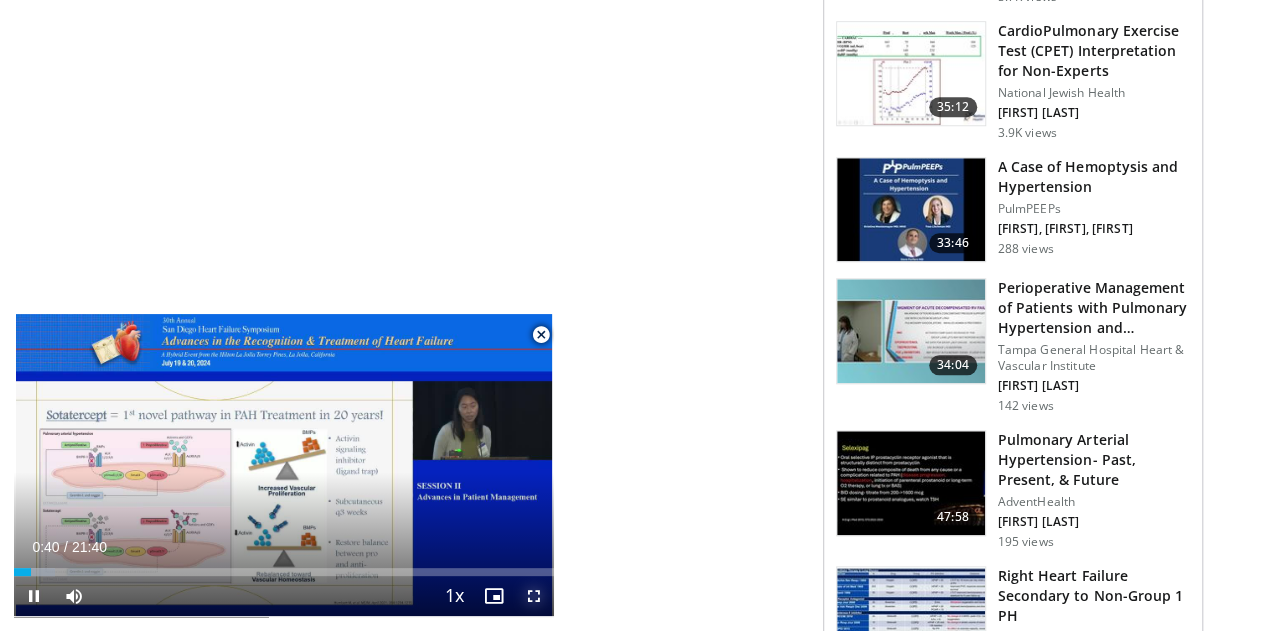 click at bounding box center [534, 596] 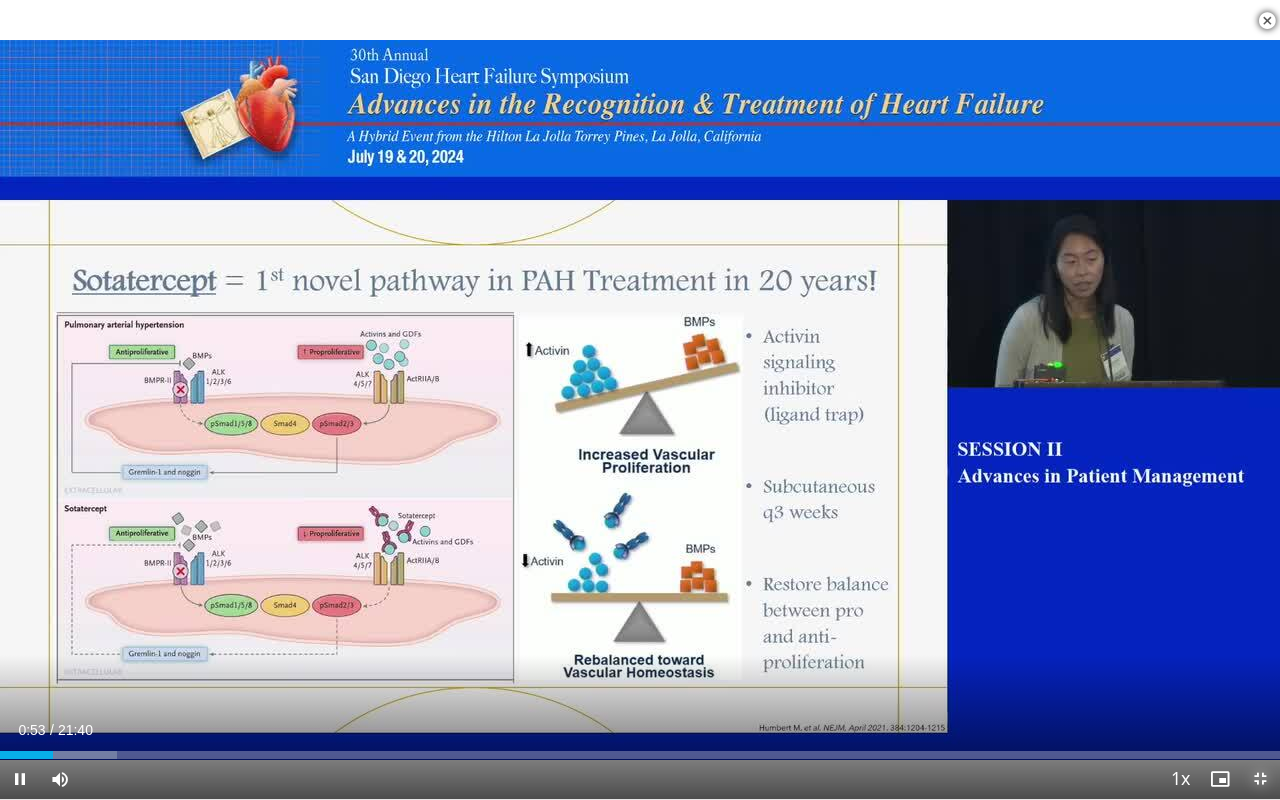 click at bounding box center (1260, 779) 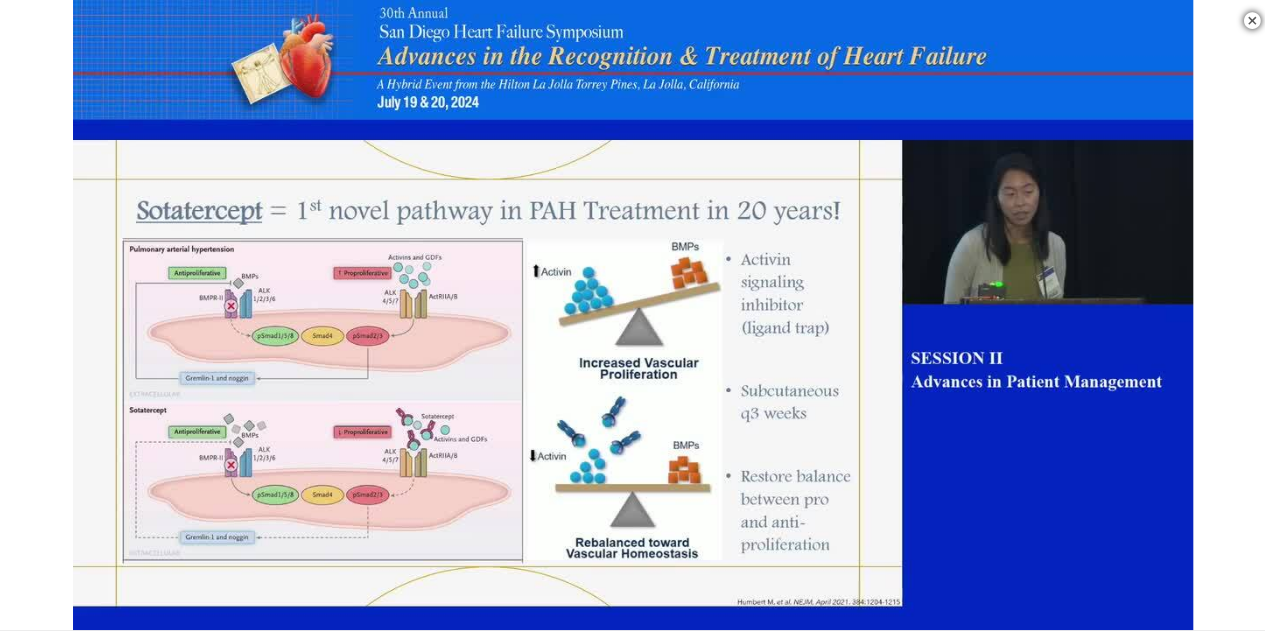 scroll, scrollTop: 800, scrollLeft: 0, axis: vertical 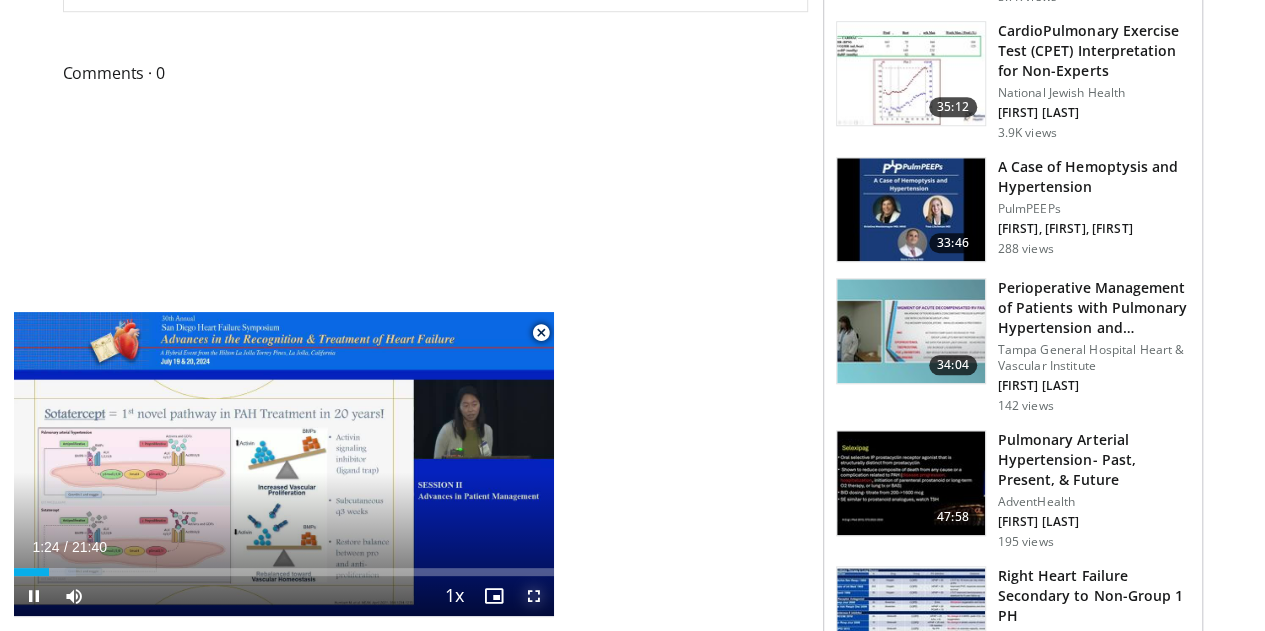 click at bounding box center [534, 596] 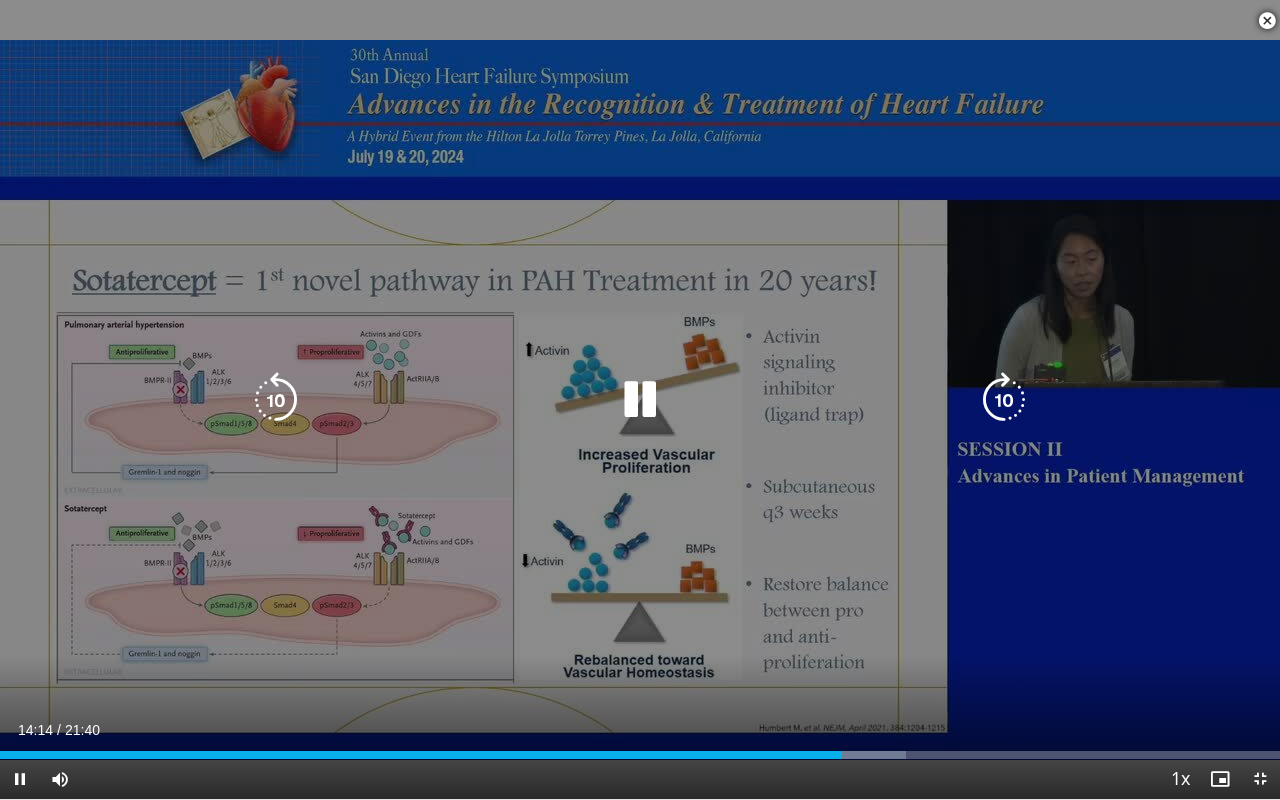 click on "10 seconds
Tap to unmute" at bounding box center [640, 399] 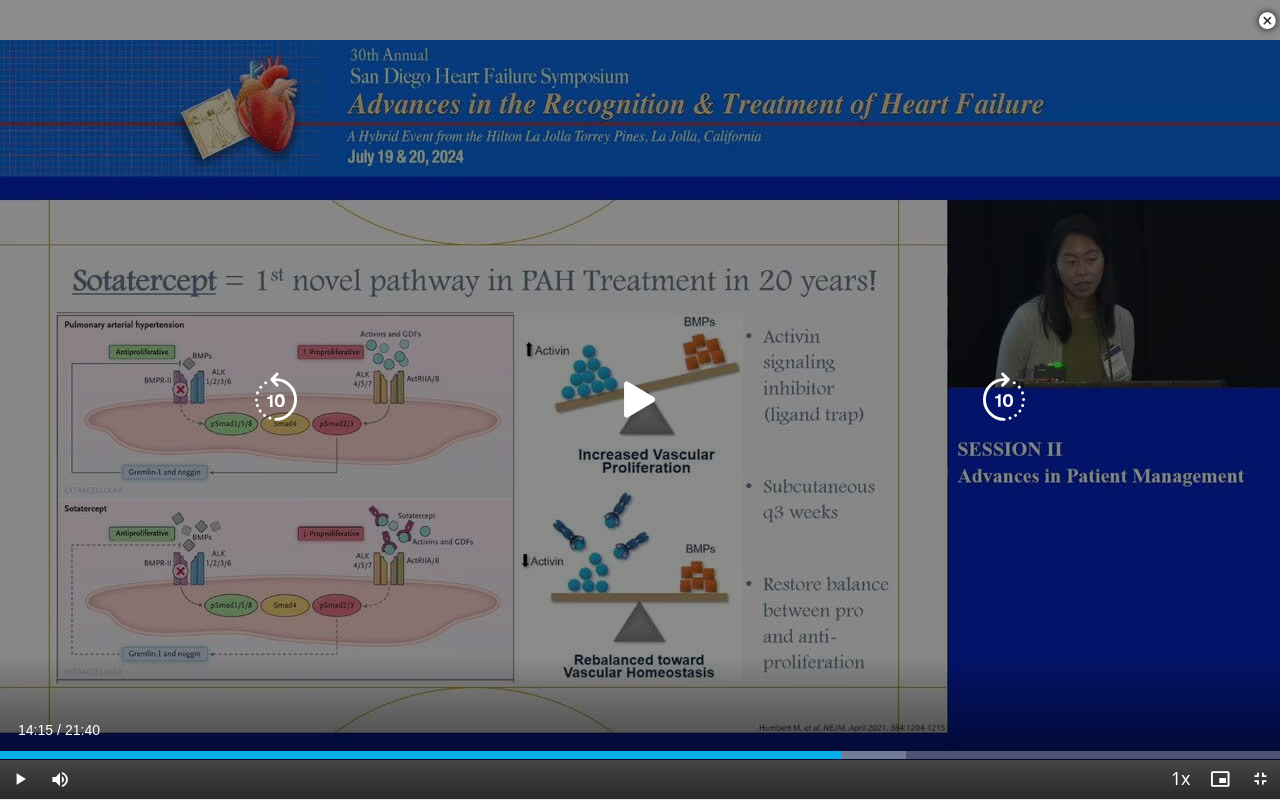 click on "10 seconds
Tap to unmute" at bounding box center (640, 399) 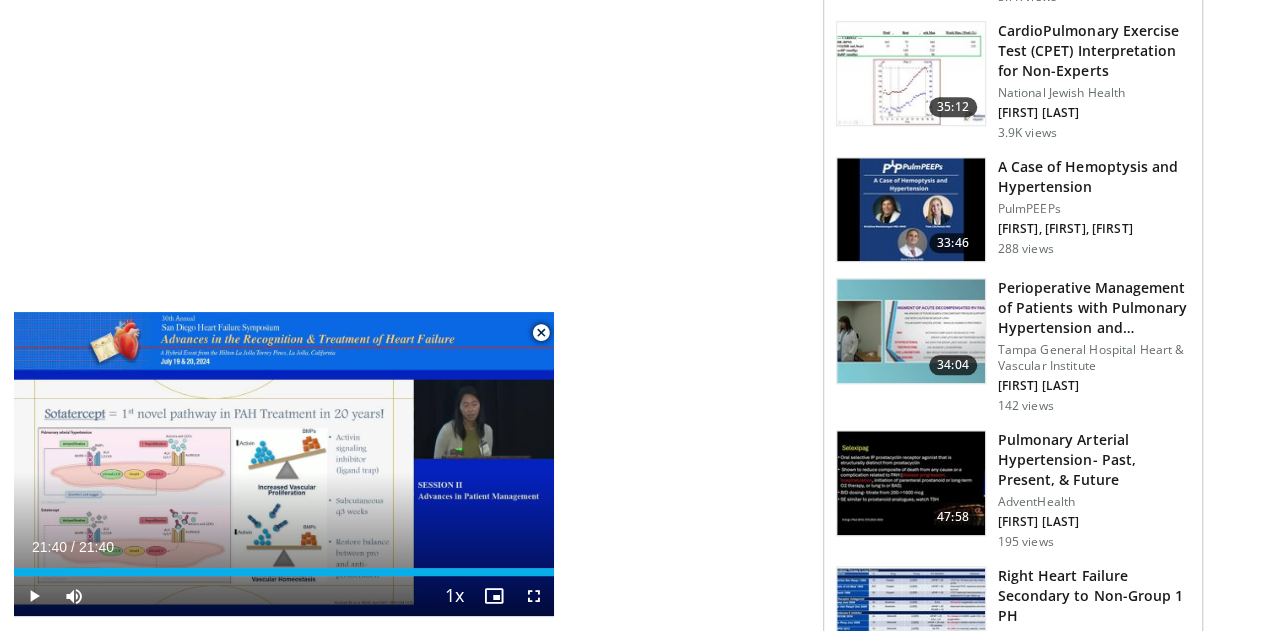 click at bounding box center [911, 483] 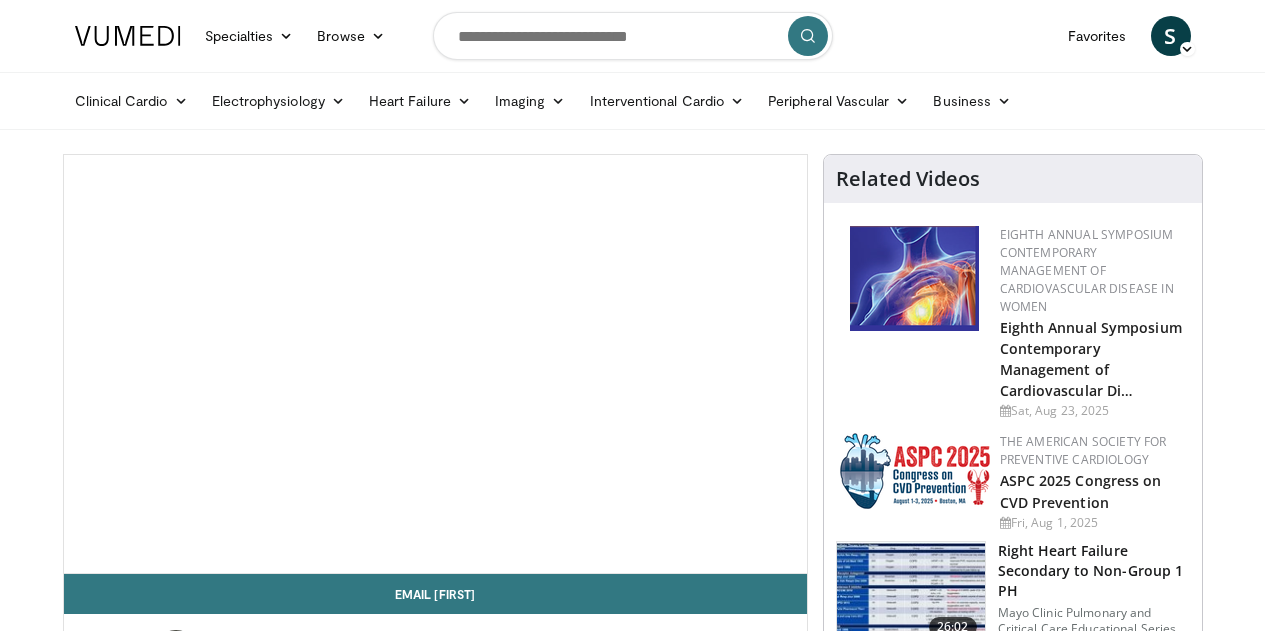 scroll, scrollTop: 0, scrollLeft: 0, axis: both 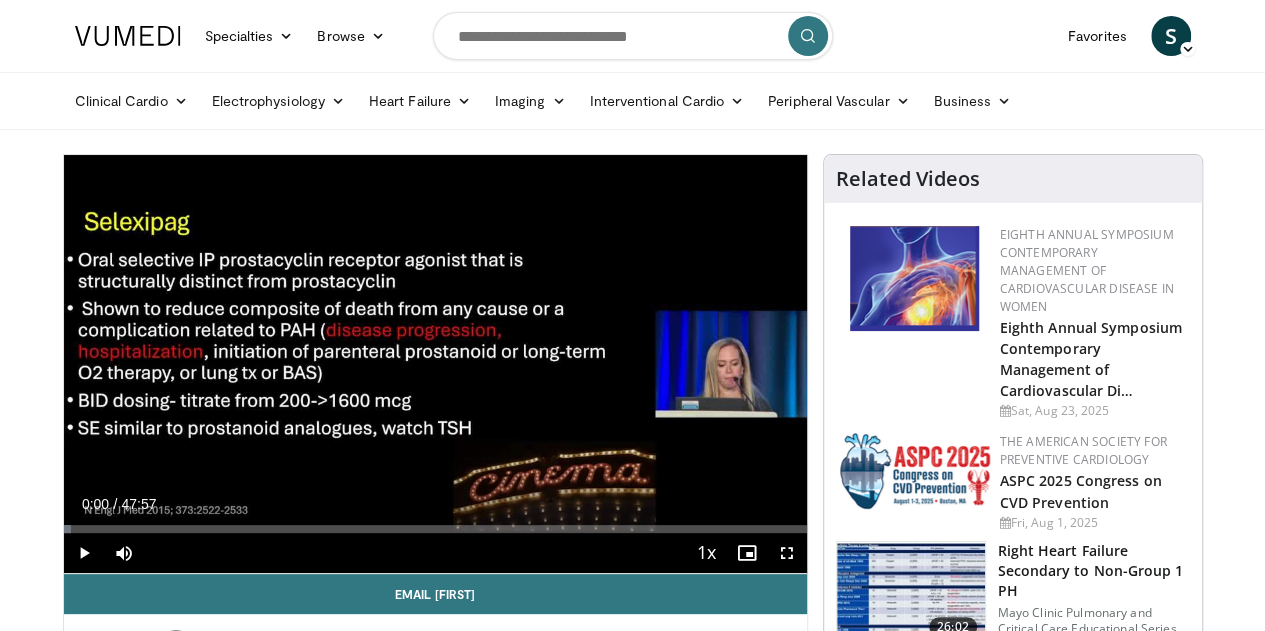 click at bounding box center (633, 36) 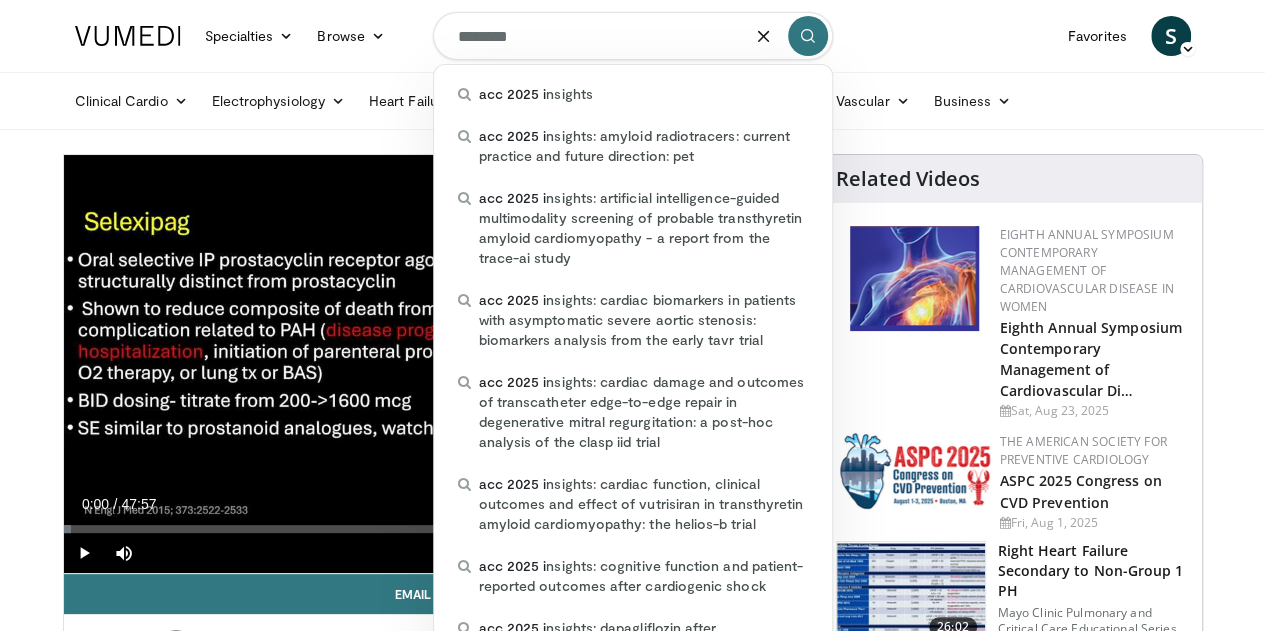 type on "********" 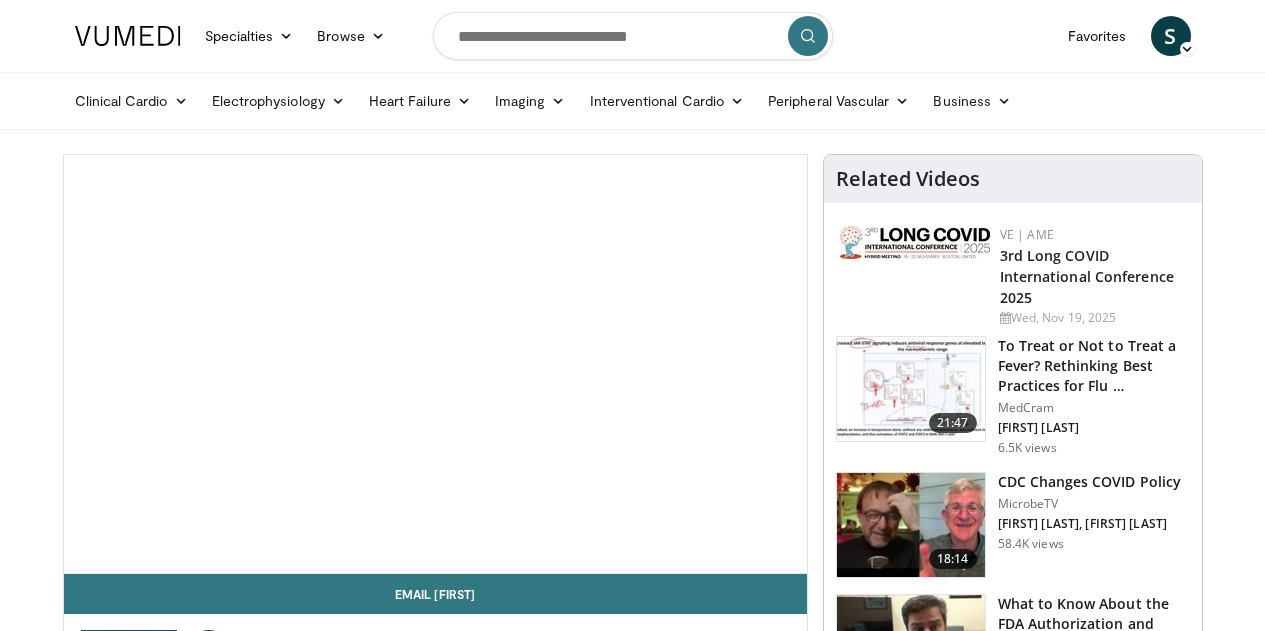 scroll, scrollTop: 800, scrollLeft: 0, axis: vertical 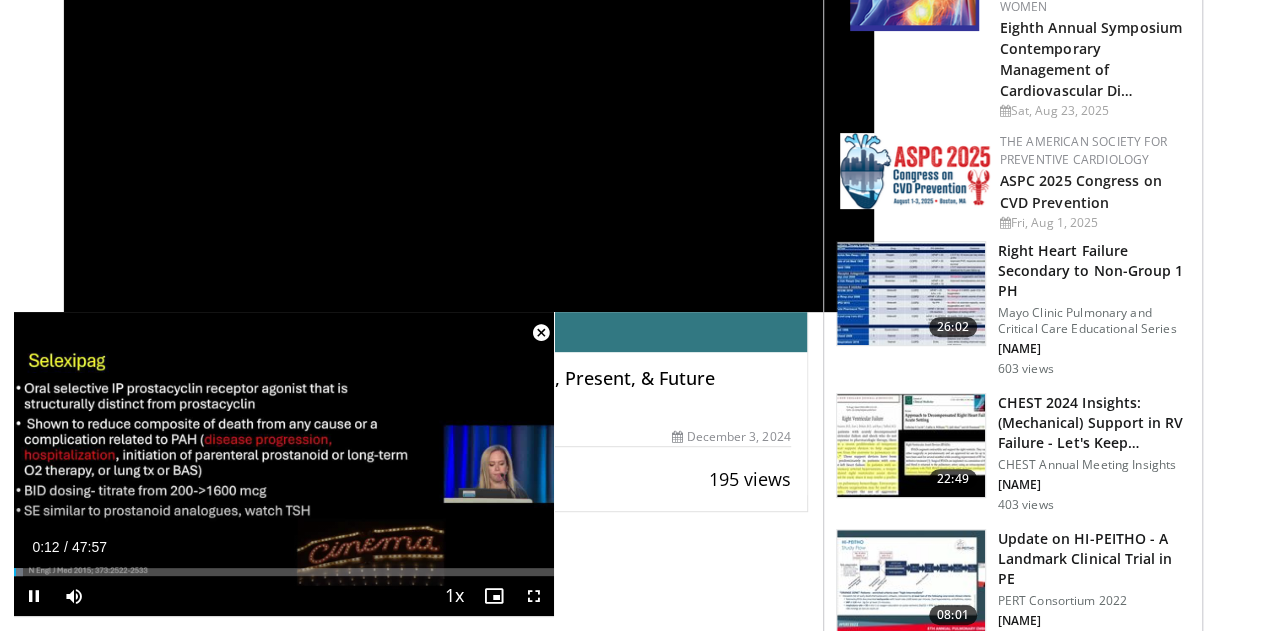 click at bounding box center (541, 333) 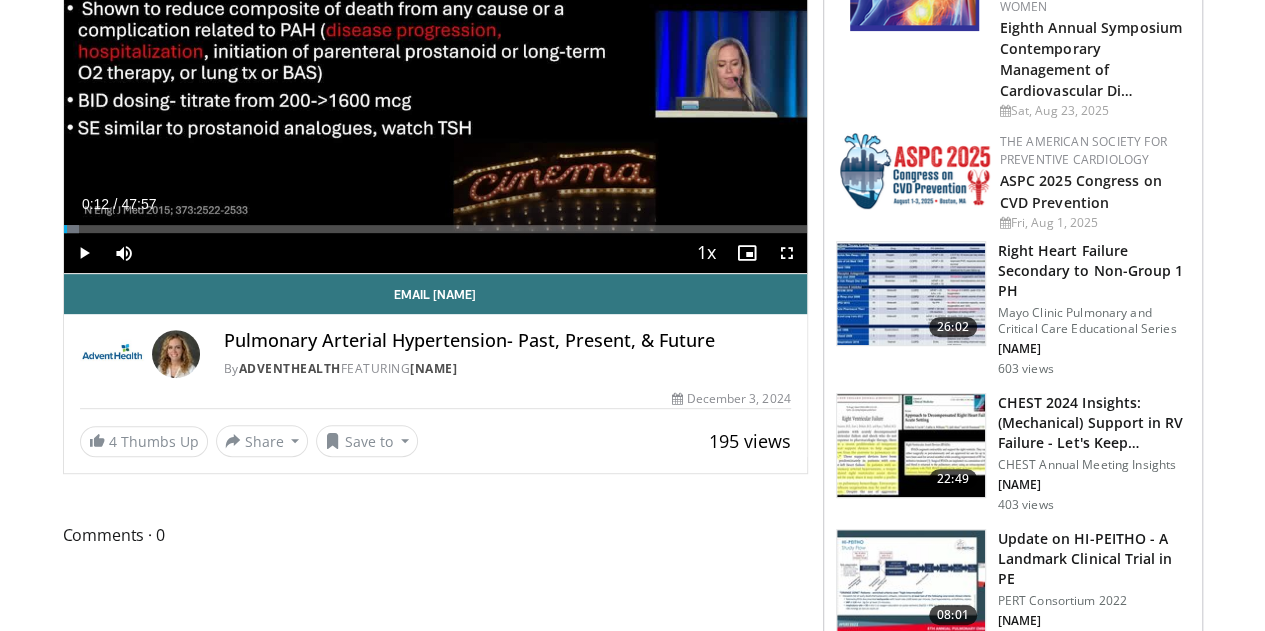 scroll, scrollTop: 100, scrollLeft: 0, axis: vertical 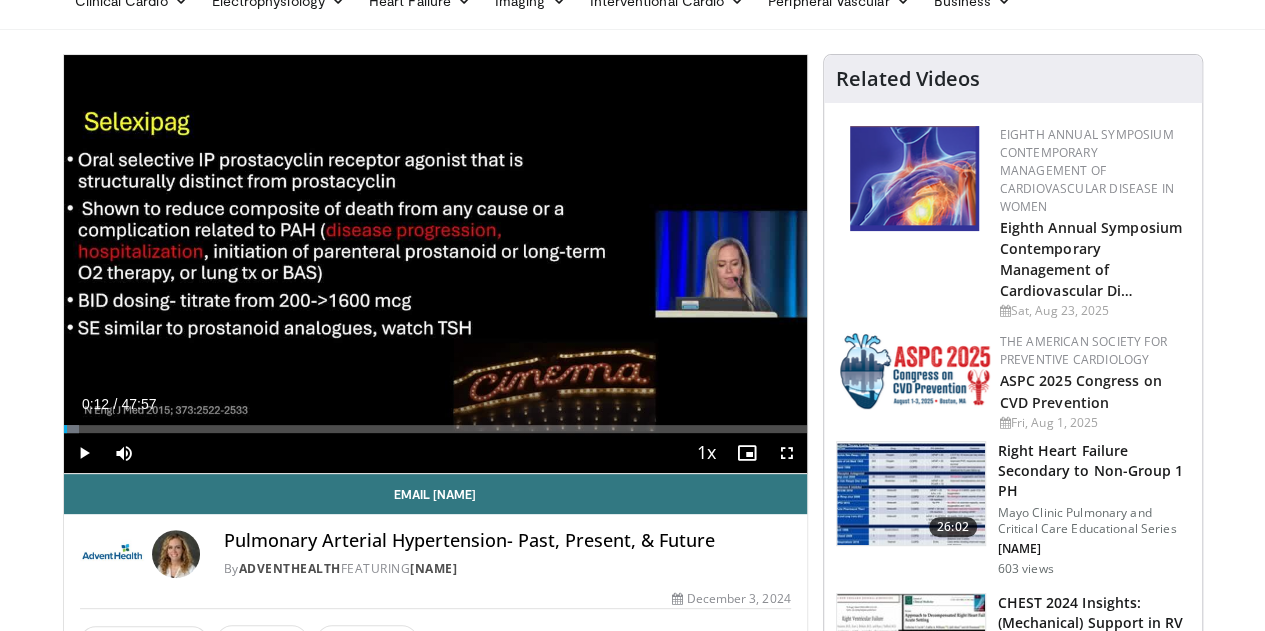 click on "10 seconds
Tap to unmute" at bounding box center (435, 264) 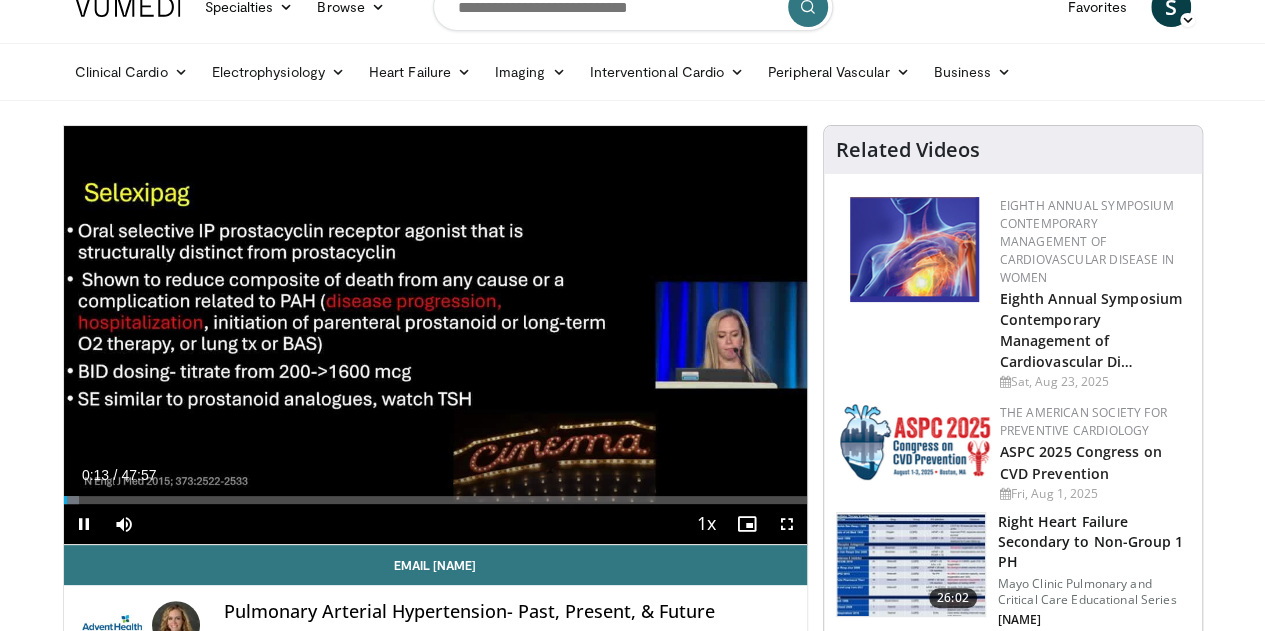 scroll, scrollTop: 0, scrollLeft: 0, axis: both 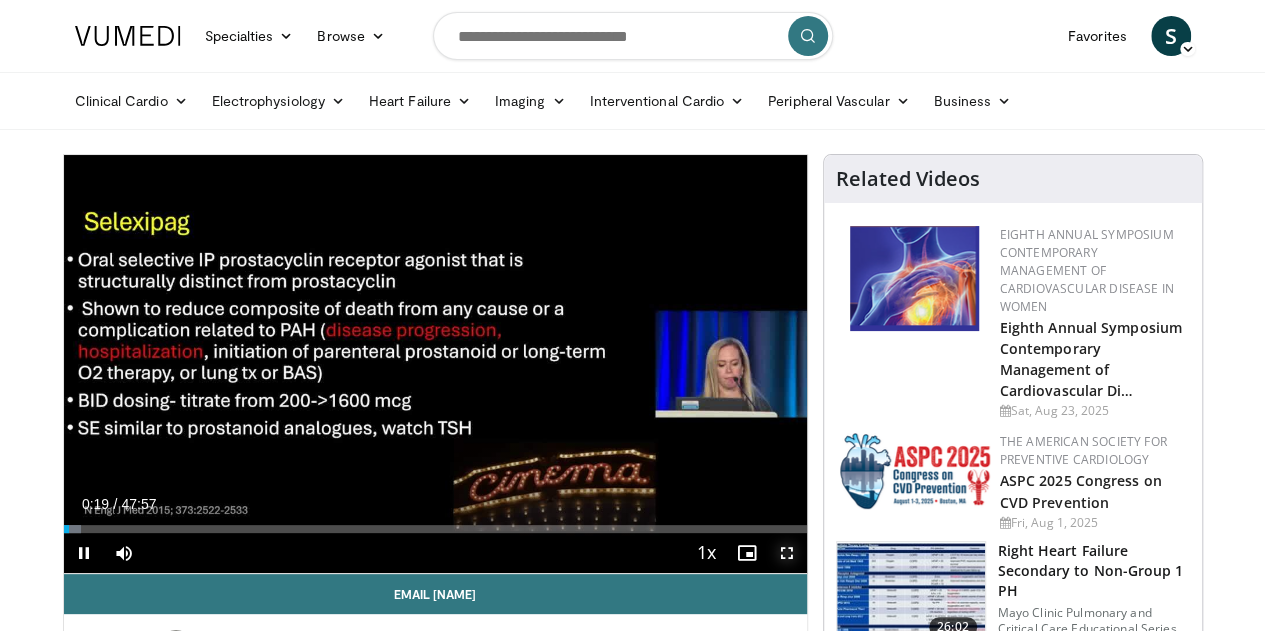 click at bounding box center (787, 553) 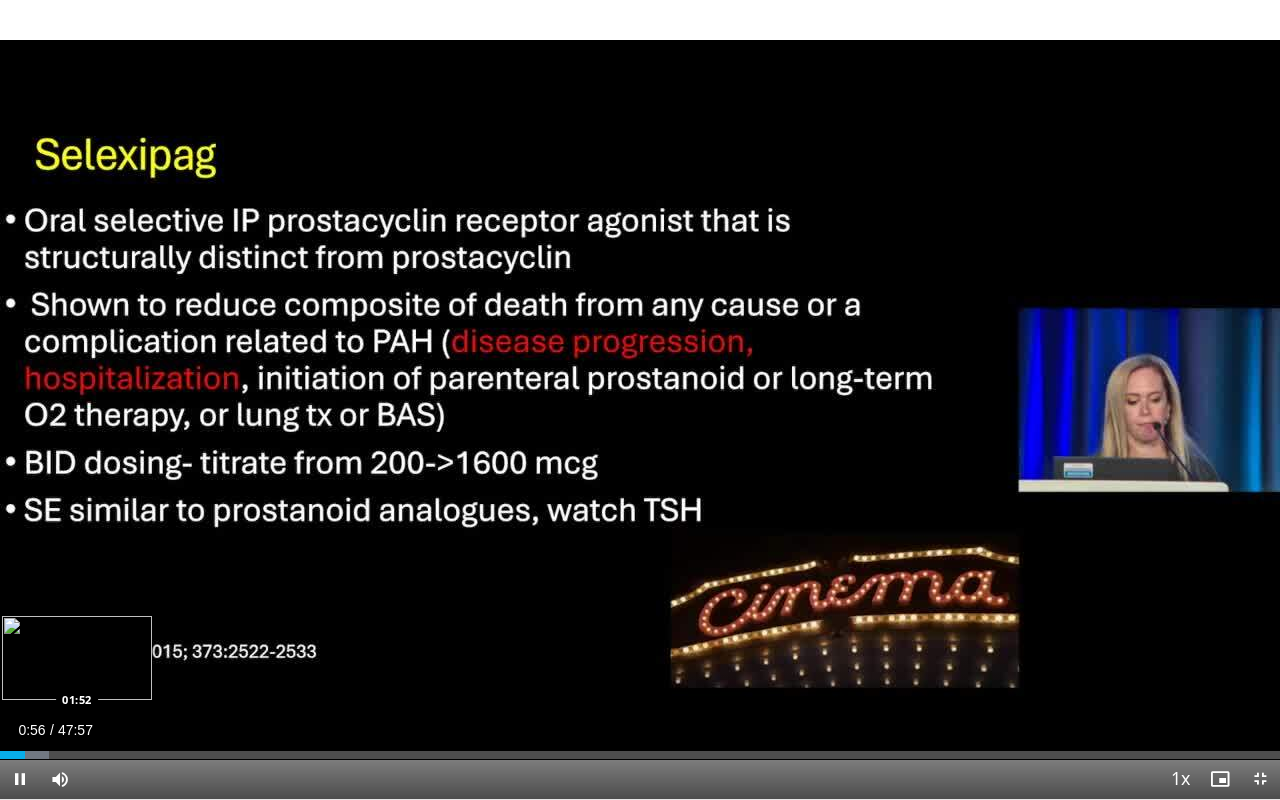 click on "Loaded :  3.83% 00:56 01:52" at bounding box center [640, 749] 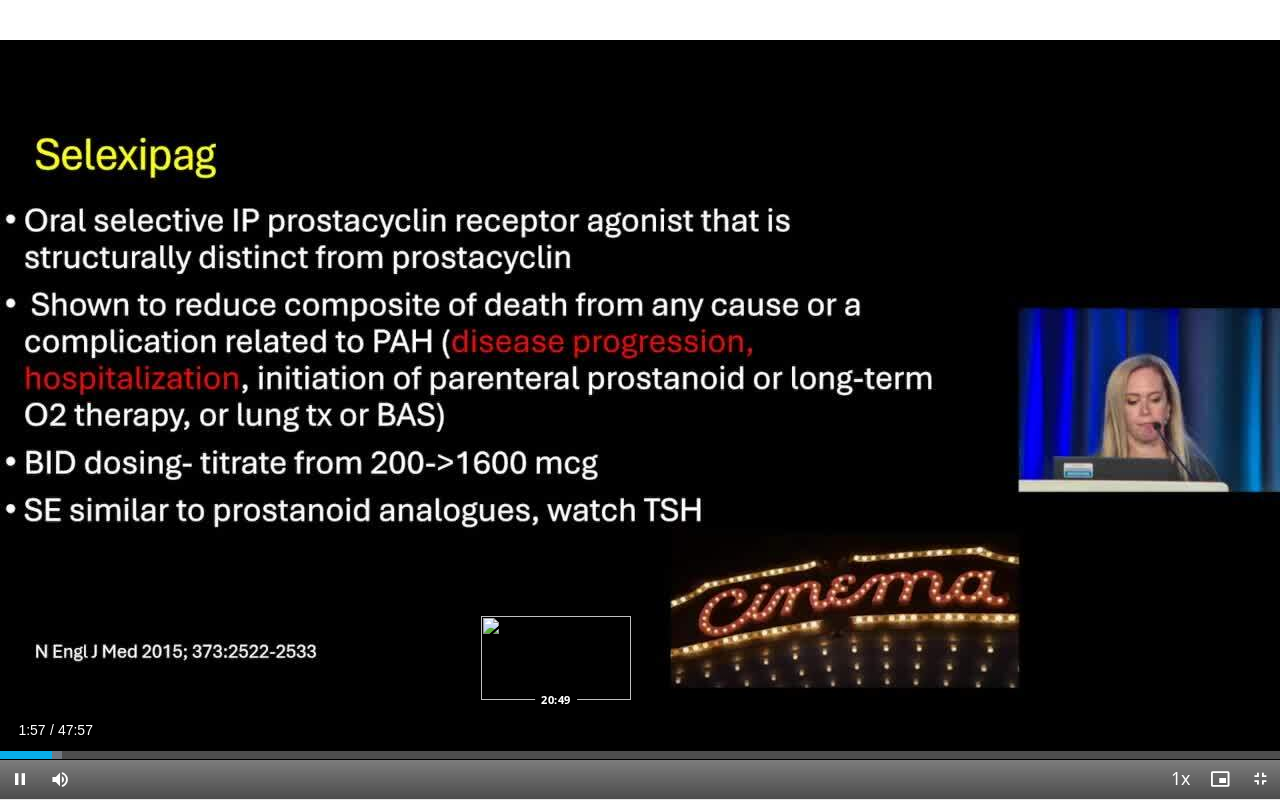 click on "Loaded :  4.87% 01:57 20:49" at bounding box center [640, 755] 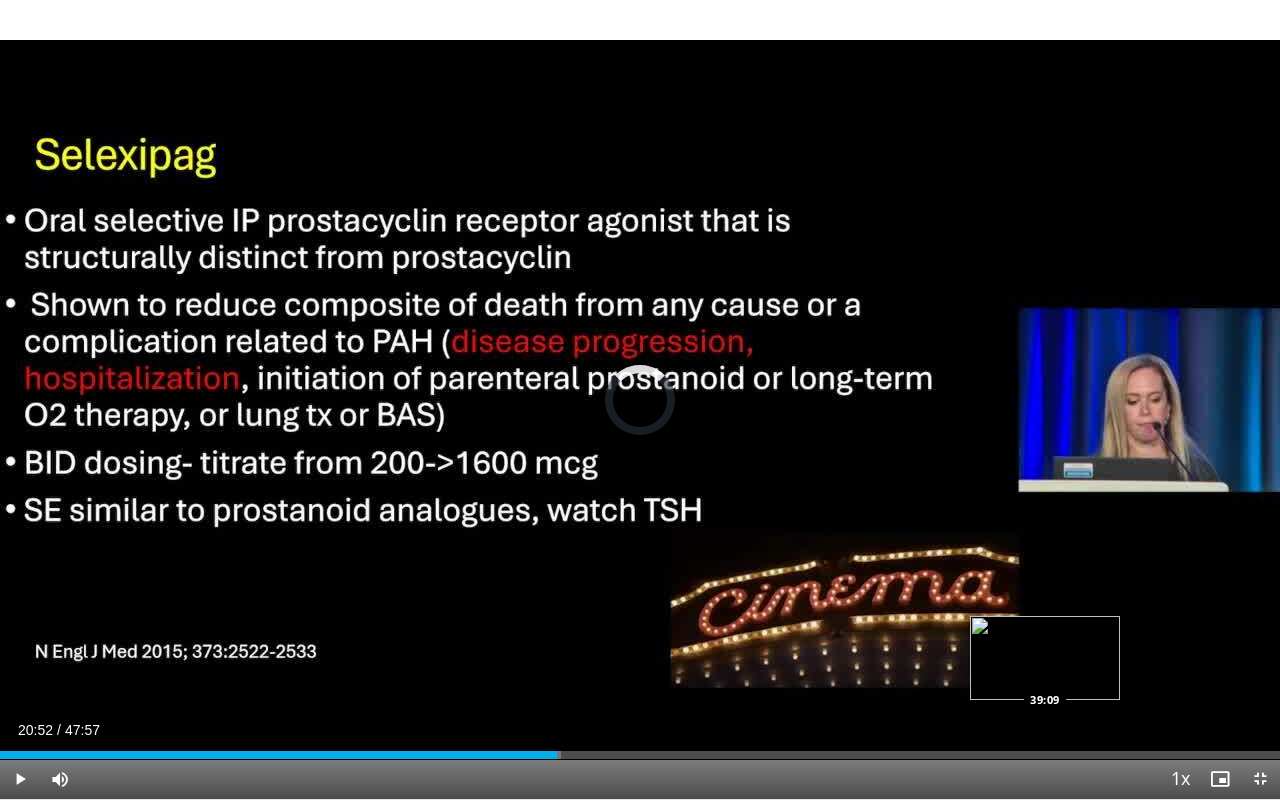 click on "Loaded :  43.83% 20:52 39:09" at bounding box center [640, 749] 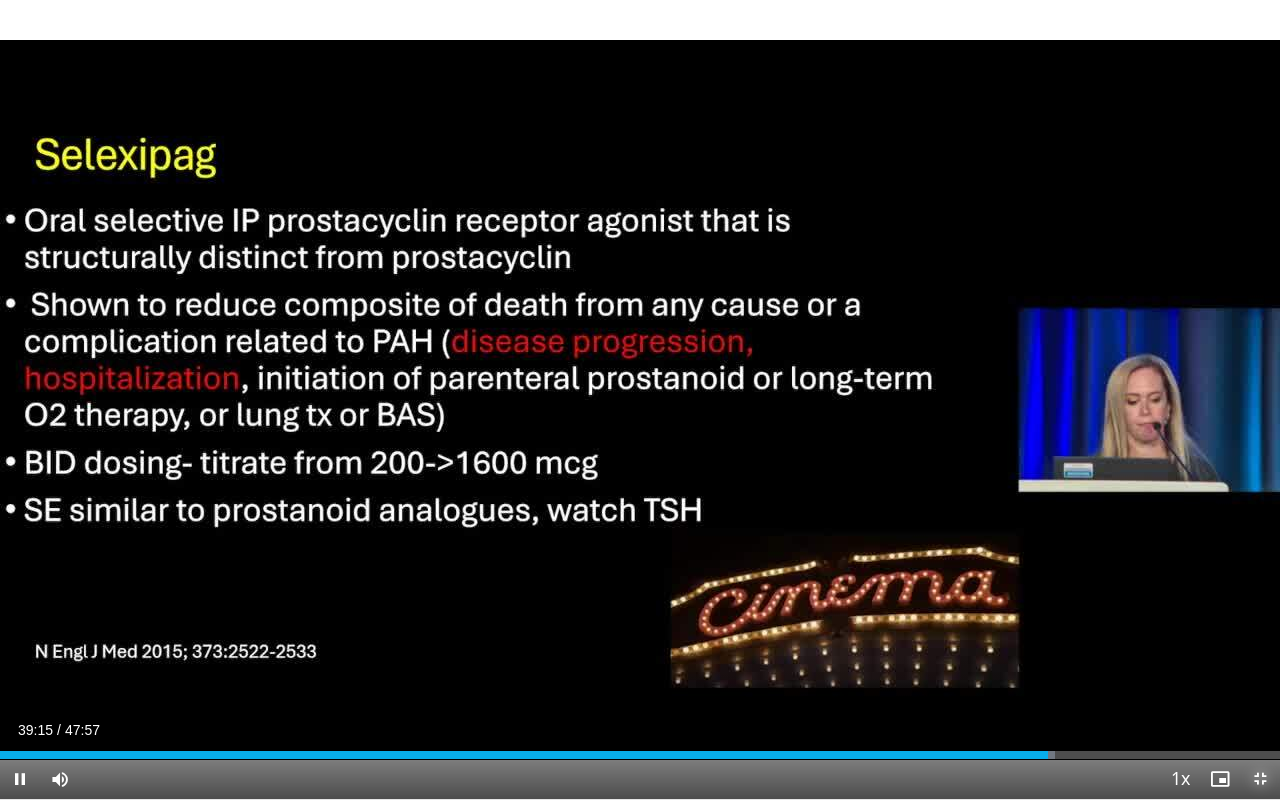 click at bounding box center [1260, 779] 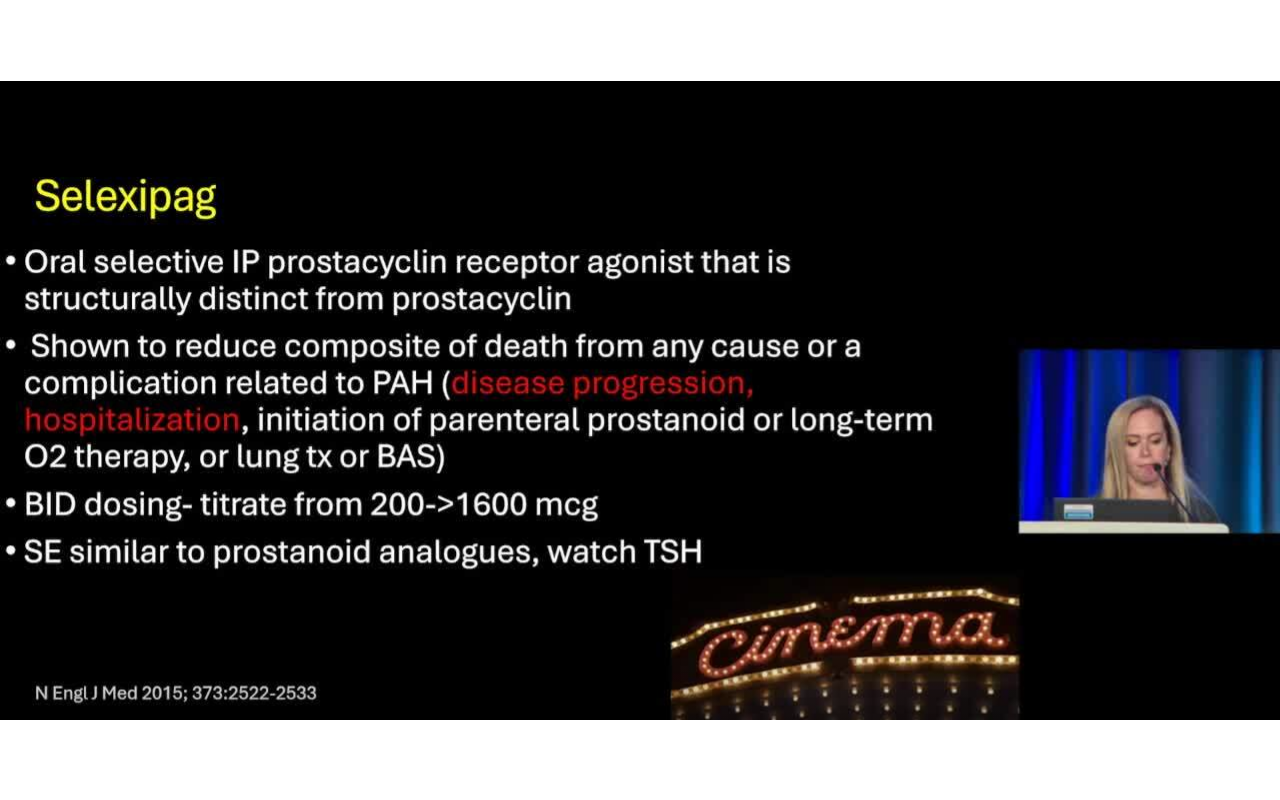 scroll, scrollTop: 200, scrollLeft: 0, axis: vertical 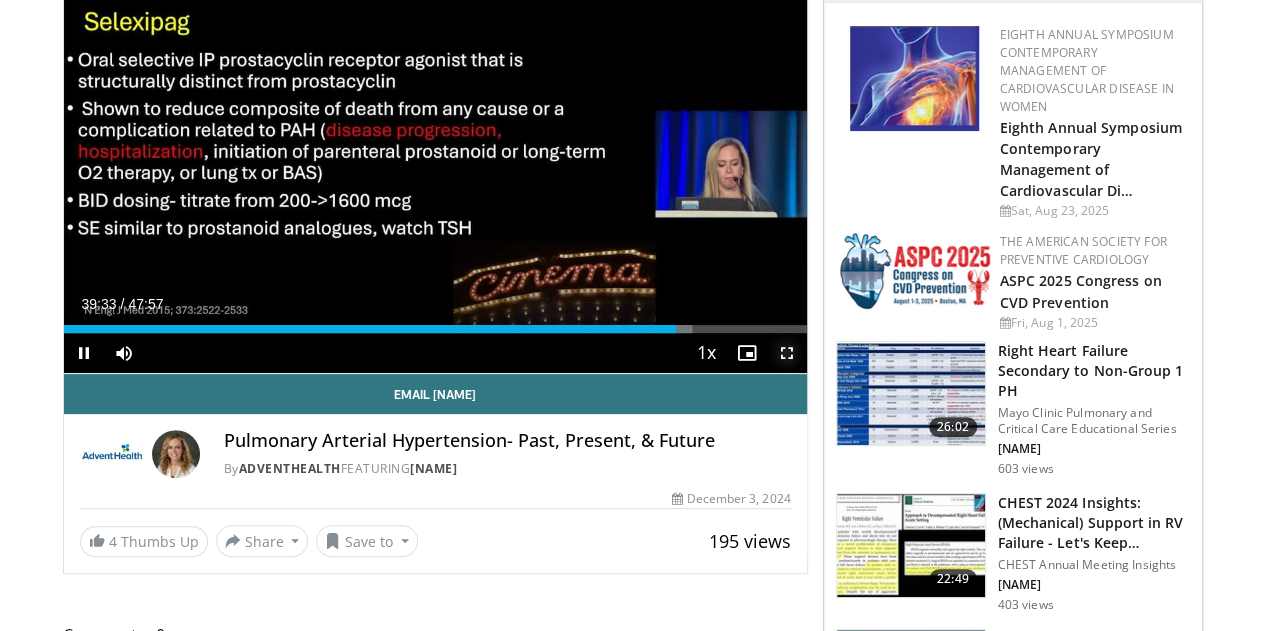 click at bounding box center (787, 353) 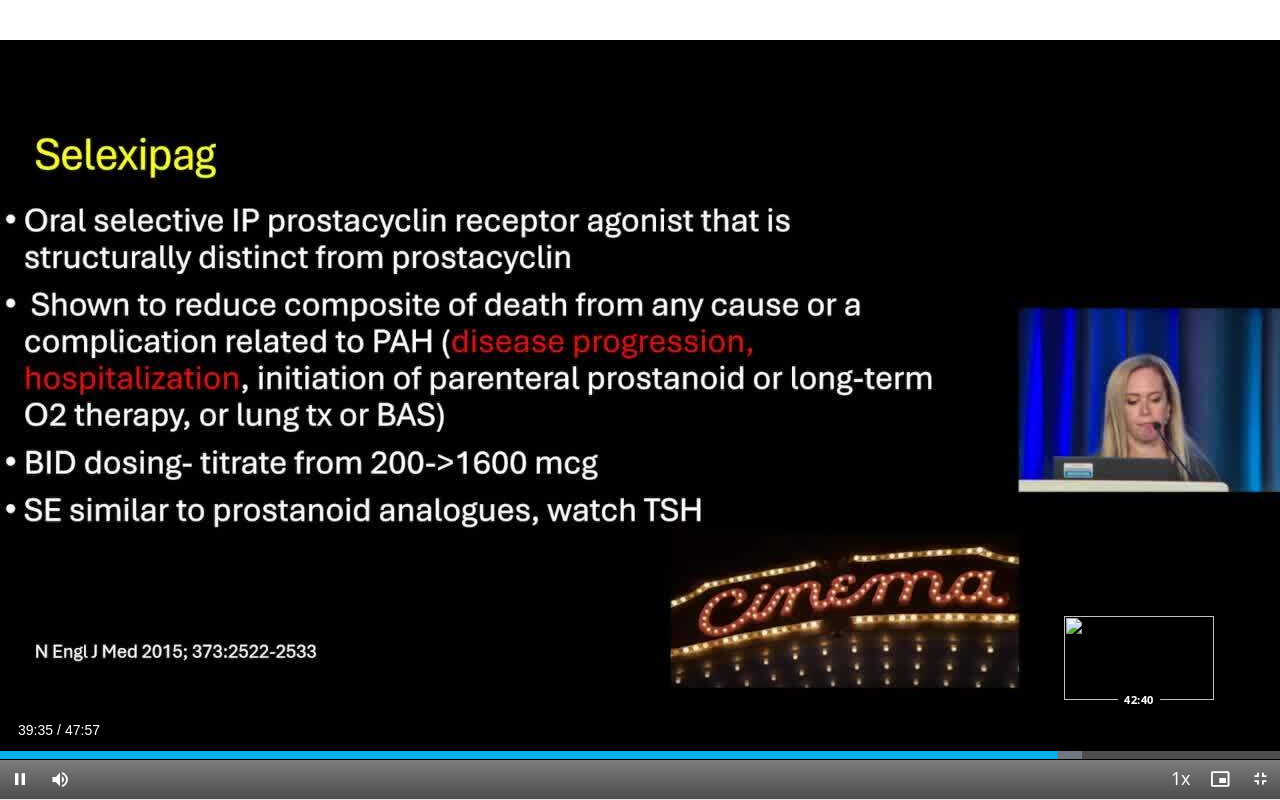 click on "Loaded :  84.53% 39:35 42:40" at bounding box center (640, 755) 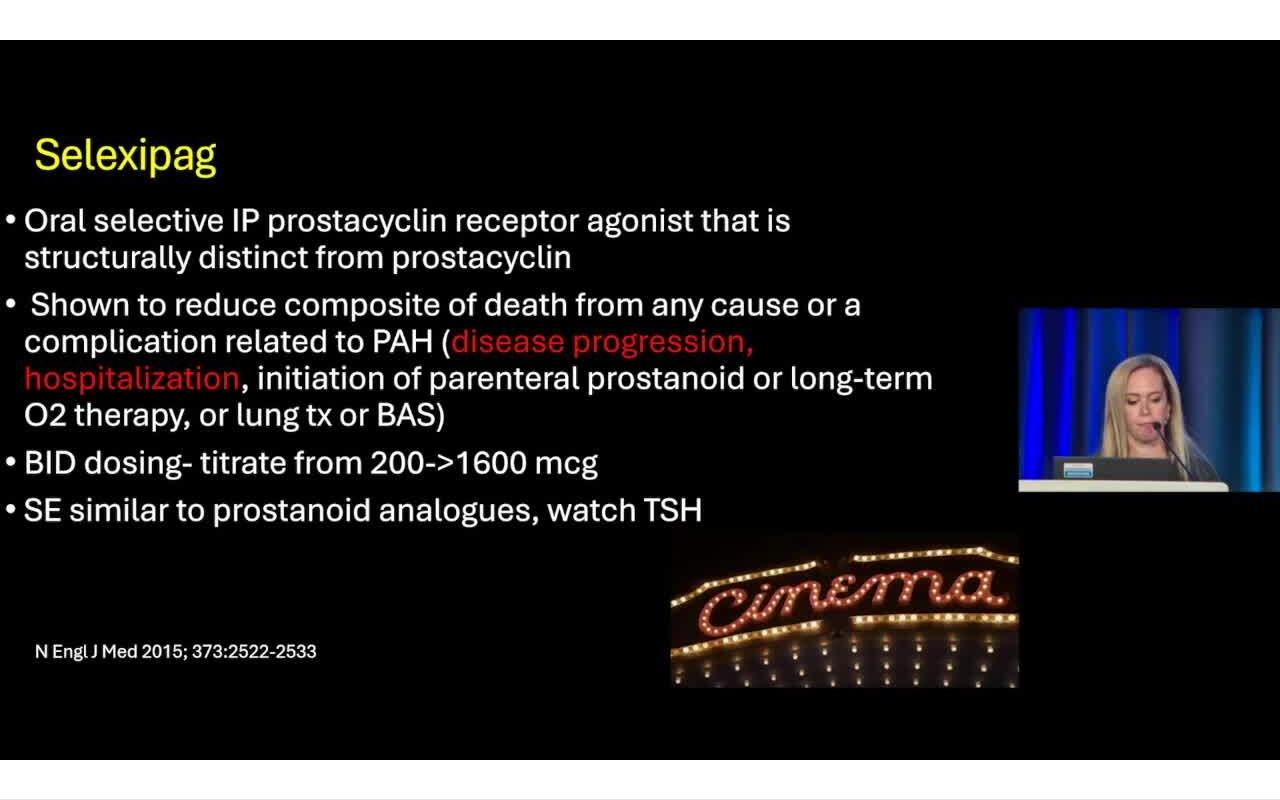 click on "**********" at bounding box center (640, 400) 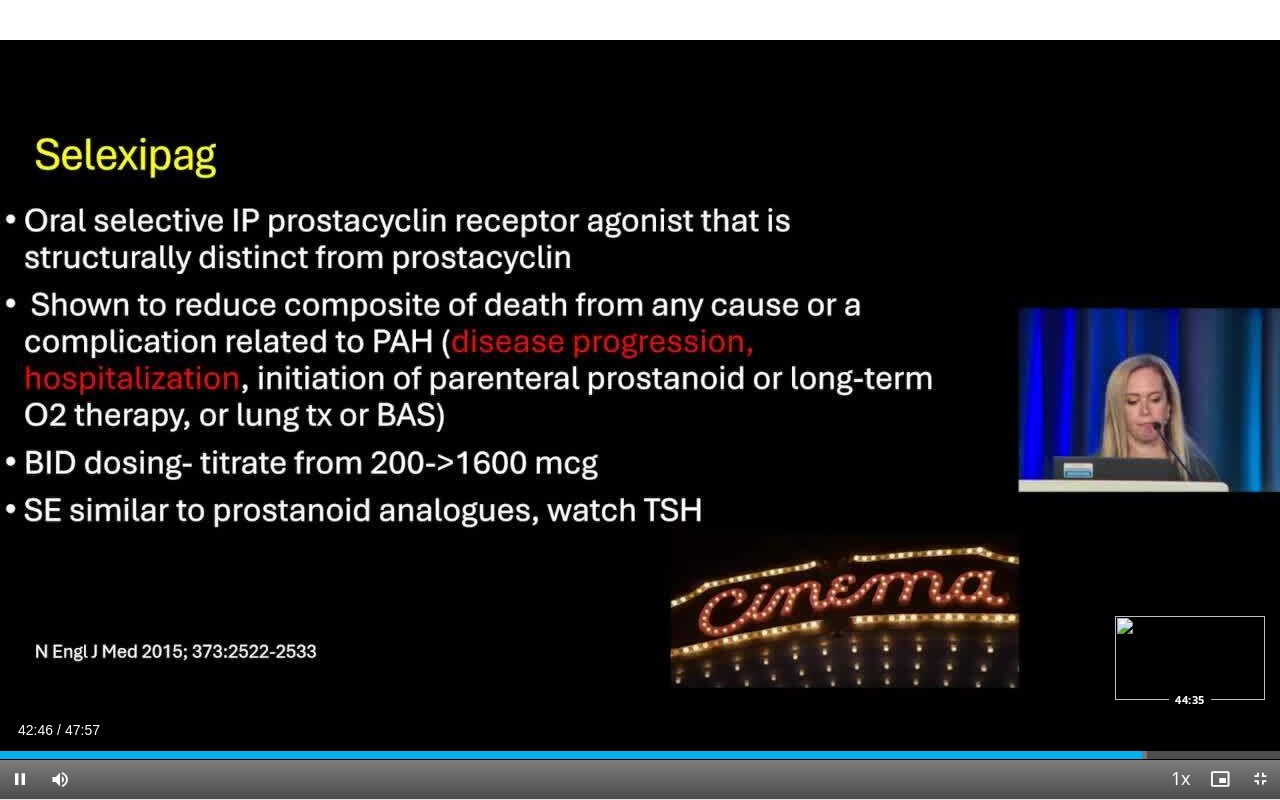 click on "Loaded :  89.63% 42:46 44:35" at bounding box center (640, 749) 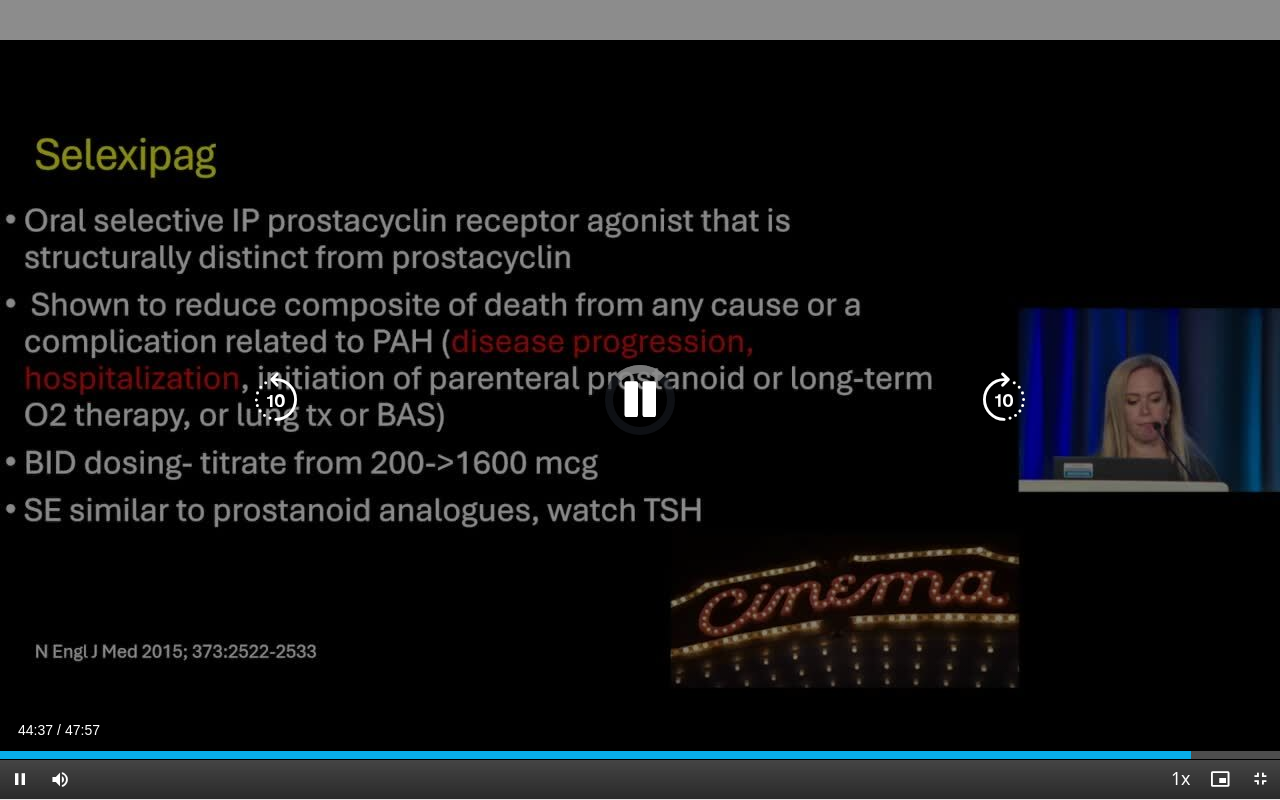 click on "20 seconds
Tap to unmute" at bounding box center (640, 399) 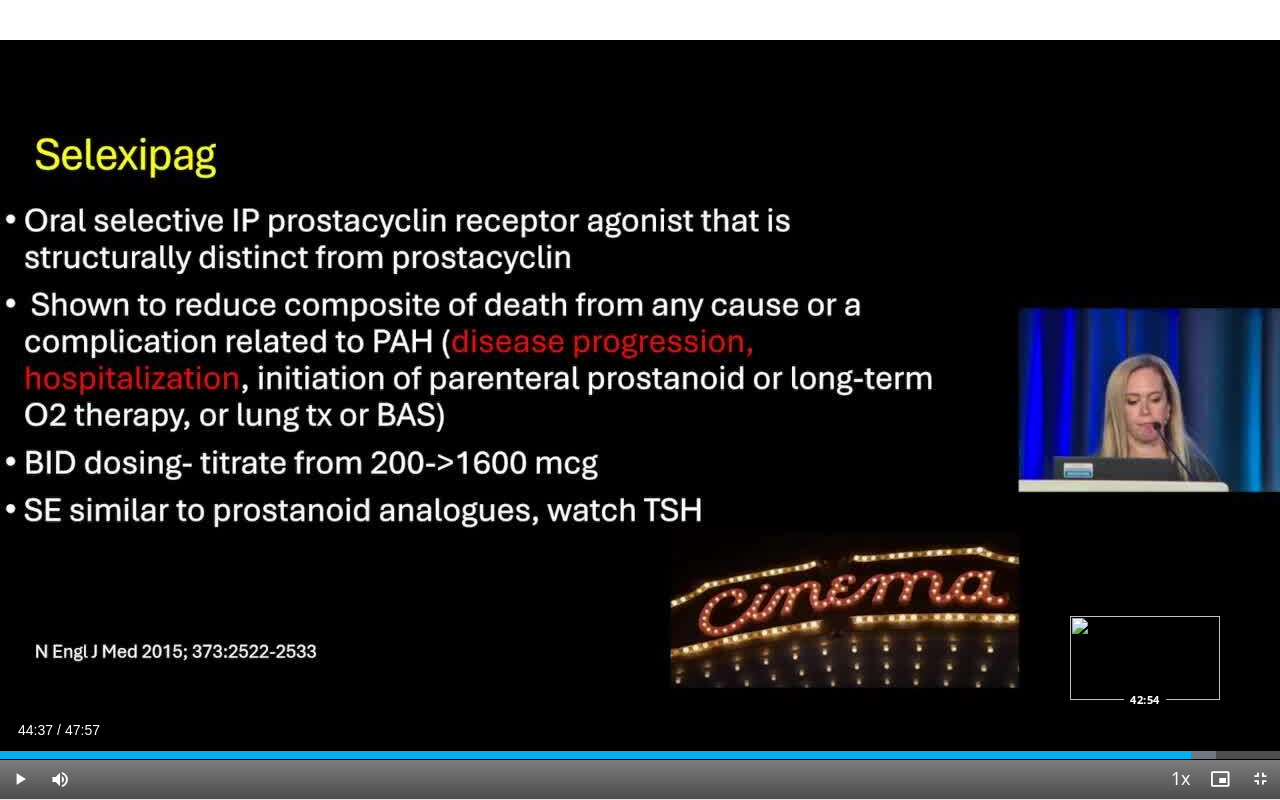 click on "Loaded :  94.97% 44:37 42:54" at bounding box center [640, 749] 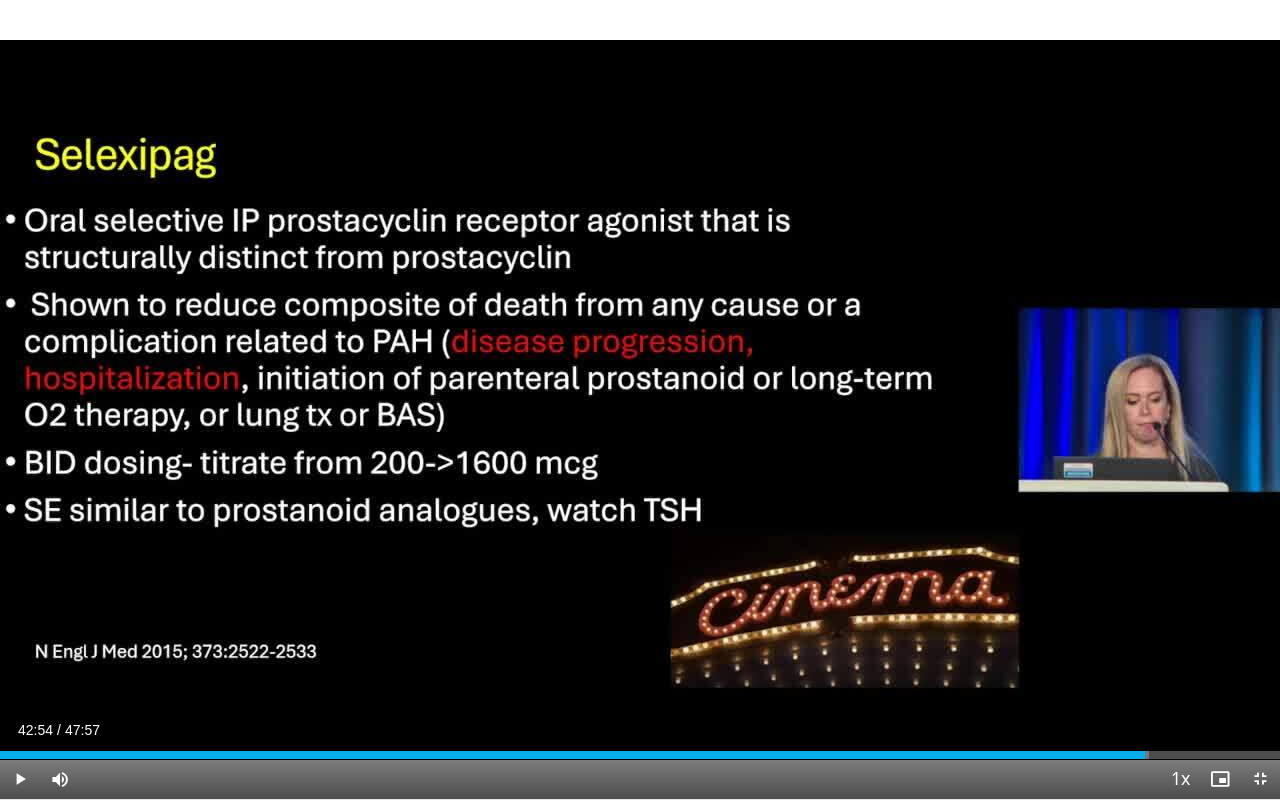 click on "Loaded :  89.75% 42:54 43:52" at bounding box center (640, 755) 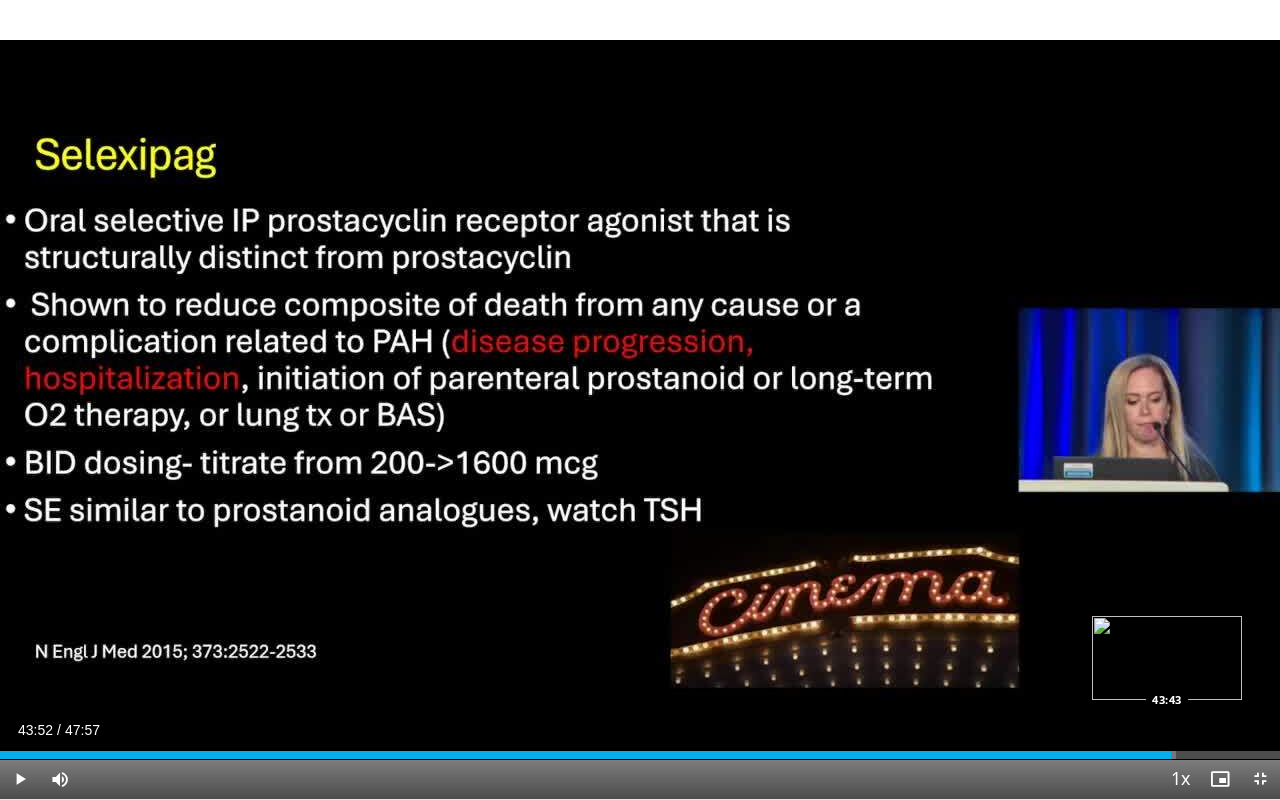 click on "43:52" at bounding box center (585, 755) 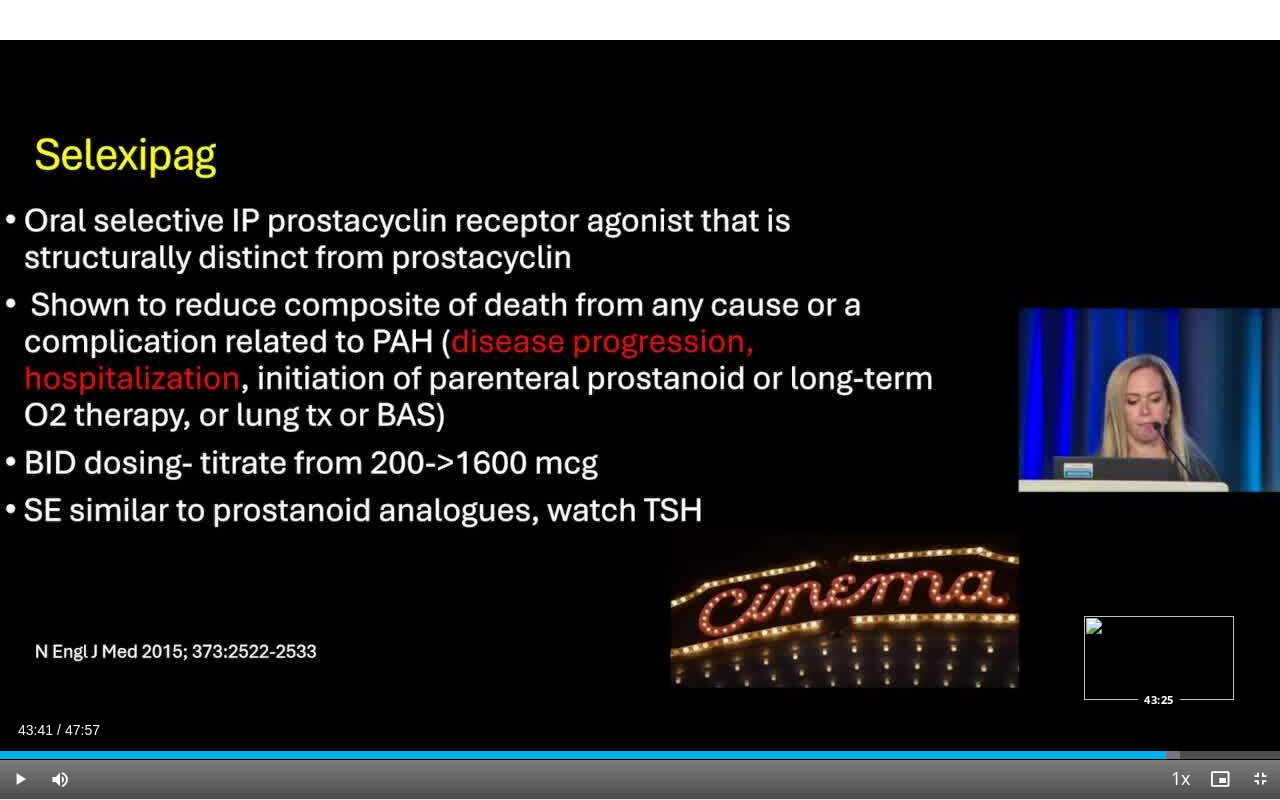 click on "43:41" at bounding box center [583, 755] 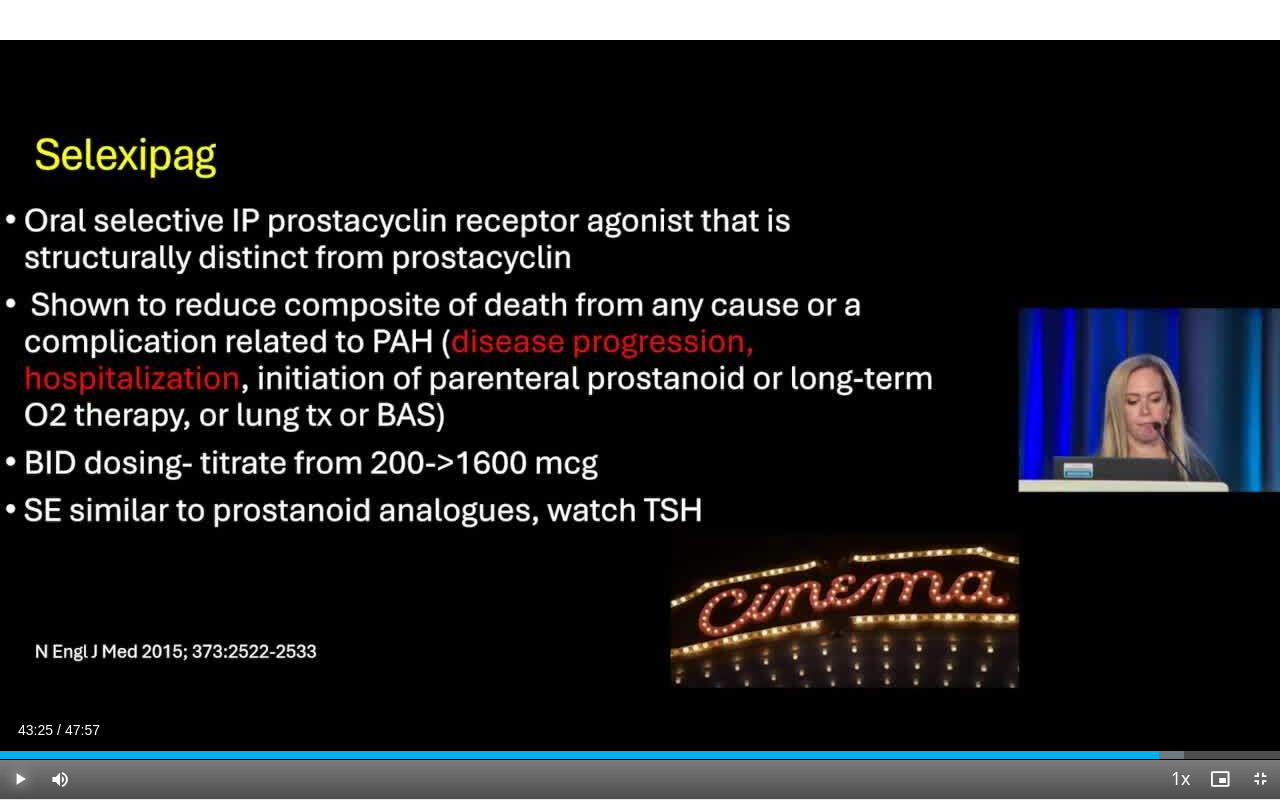 click at bounding box center [20, 779] 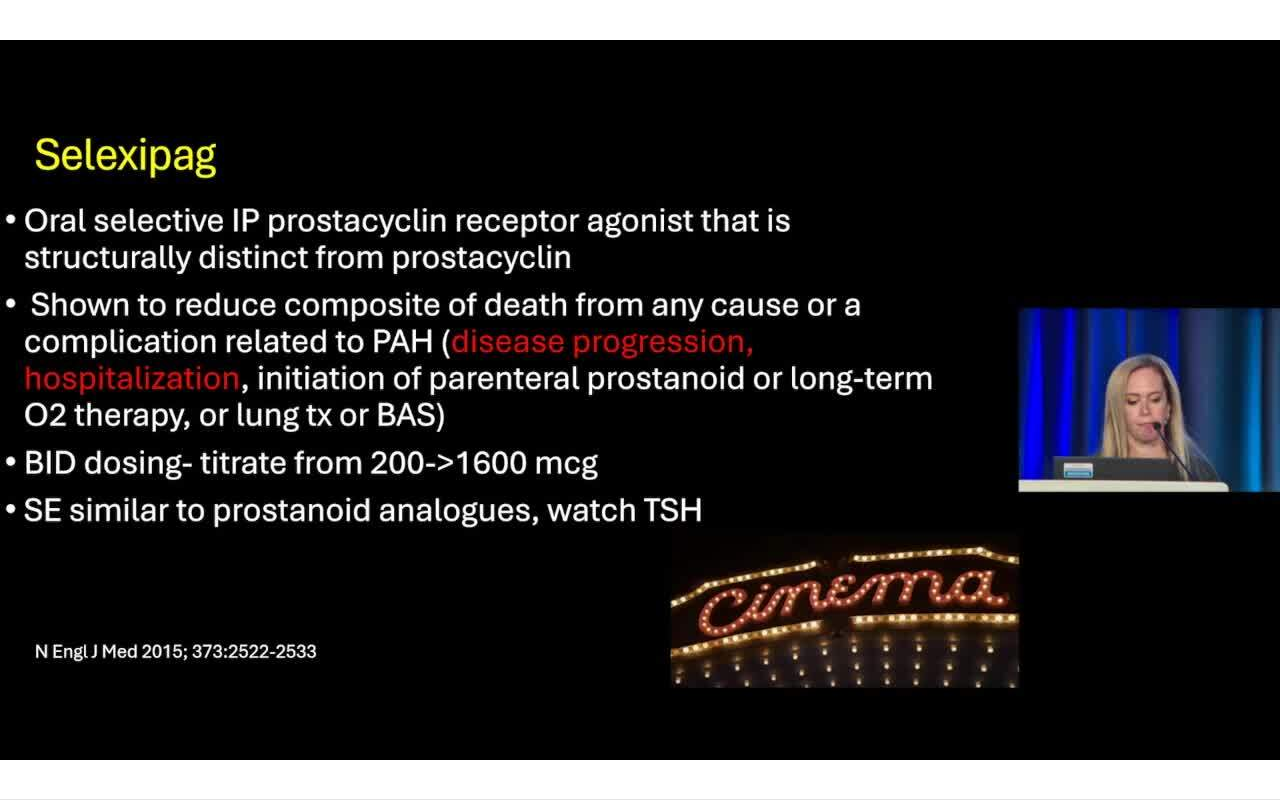 type 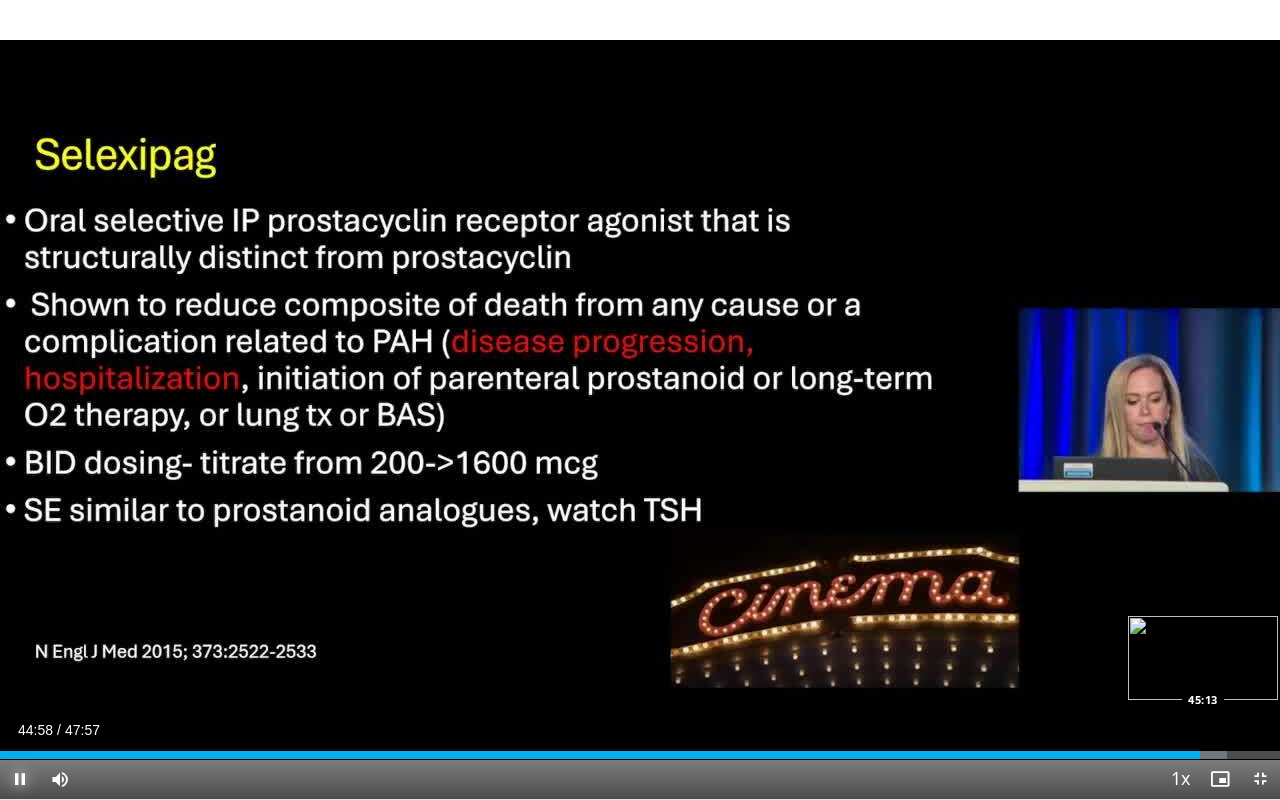 click at bounding box center (1207, 755) 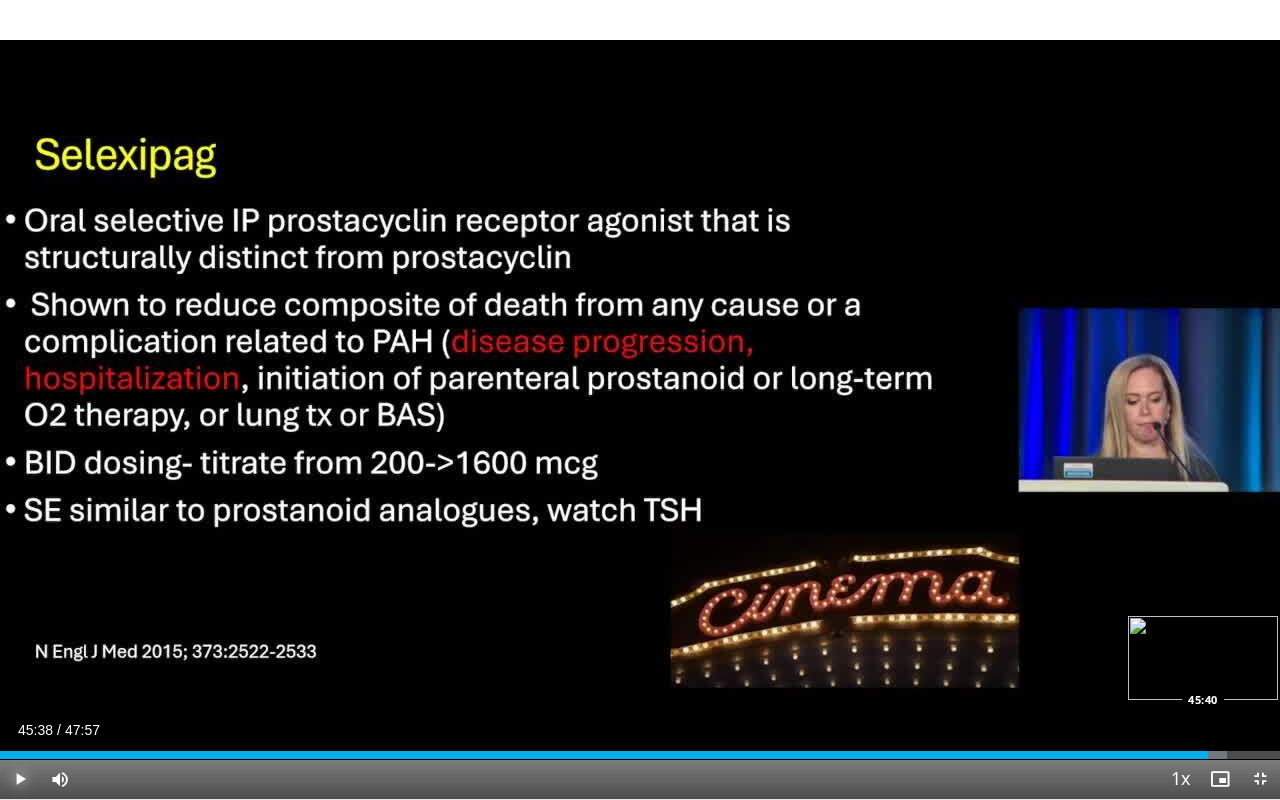 click at bounding box center [1211, 755] 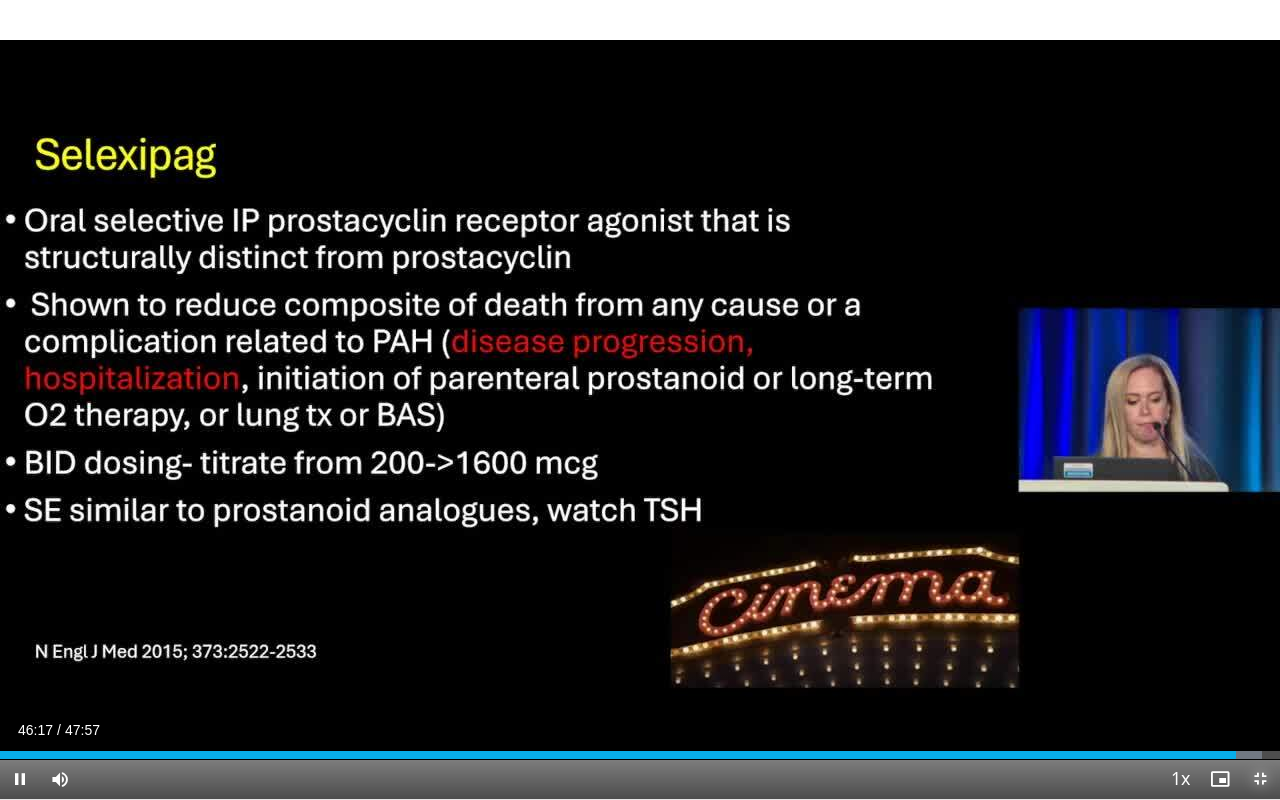 click at bounding box center [1260, 779] 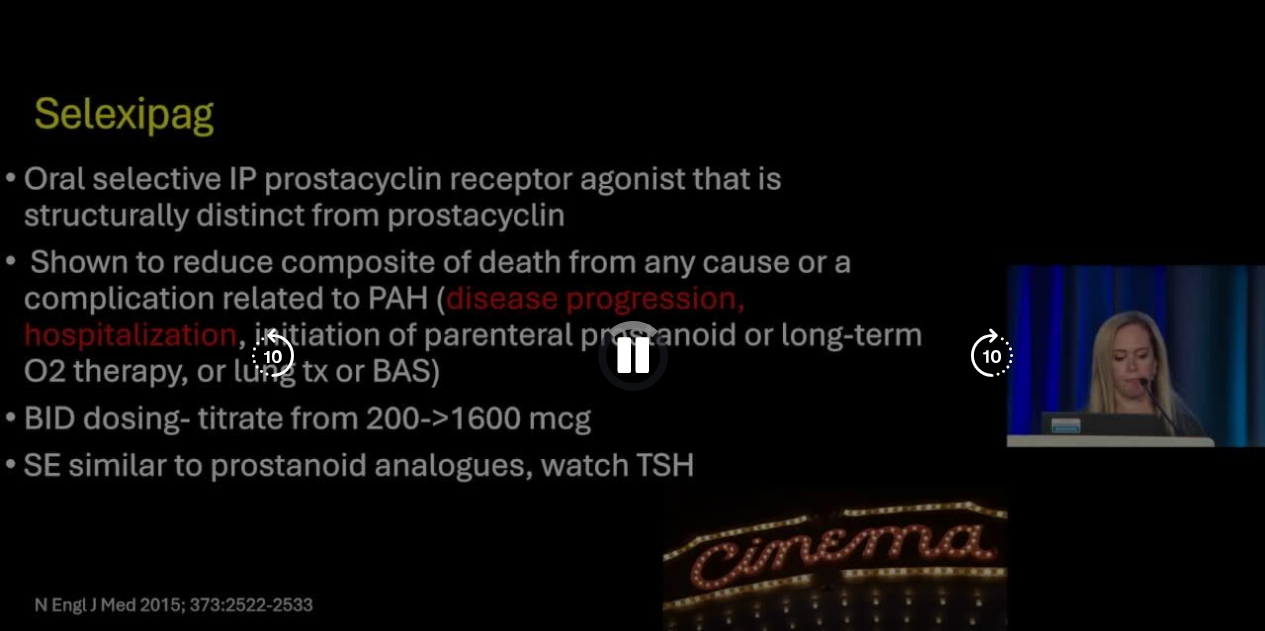 scroll, scrollTop: 56, scrollLeft: 0, axis: vertical 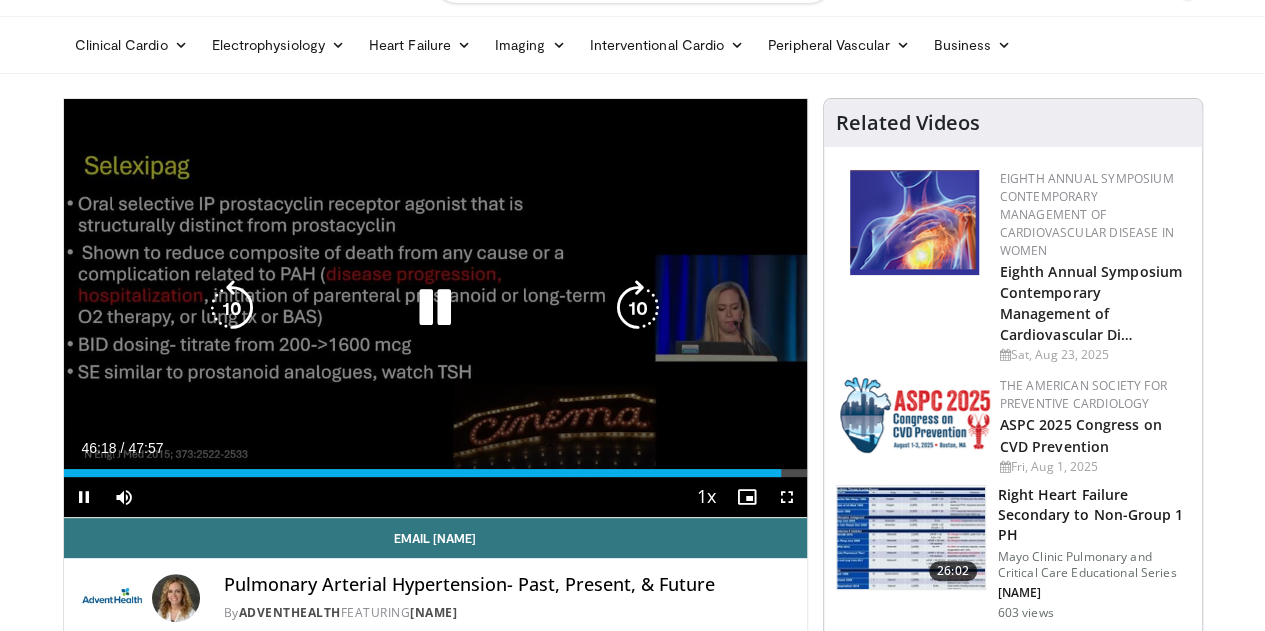 click at bounding box center [435, 308] 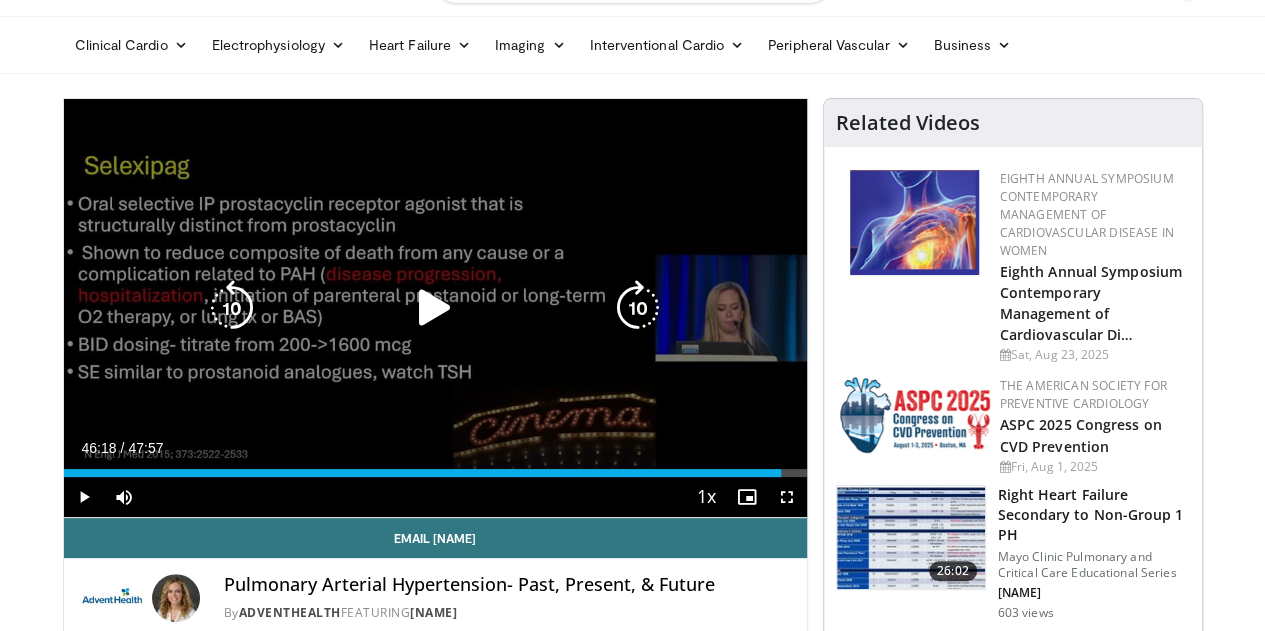 click at bounding box center [435, 308] 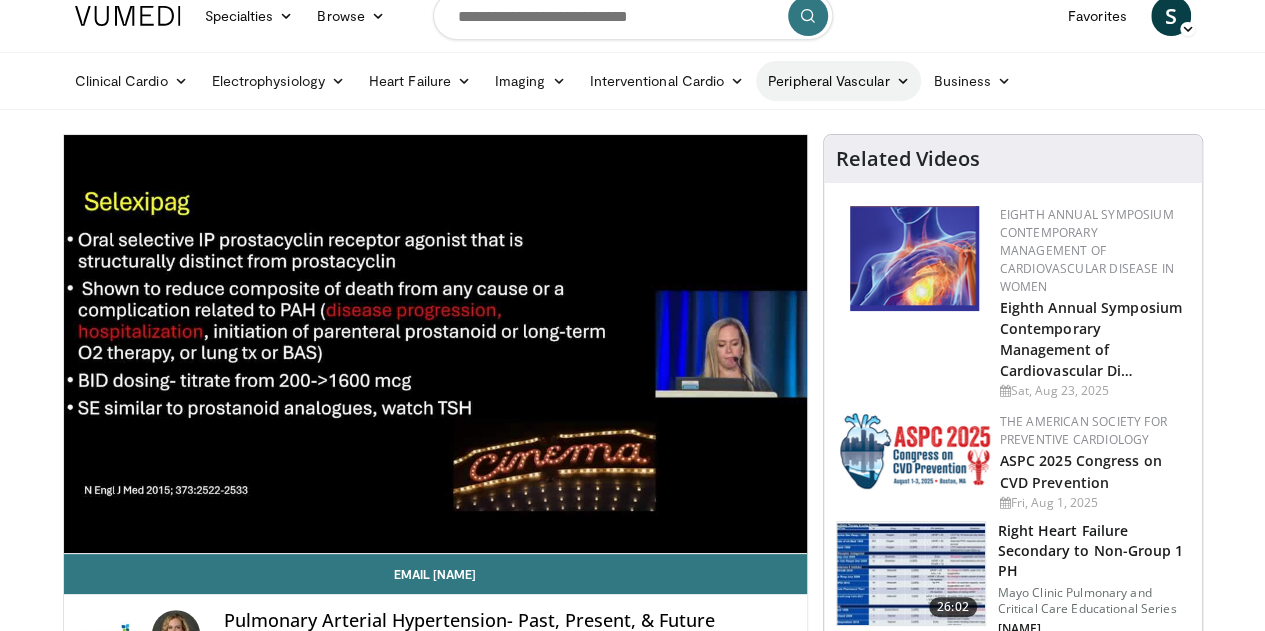 scroll, scrollTop: 0, scrollLeft: 0, axis: both 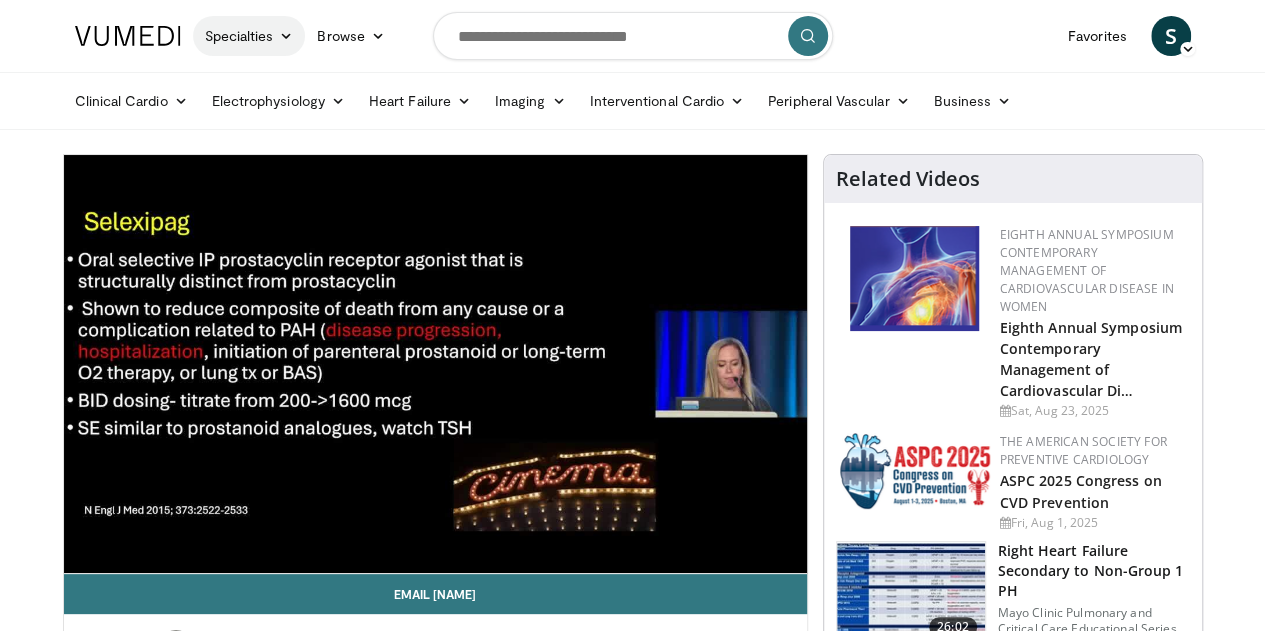 click on "Specialties" at bounding box center (249, 36) 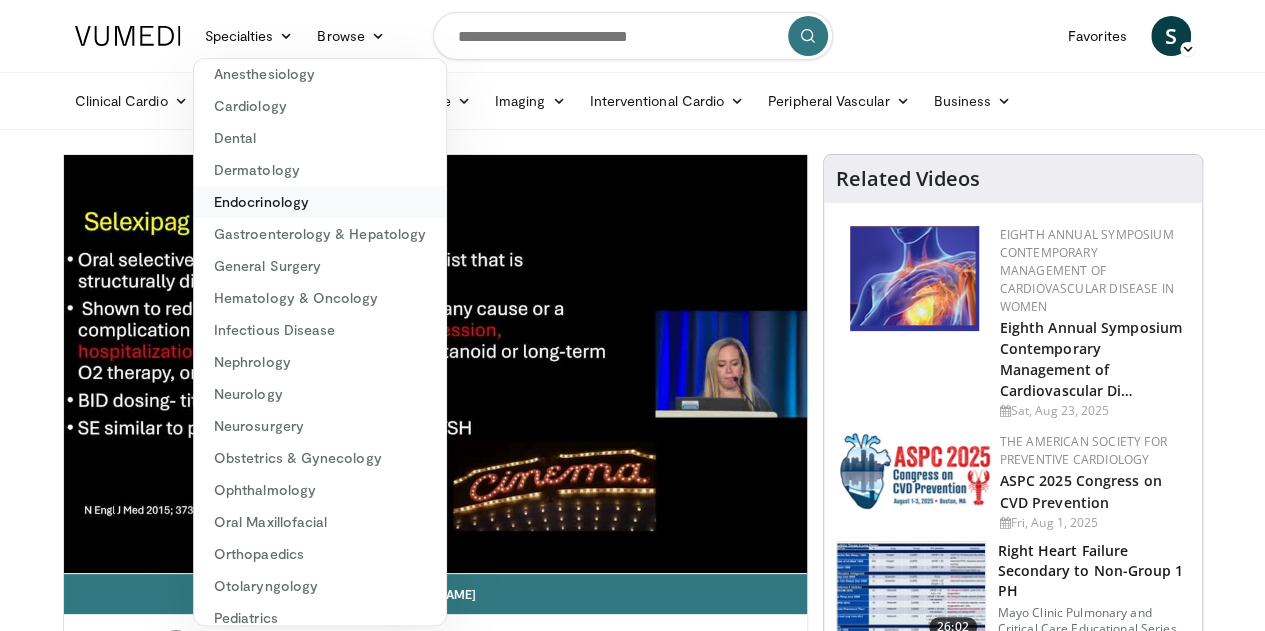 scroll, scrollTop: 0, scrollLeft: 0, axis: both 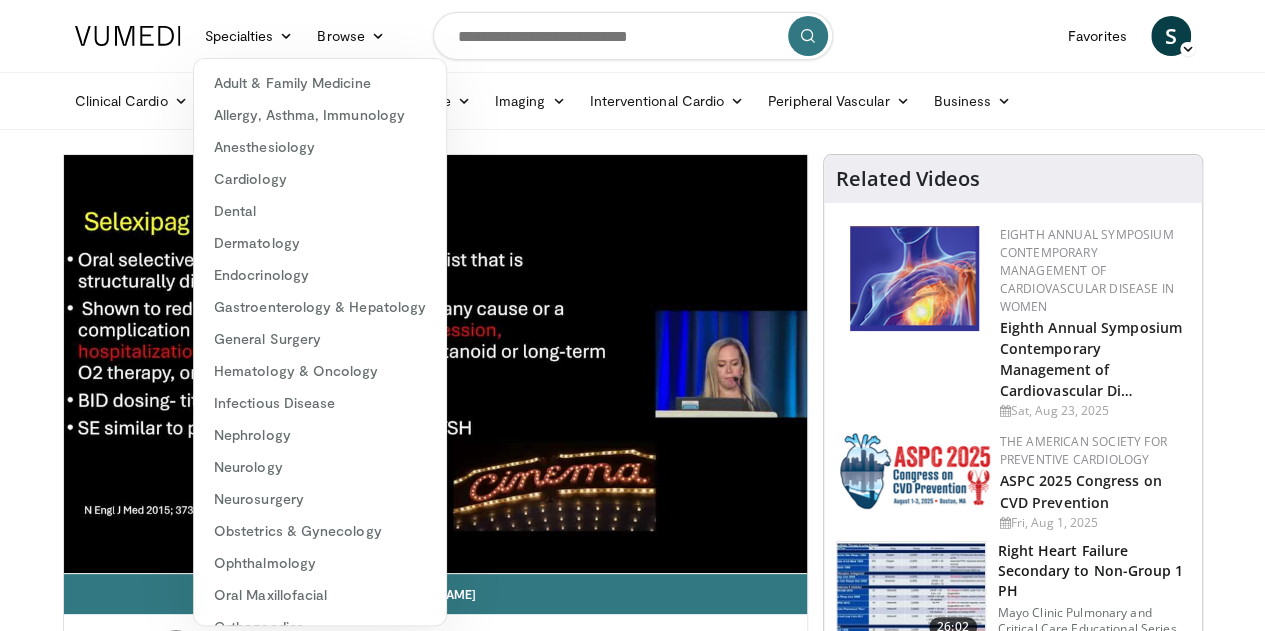 click on "Specialties
Adult & Family Medicine
Allergy, Asthma, Immunology
Anesthesiology
Cardiology
Dental
Dermatology
Endocrinology
Gastroenterology & Hepatology
General Surgery
Hematology & Oncology
Infectious Disease
Nephrology
Neurology
Neurosurgery
Obstetrics & Gynecology
Ophthalmology
Oral Maxillofacial
Orthopaedics
Otolaryngology
Pediatrics
Plastic Surgery
Podiatry
Psychiatry
Pulmonology
Radiation Oncology
Radiology
Rheumatology
Urology
Browse
S" at bounding box center (633, 36) 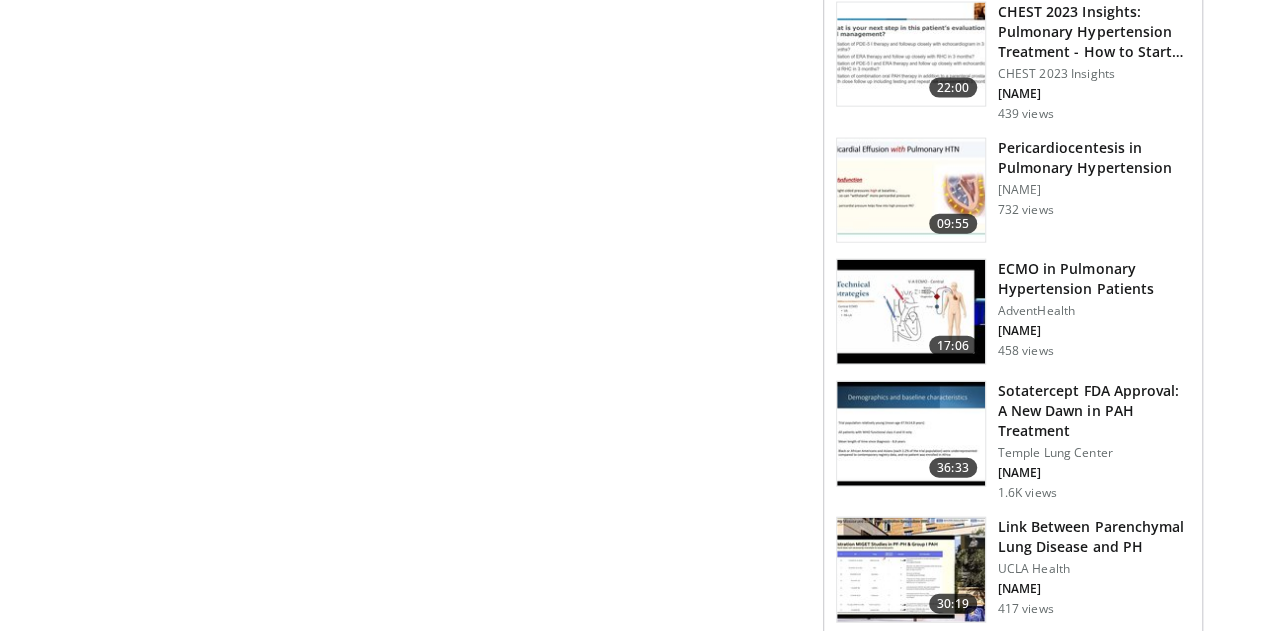 scroll, scrollTop: 2200, scrollLeft: 0, axis: vertical 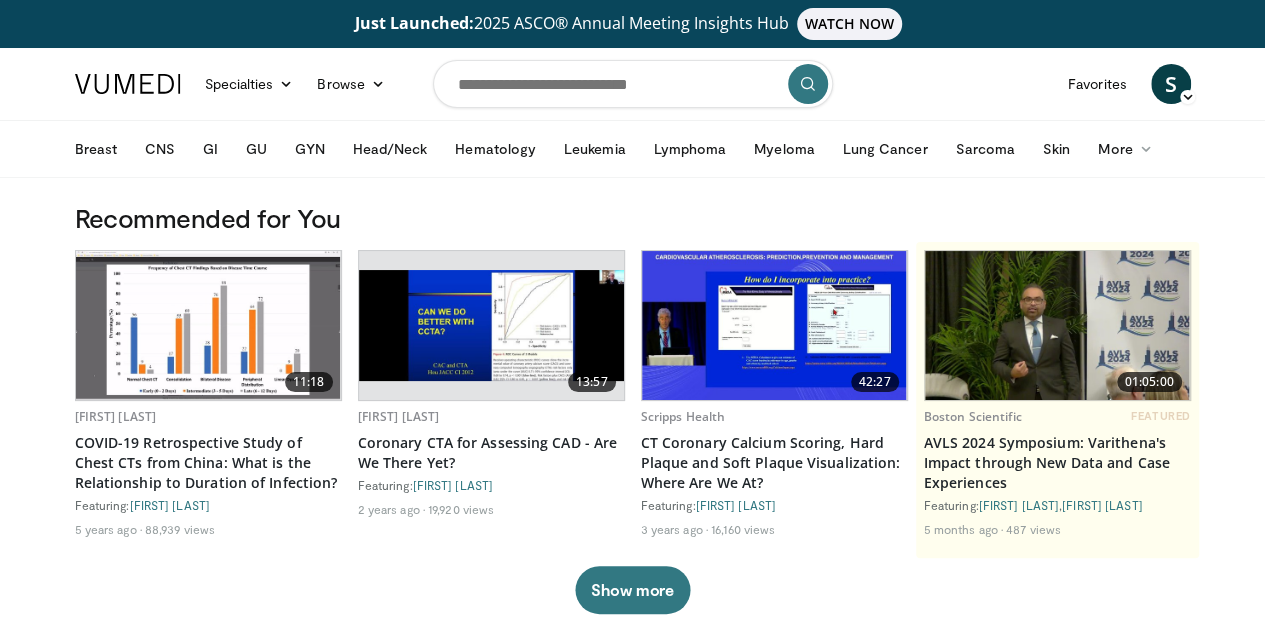 click at bounding box center [633, 84] 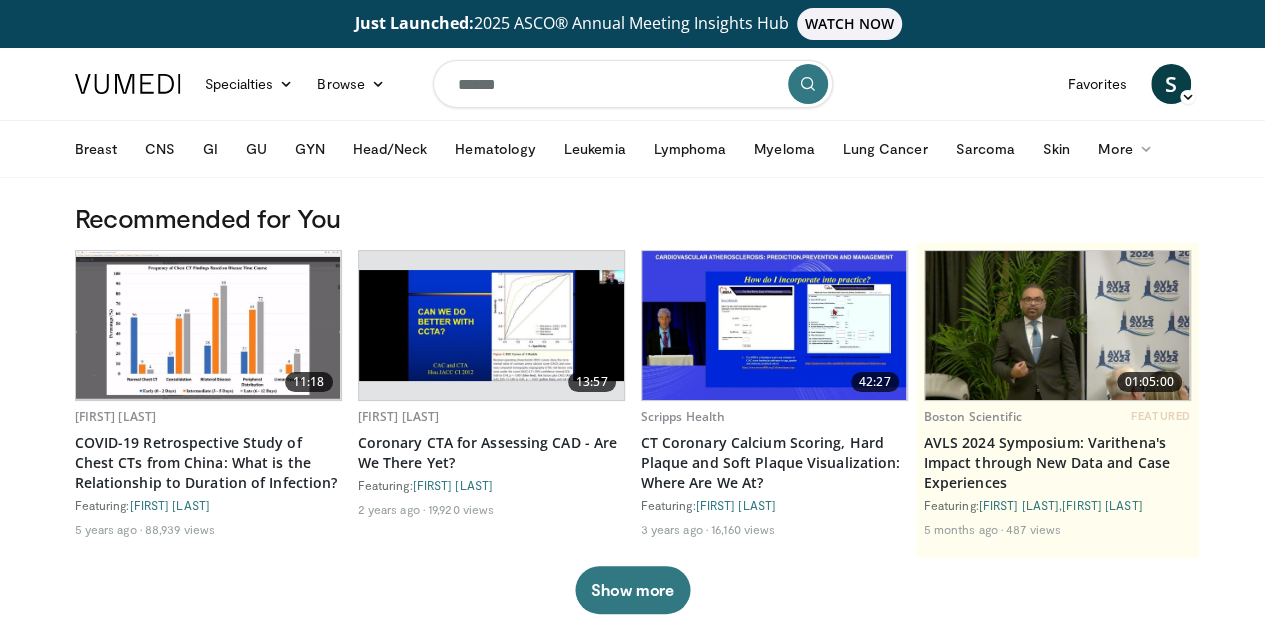 click on "******" at bounding box center (633, 84) 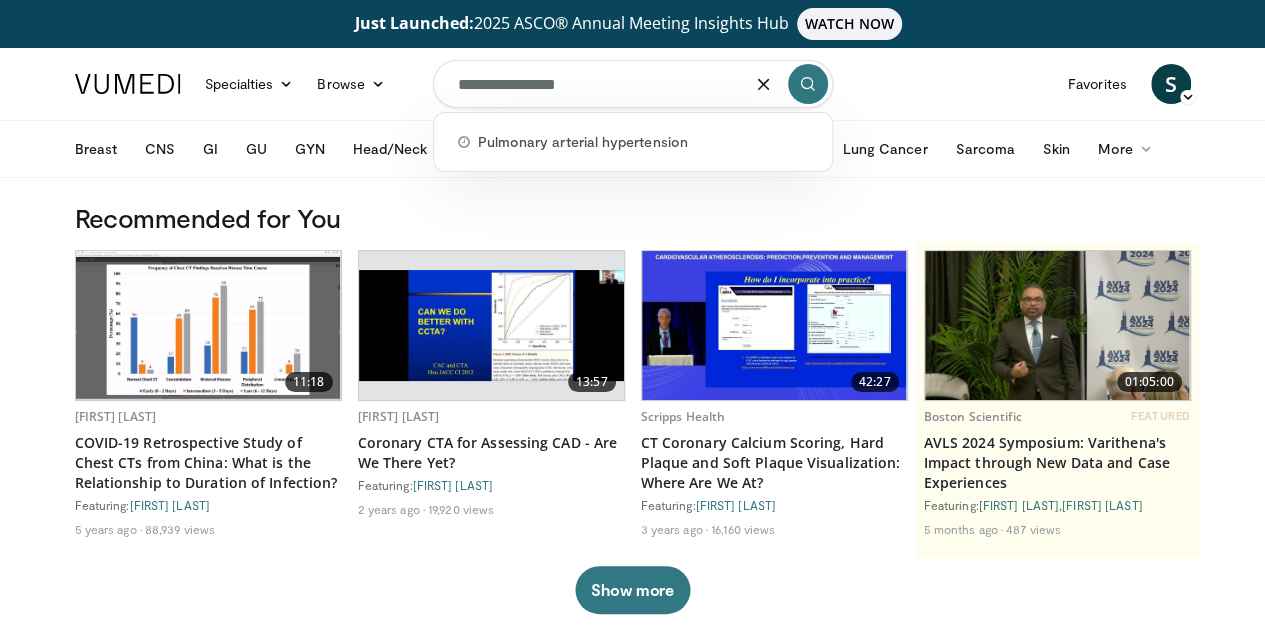 type on "**********" 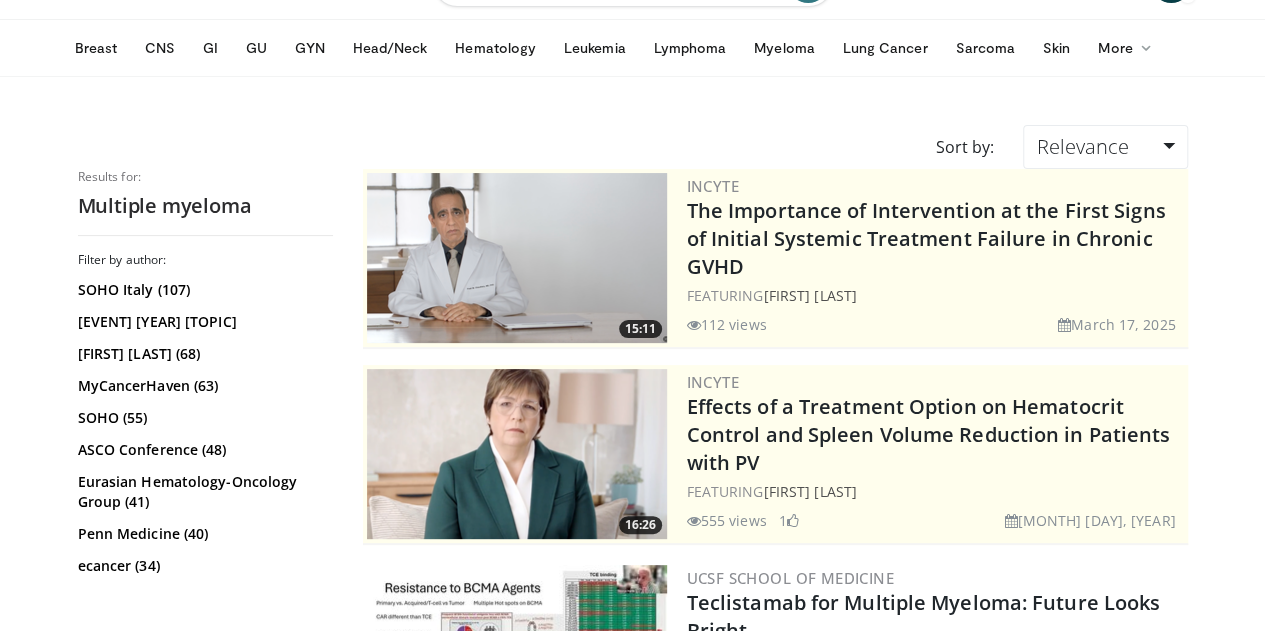 scroll, scrollTop: 100, scrollLeft: 0, axis: vertical 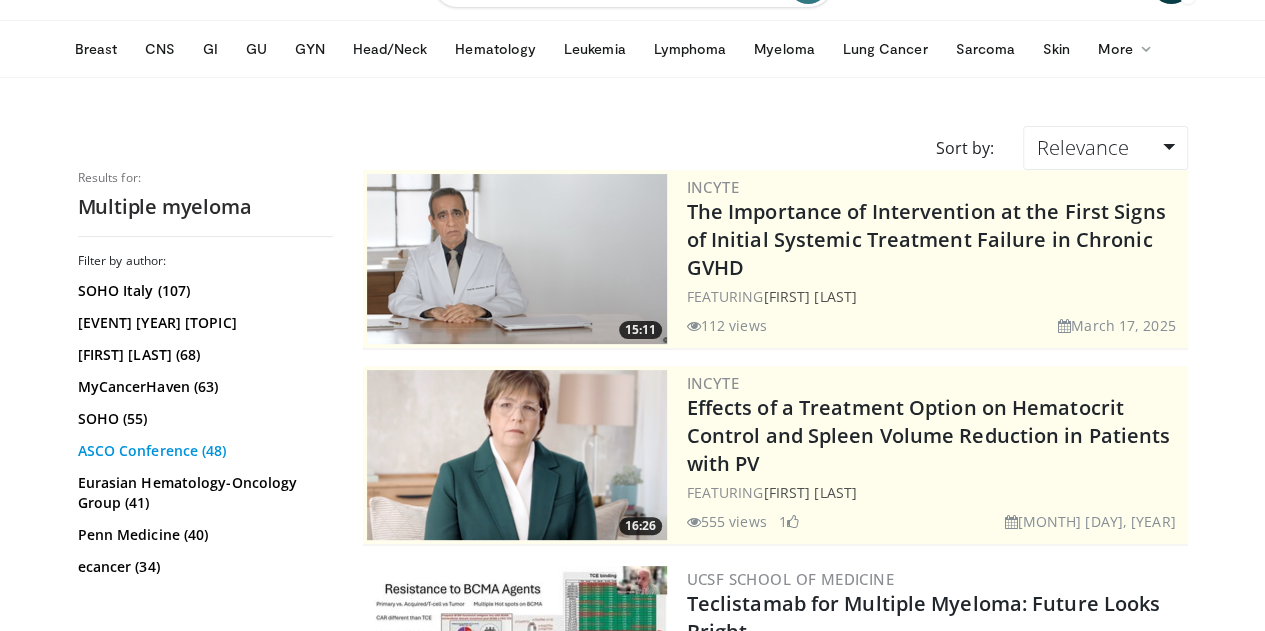 click on "ASCO Conference (48)" at bounding box center (203, 451) 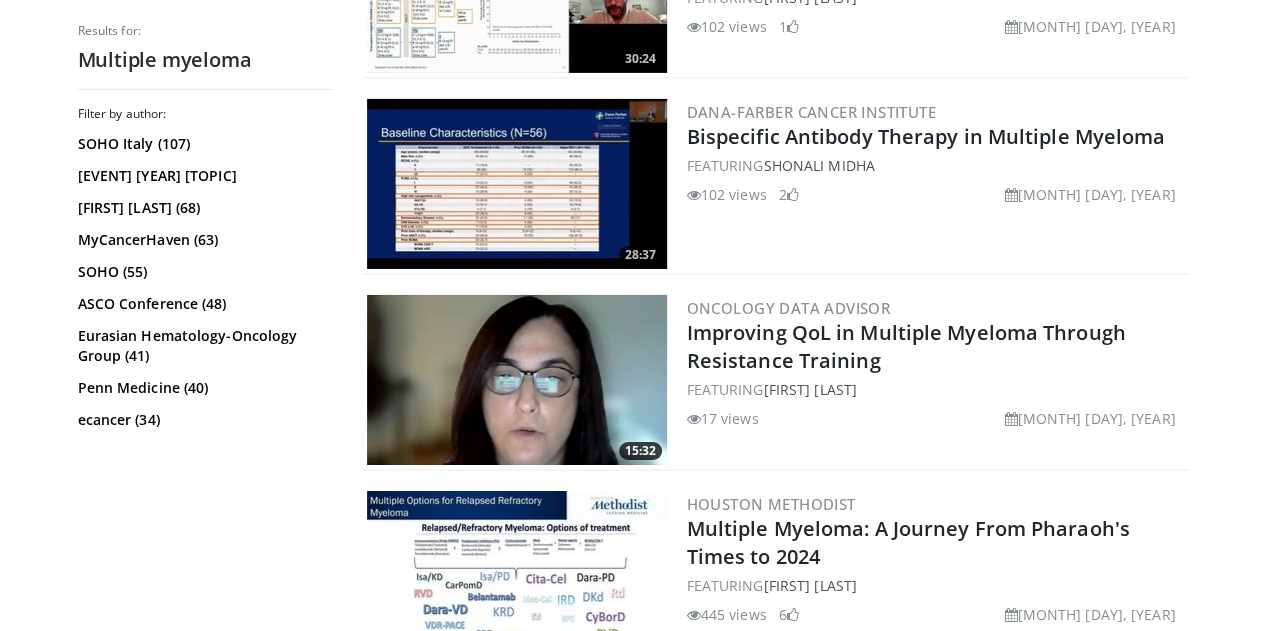 scroll, scrollTop: 3200, scrollLeft: 0, axis: vertical 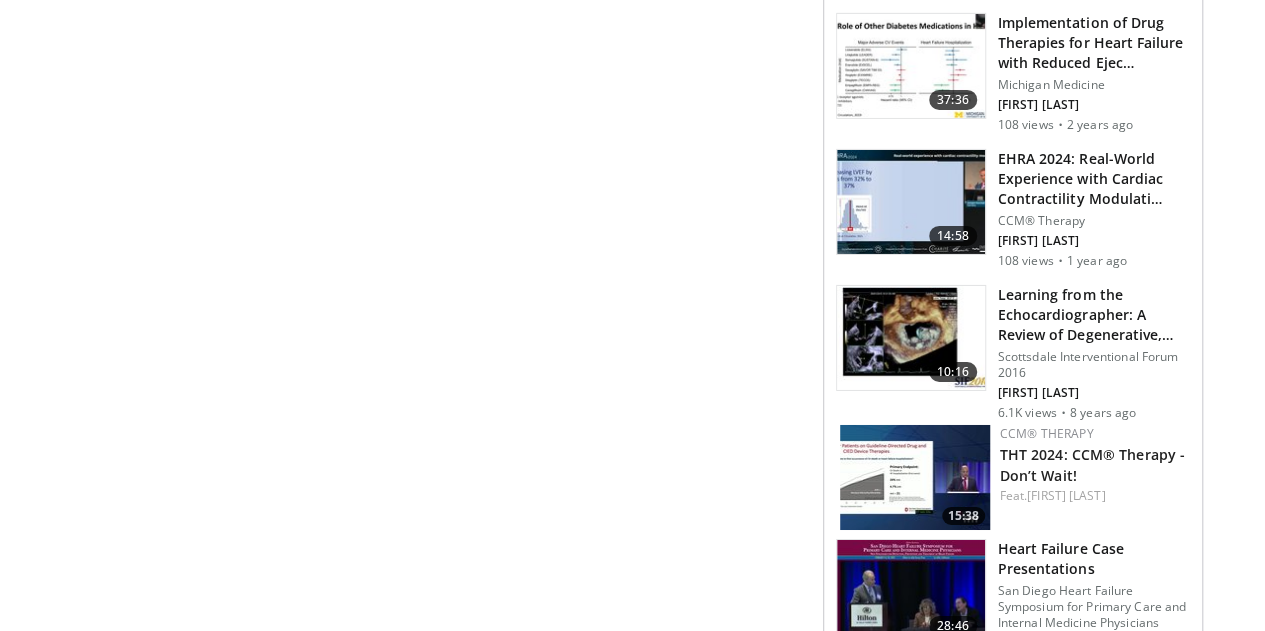 click at bounding box center [911, 592] 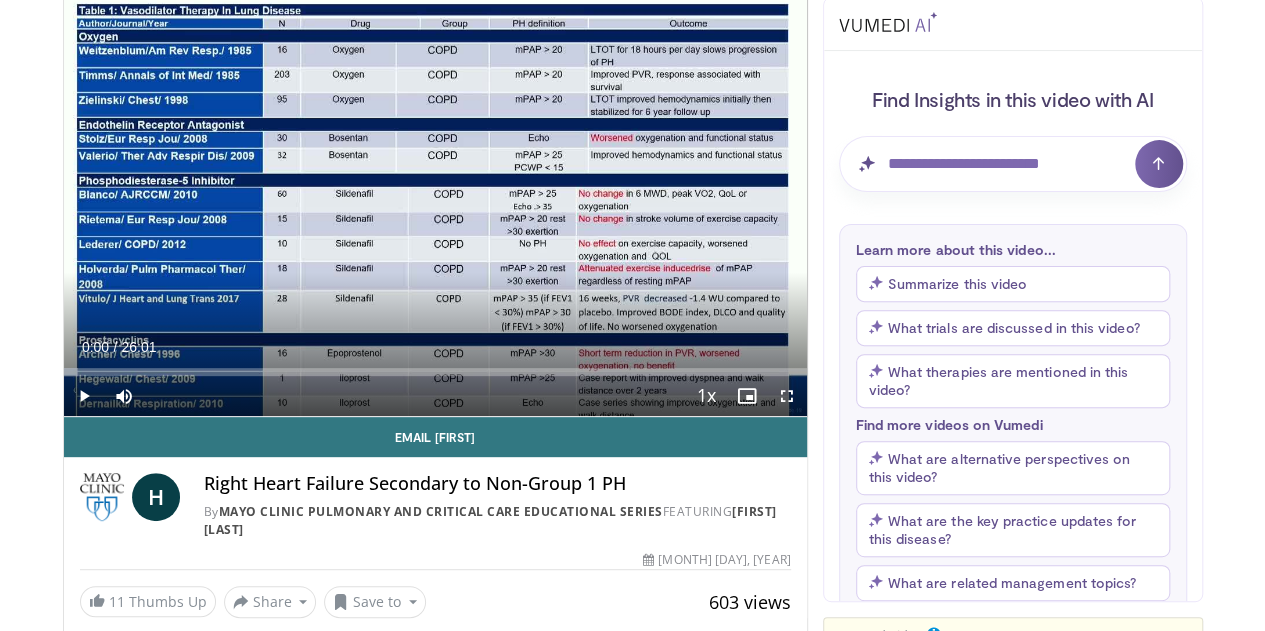 scroll, scrollTop: 200, scrollLeft: 0, axis: vertical 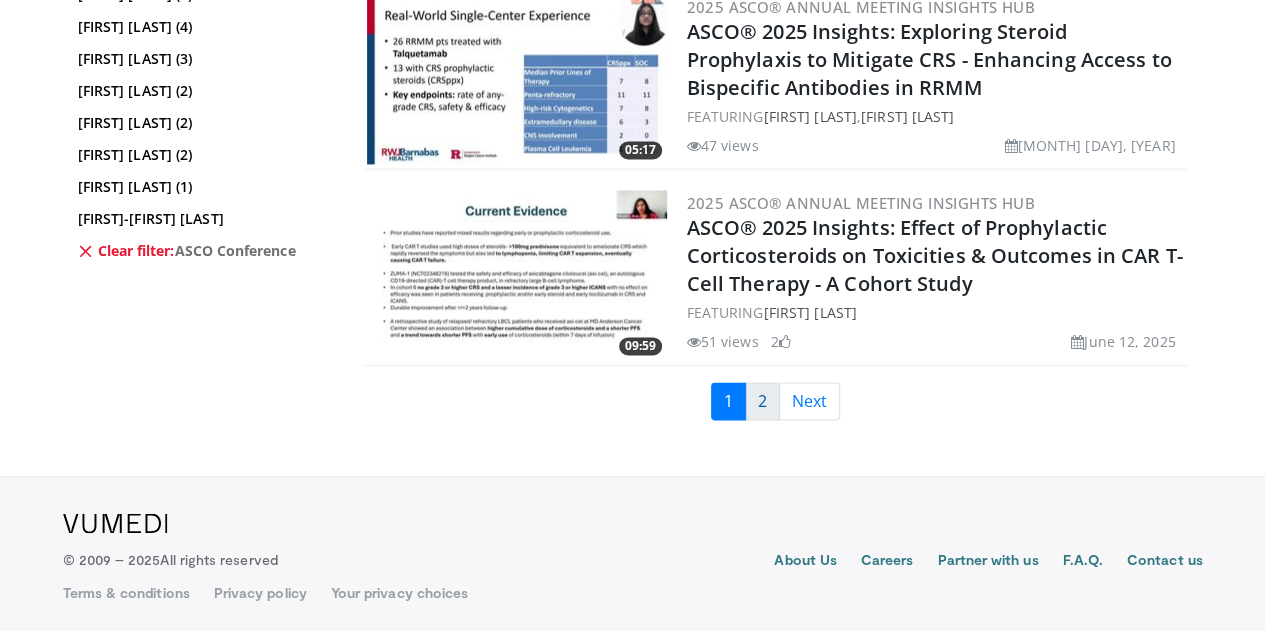 click on "2" at bounding box center (762, 401) 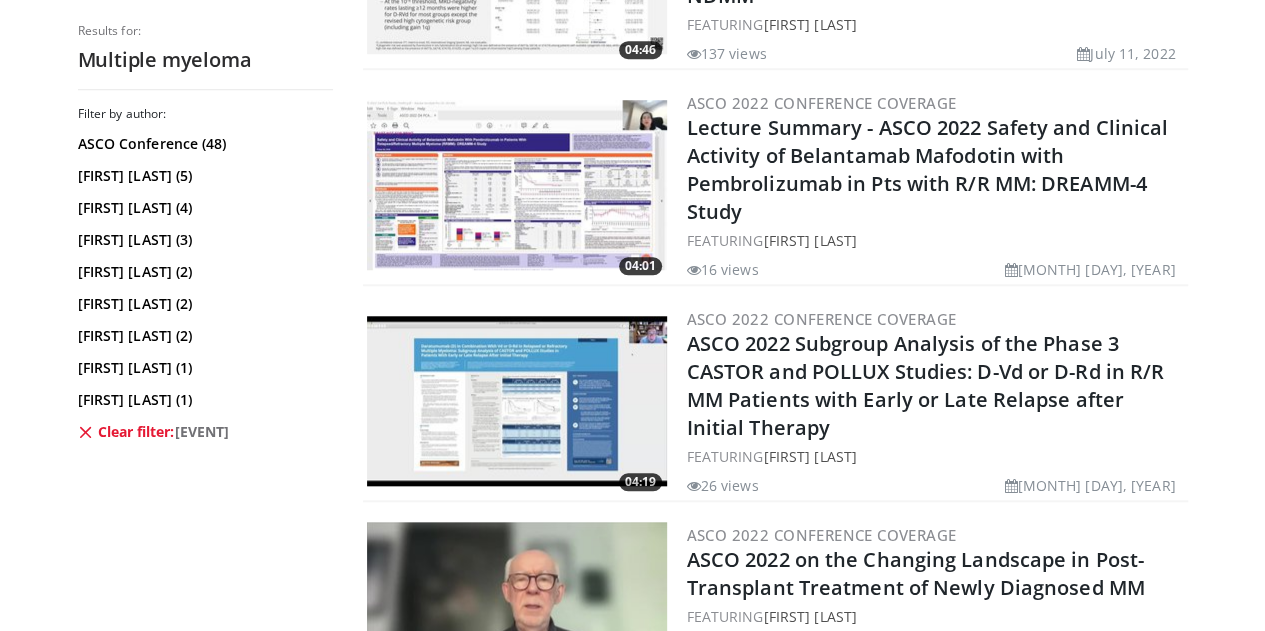 scroll, scrollTop: 4828, scrollLeft: 0, axis: vertical 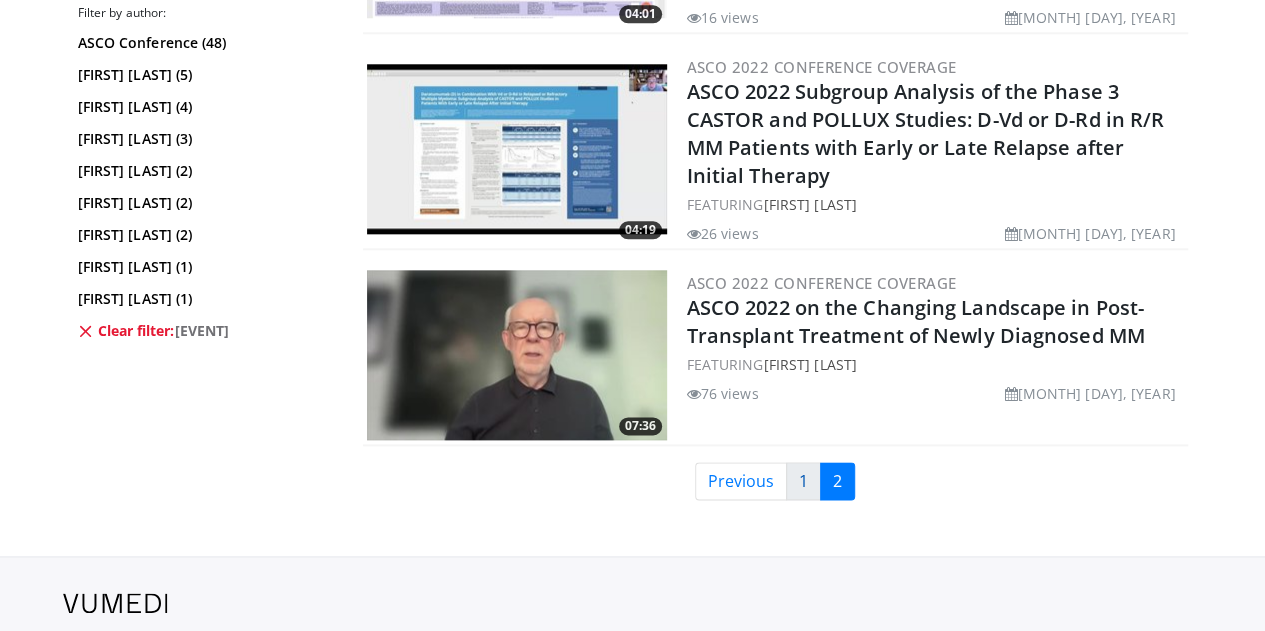 click on "1" at bounding box center [803, 481] 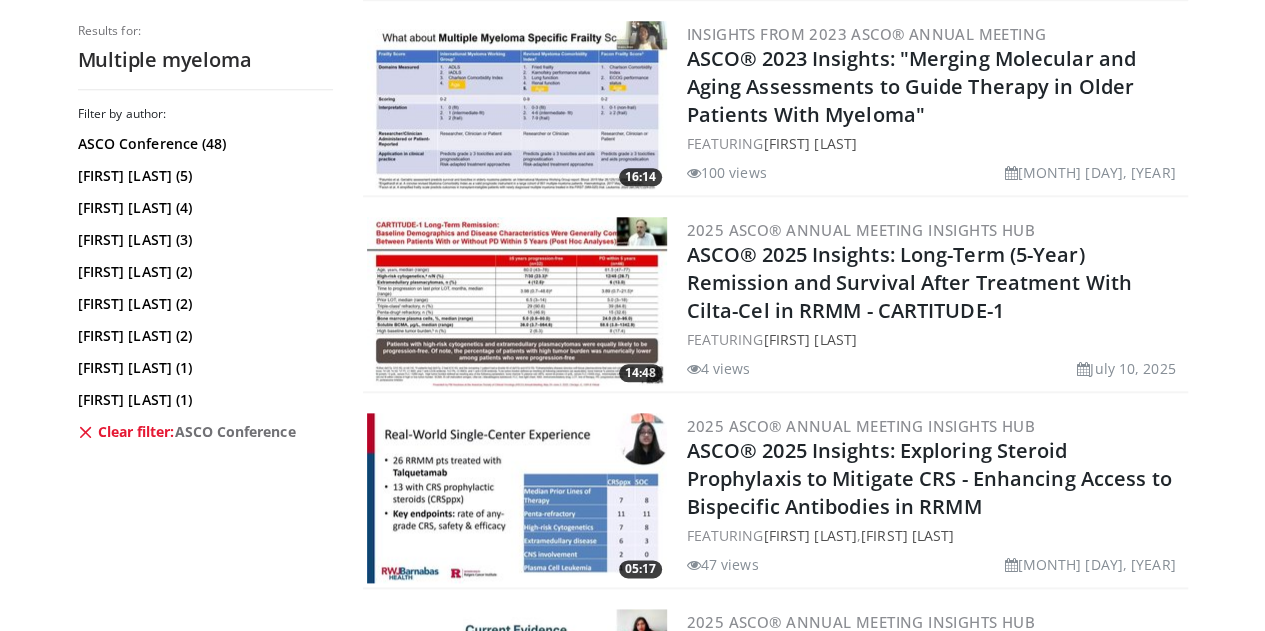 scroll, scrollTop: 5000, scrollLeft: 0, axis: vertical 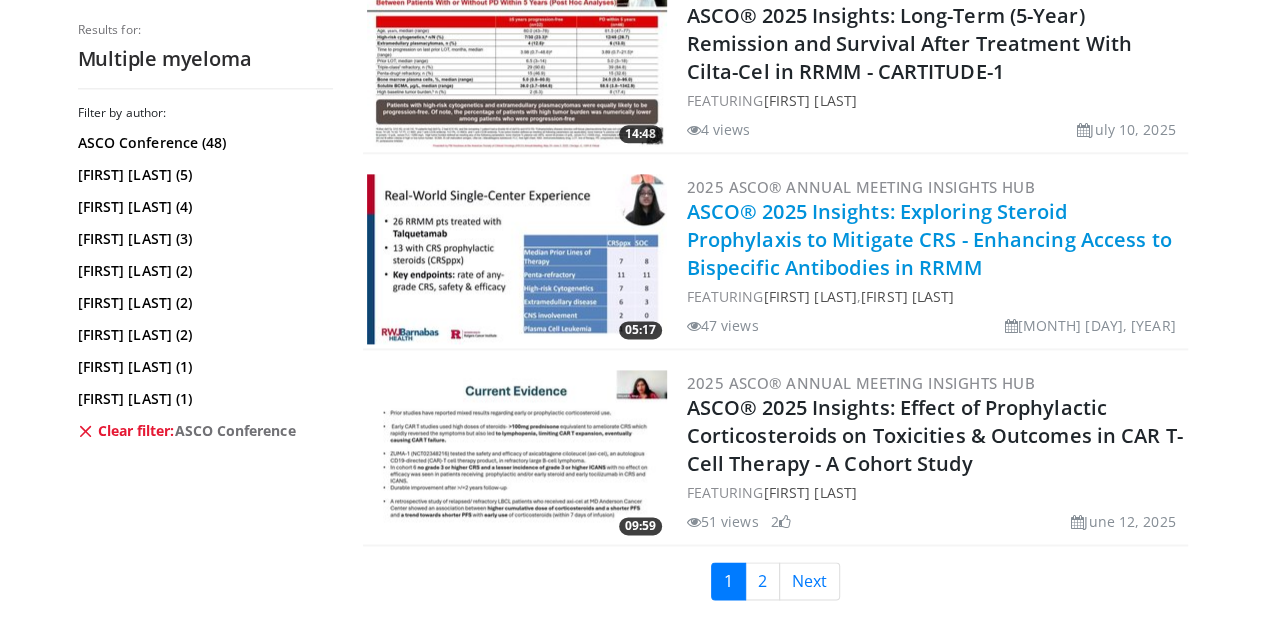 click on "ASCO® 2025 Insights: Exploring Steroid Prophylaxis to Mitigate CRS - Enhancing Access to Bispecific Antibodies in RRMM" at bounding box center (929, 239) 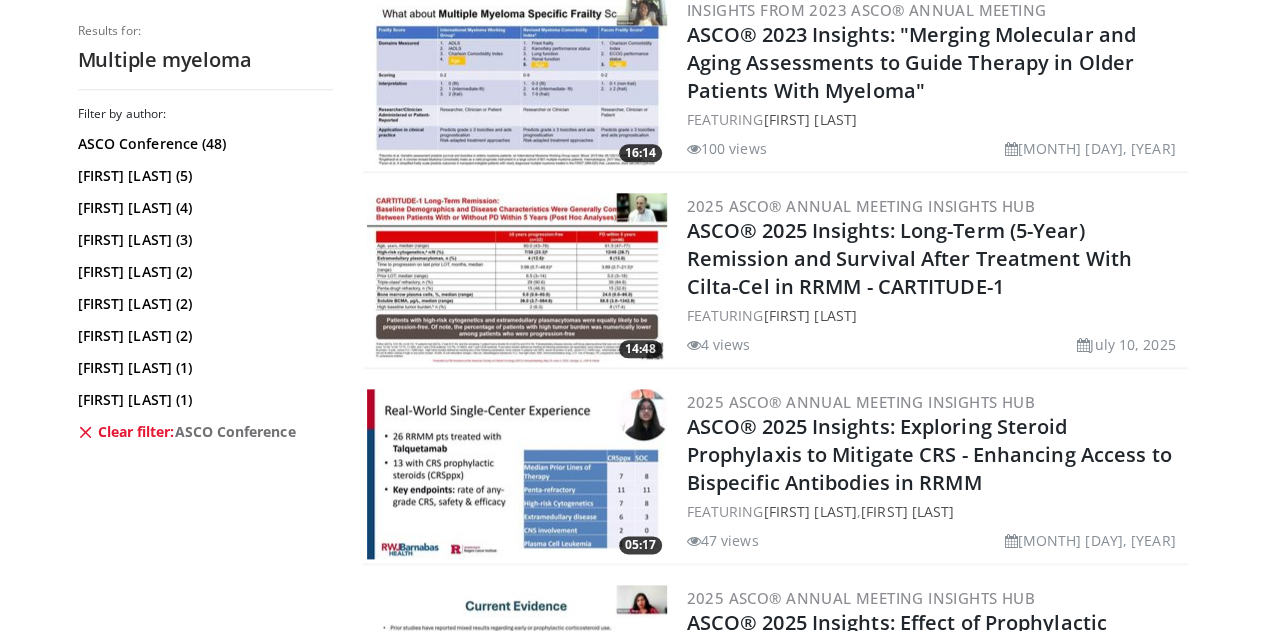 scroll, scrollTop: 4900, scrollLeft: 0, axis: vertical 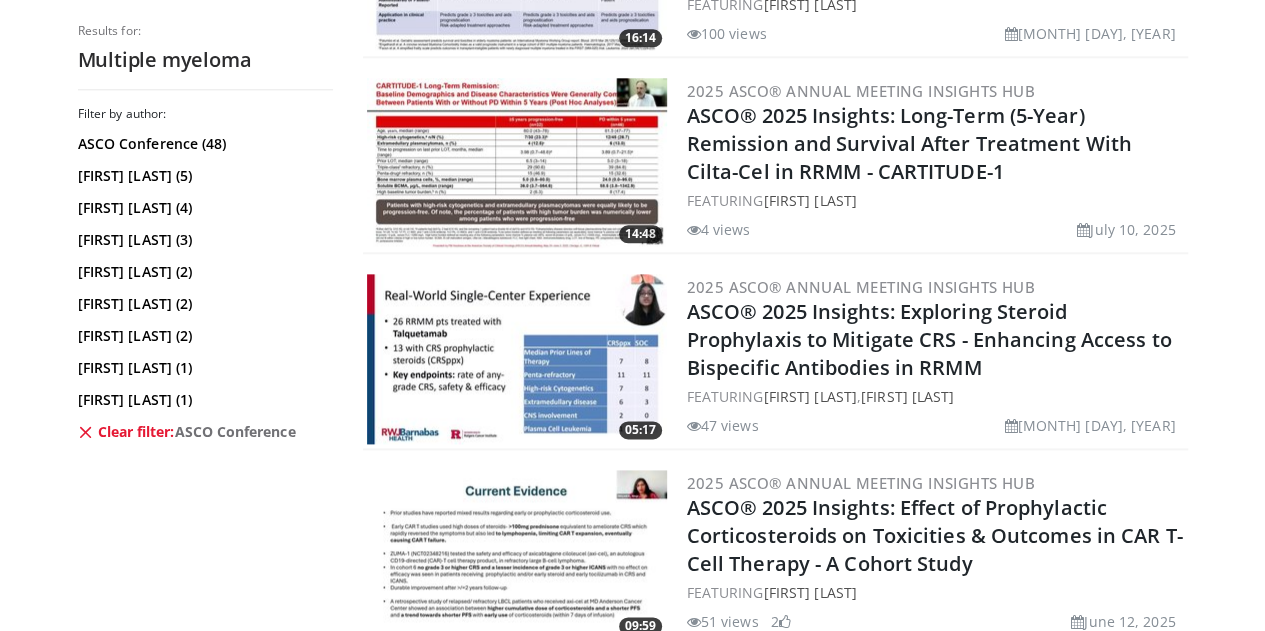 click at bounding box center (517, 359) 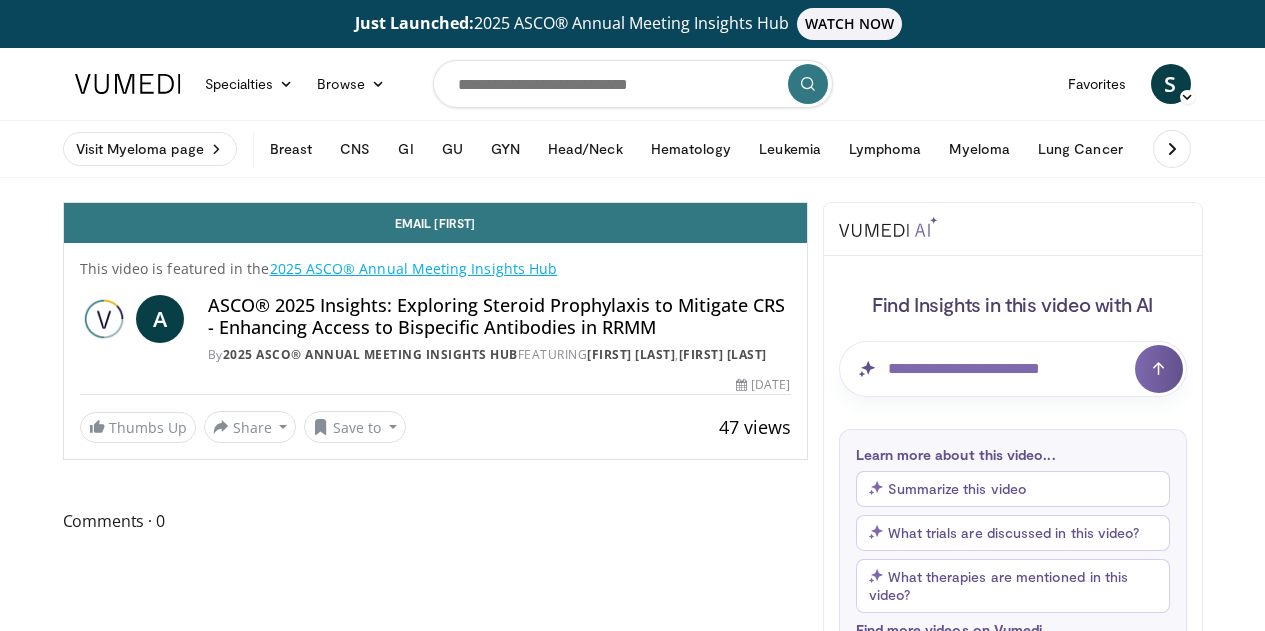 scroll, scrollTop: 0, scrollLeft: 0, axis: both 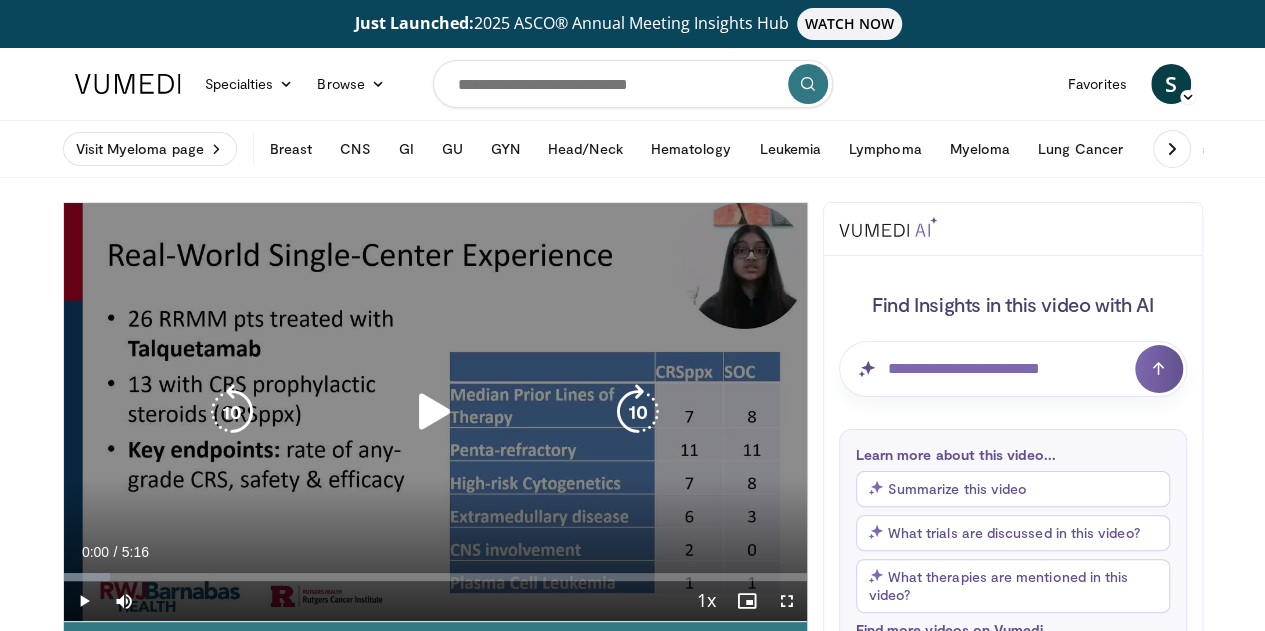 click on "10 seconds
Tap to unmute" at bounding box center (435, 412) 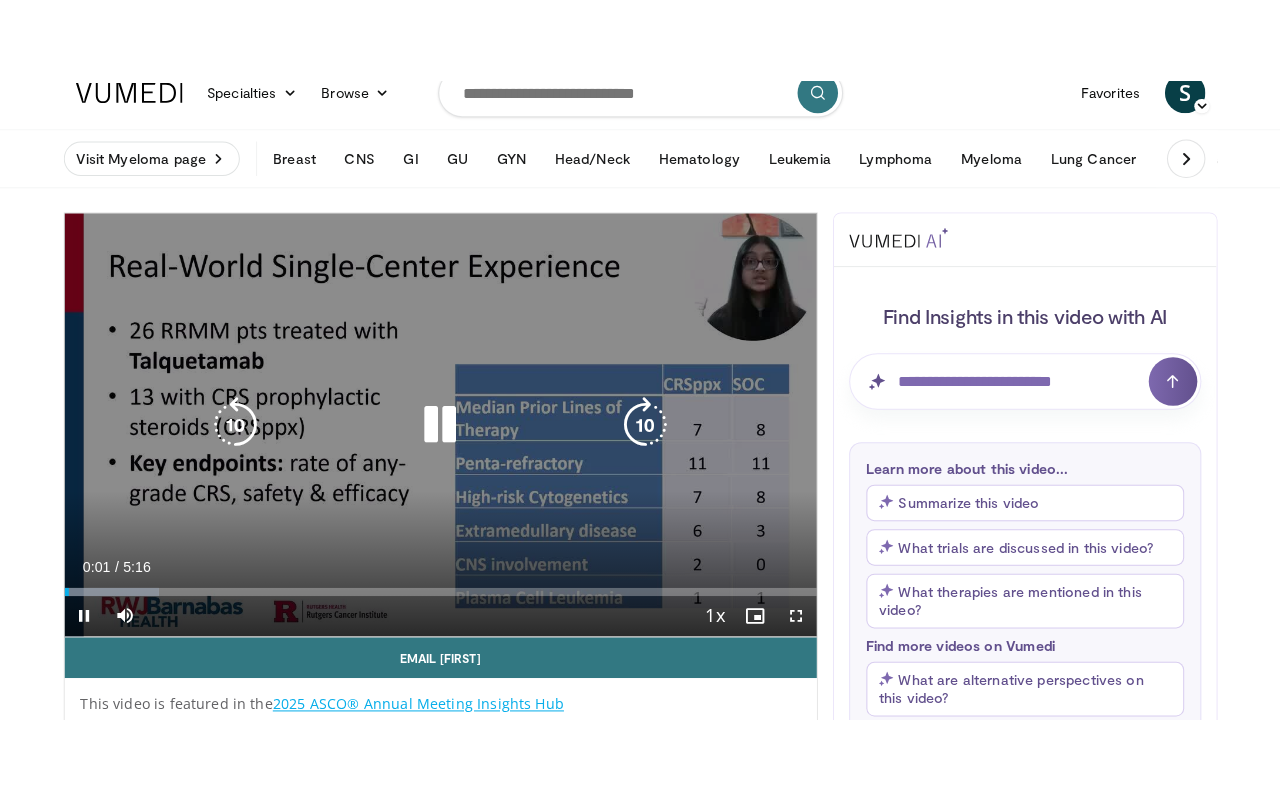 scroll, scrollTop: 200, scrollLeft: 0, axis: vertical 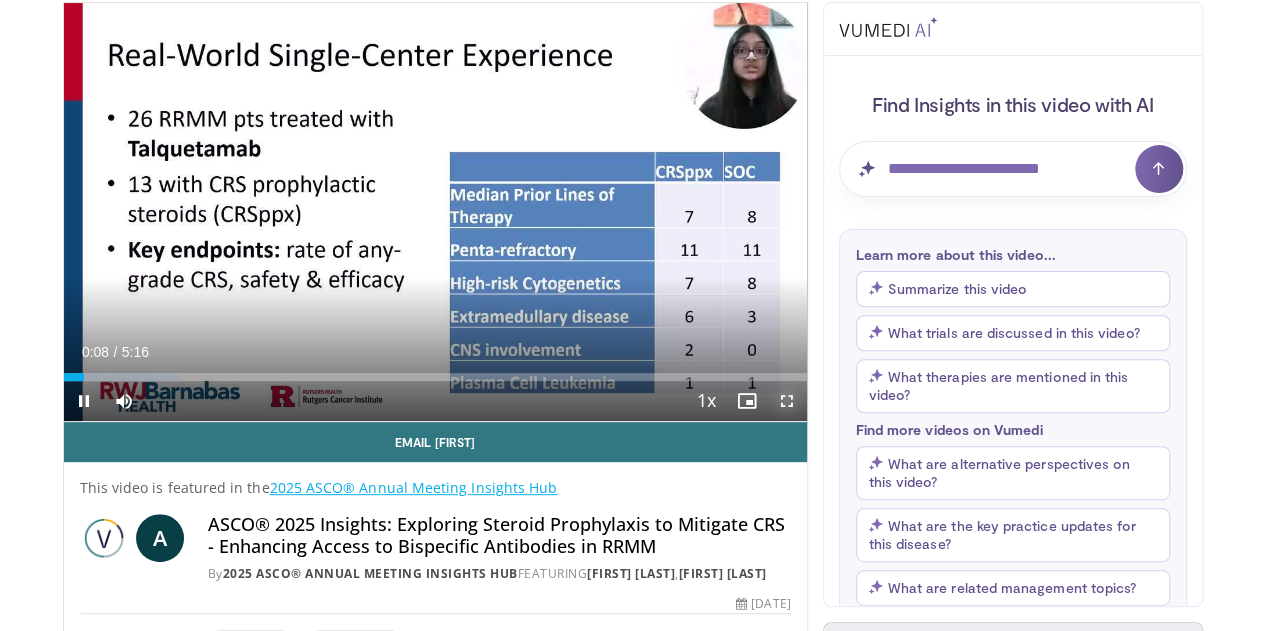 click at bounding box center (787, 401) 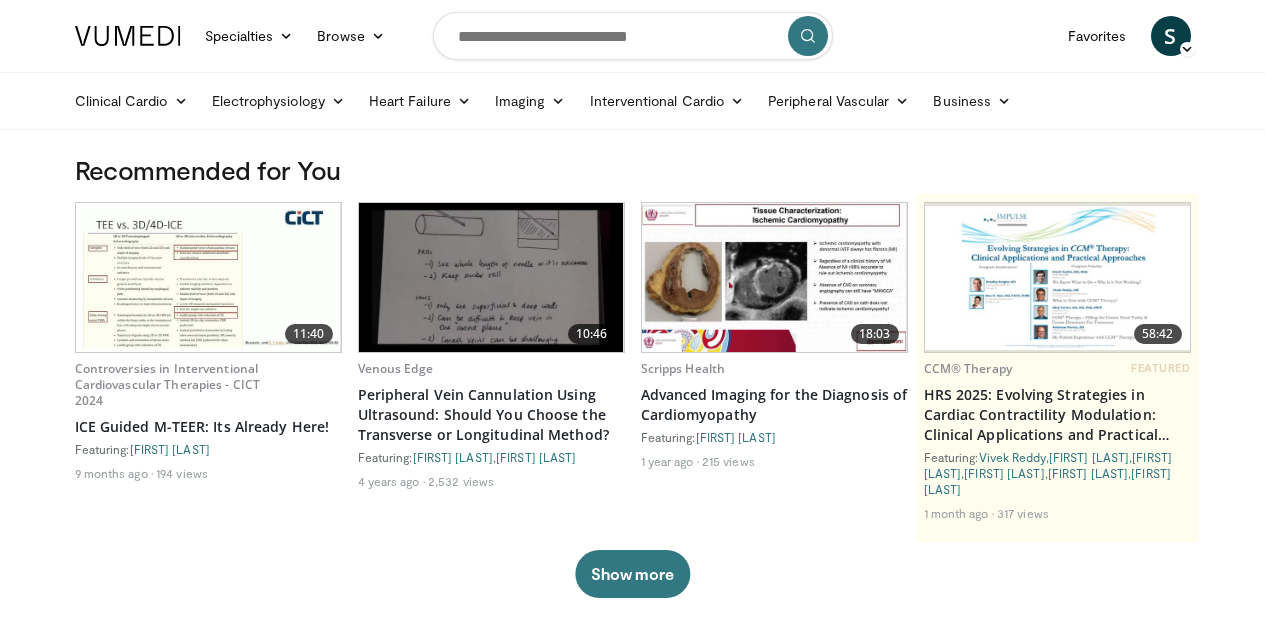 scroll, scrollTop: 0, scrollLeft: 0, axis: both 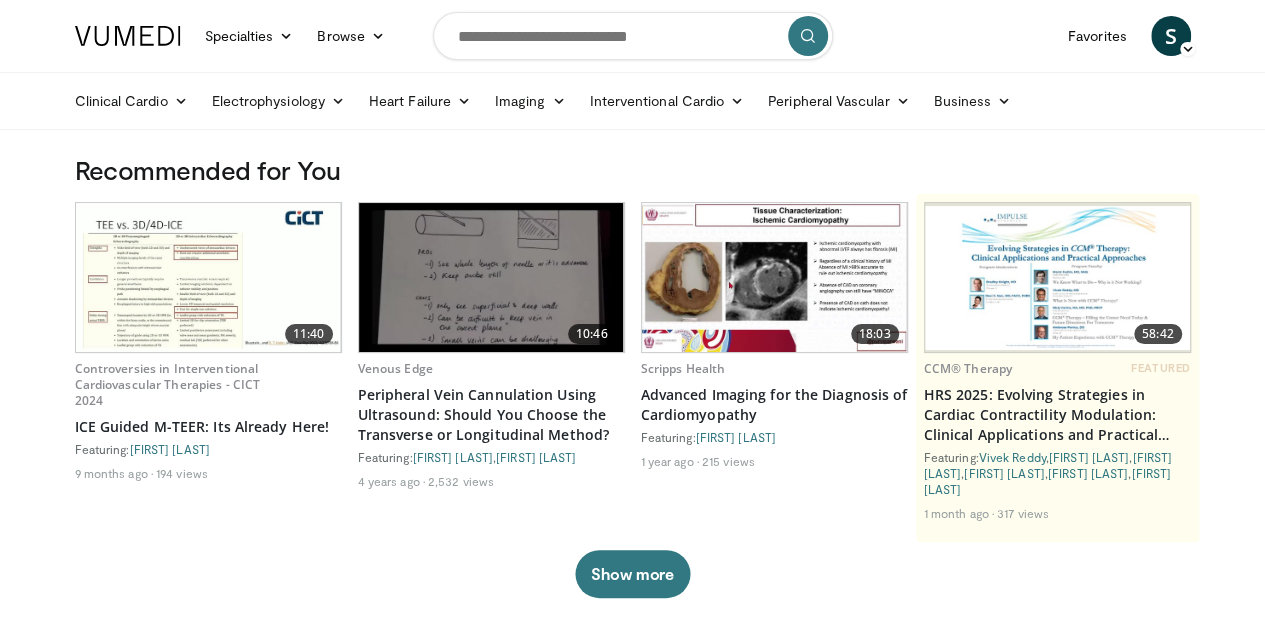 click at bounding box center (128, 36) 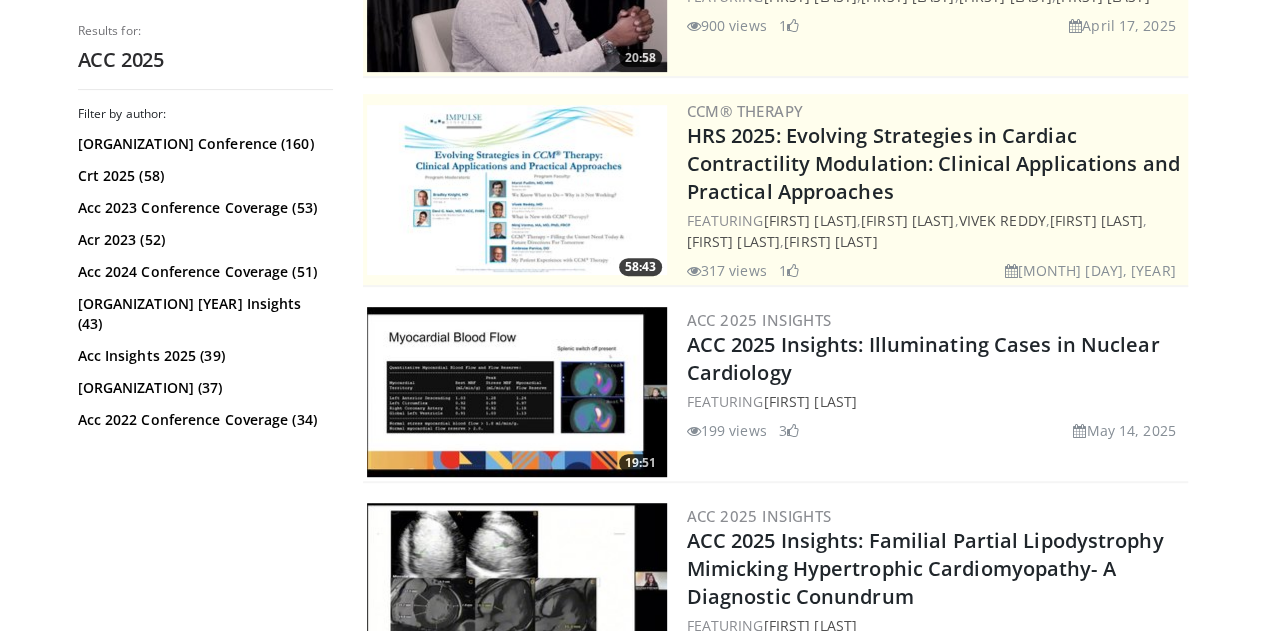 scroll, scrollTop: 600, scrollLeft: 0, axis: vertical 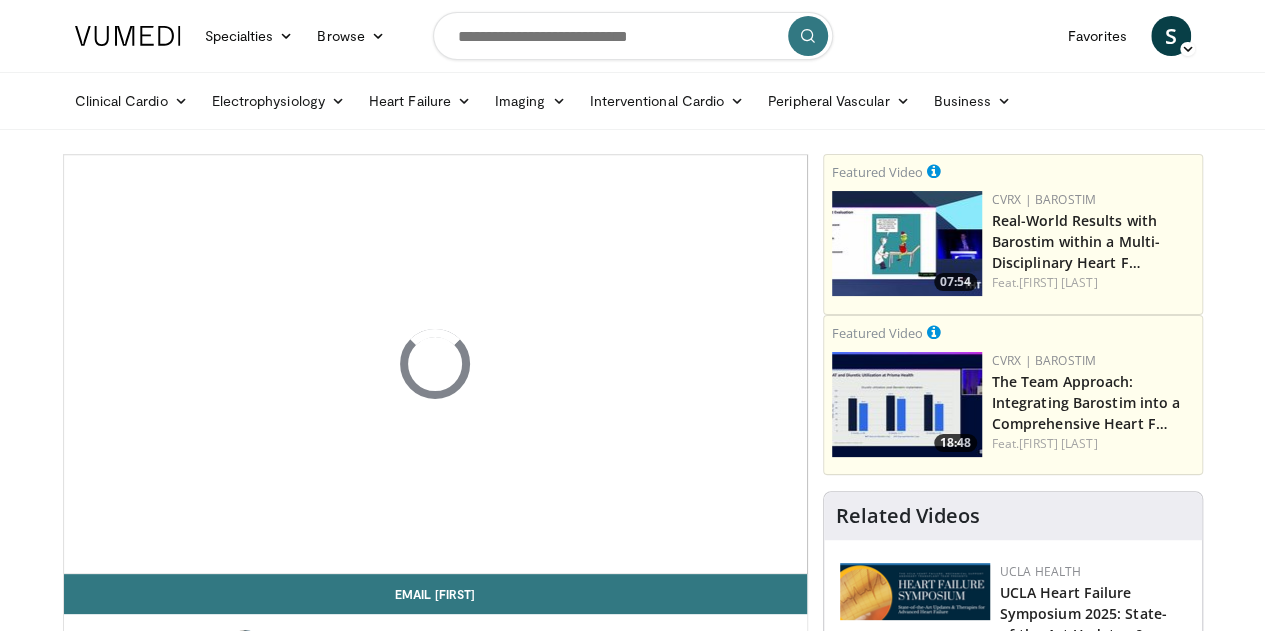 click at bounding box center (633, 36) 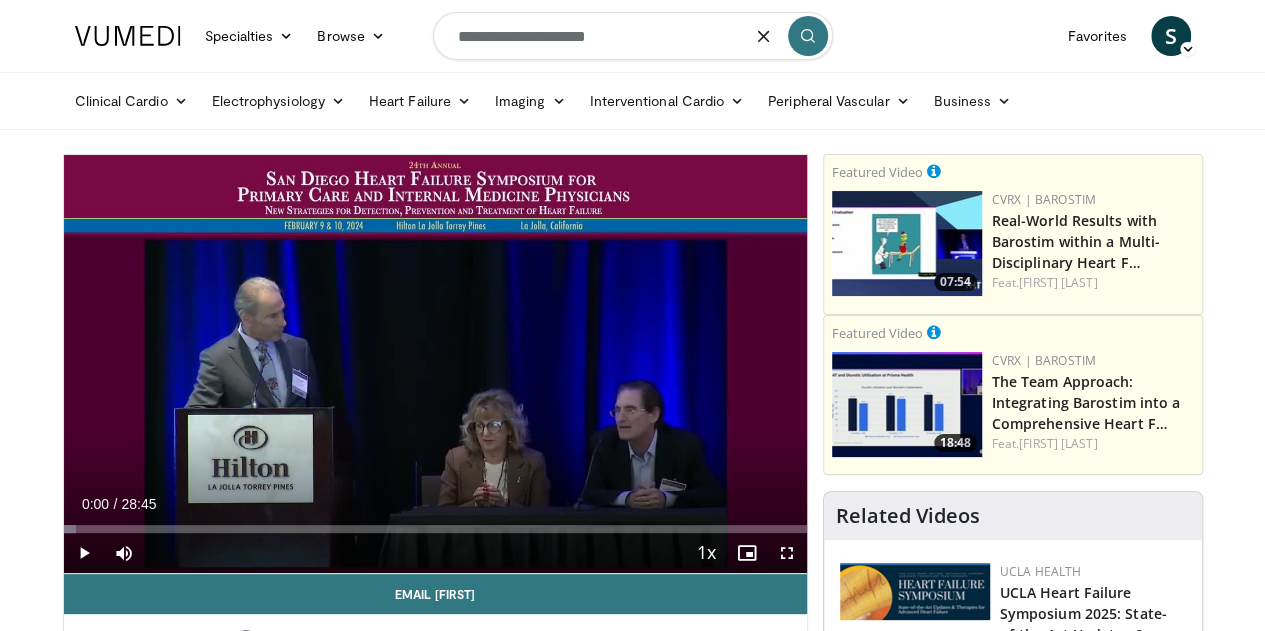 type on "**********" 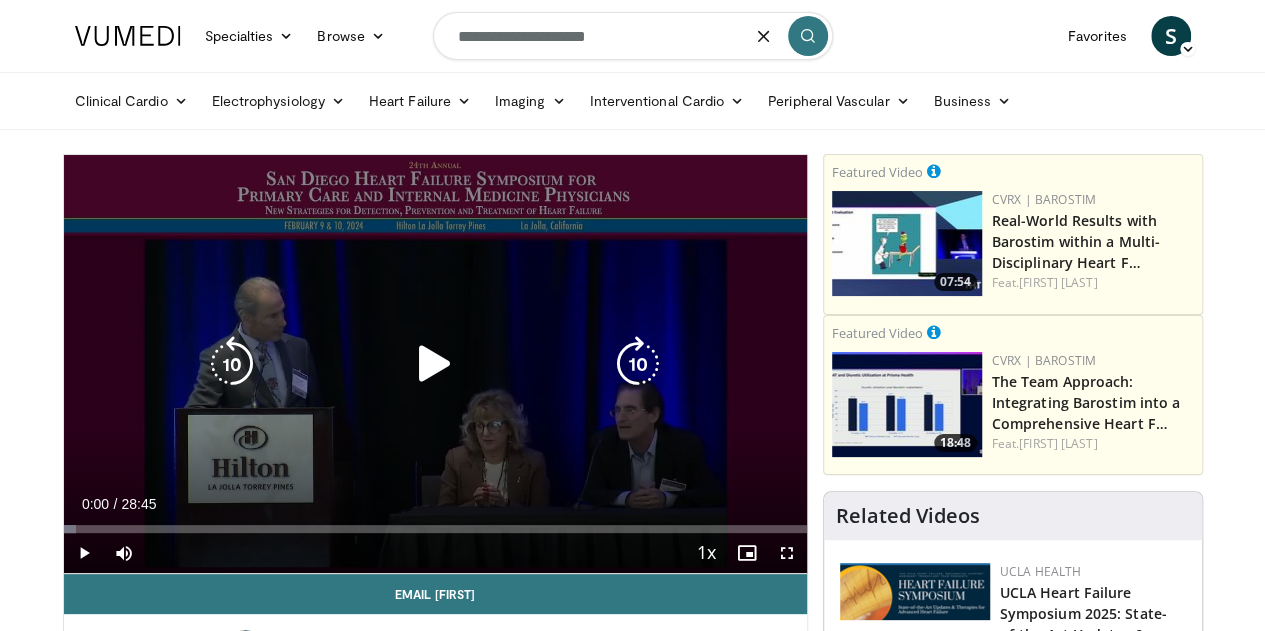click on "10 seconds
Tap to unmute" at bounding box center (435, 364) 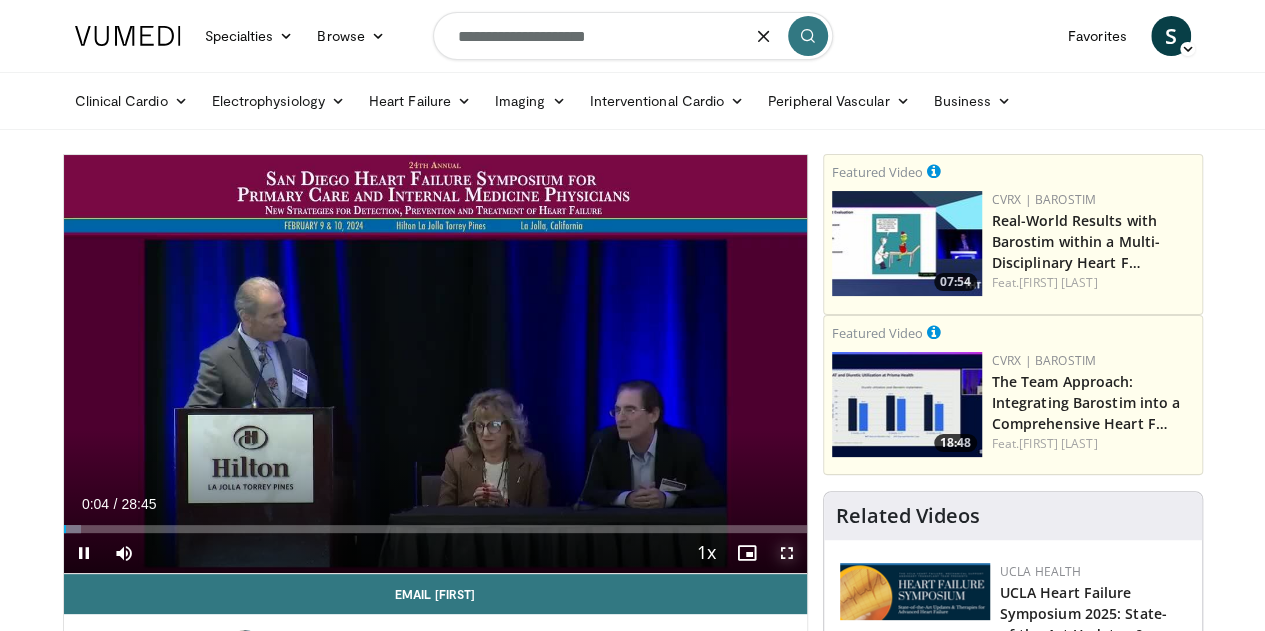 click at bounding box center [787, 553] 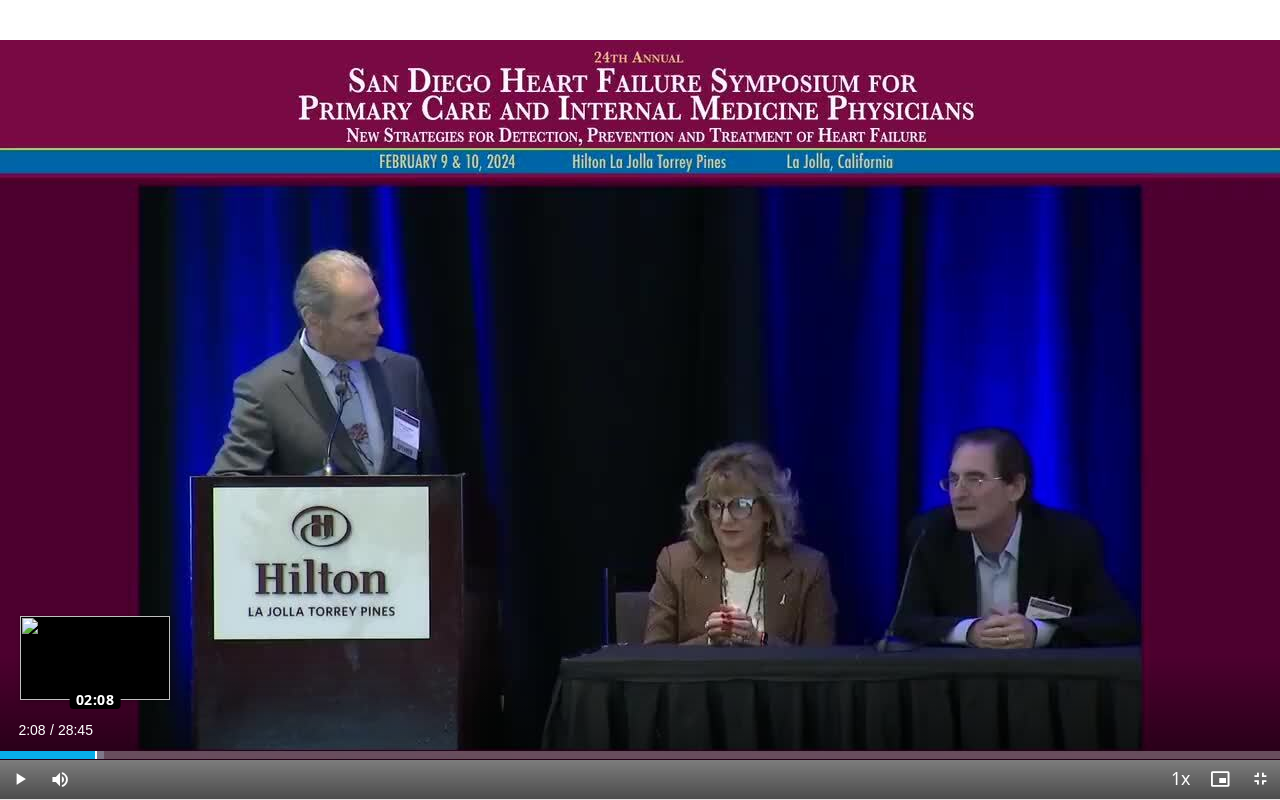 click on "Loaded :  8.11% 02:08 02:08" at bounding box center (640, 755) 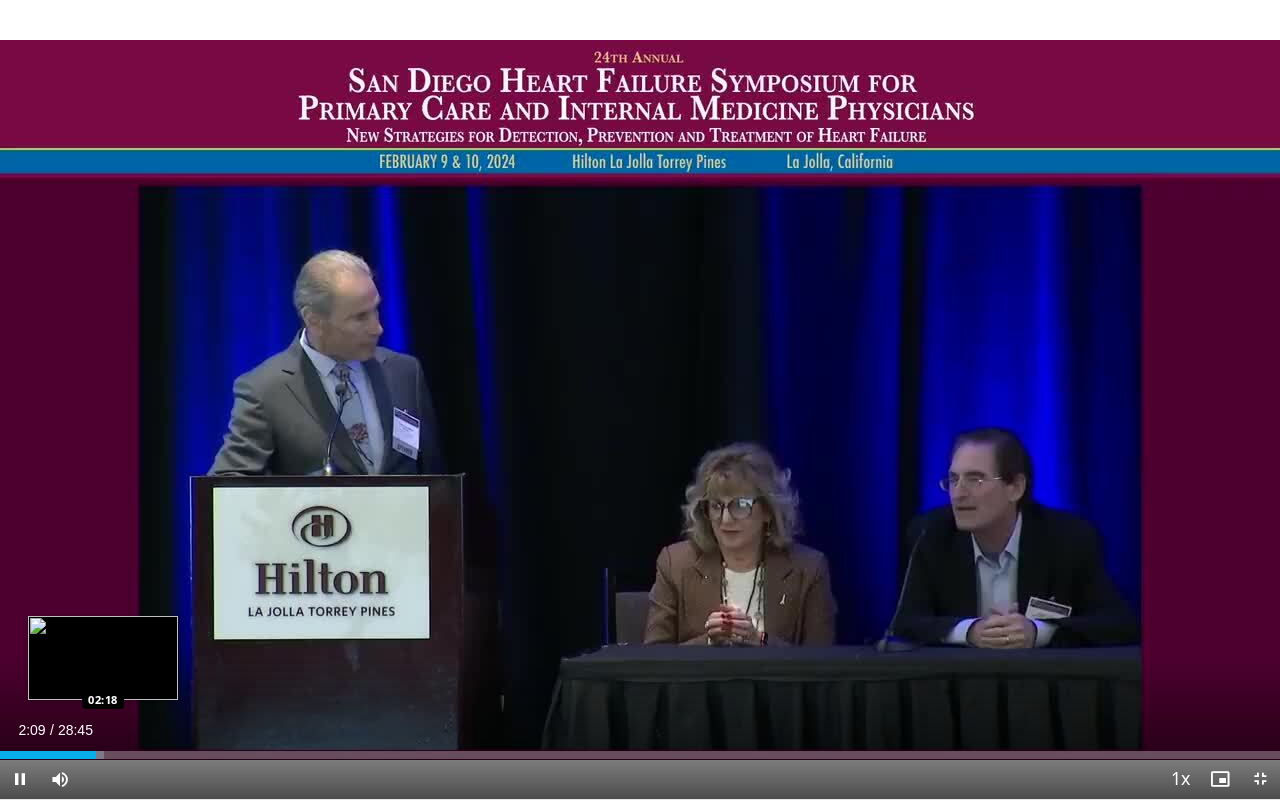 click on "Loaded :  8.11% 02:09 02:18" at bounding box center [640, 755] 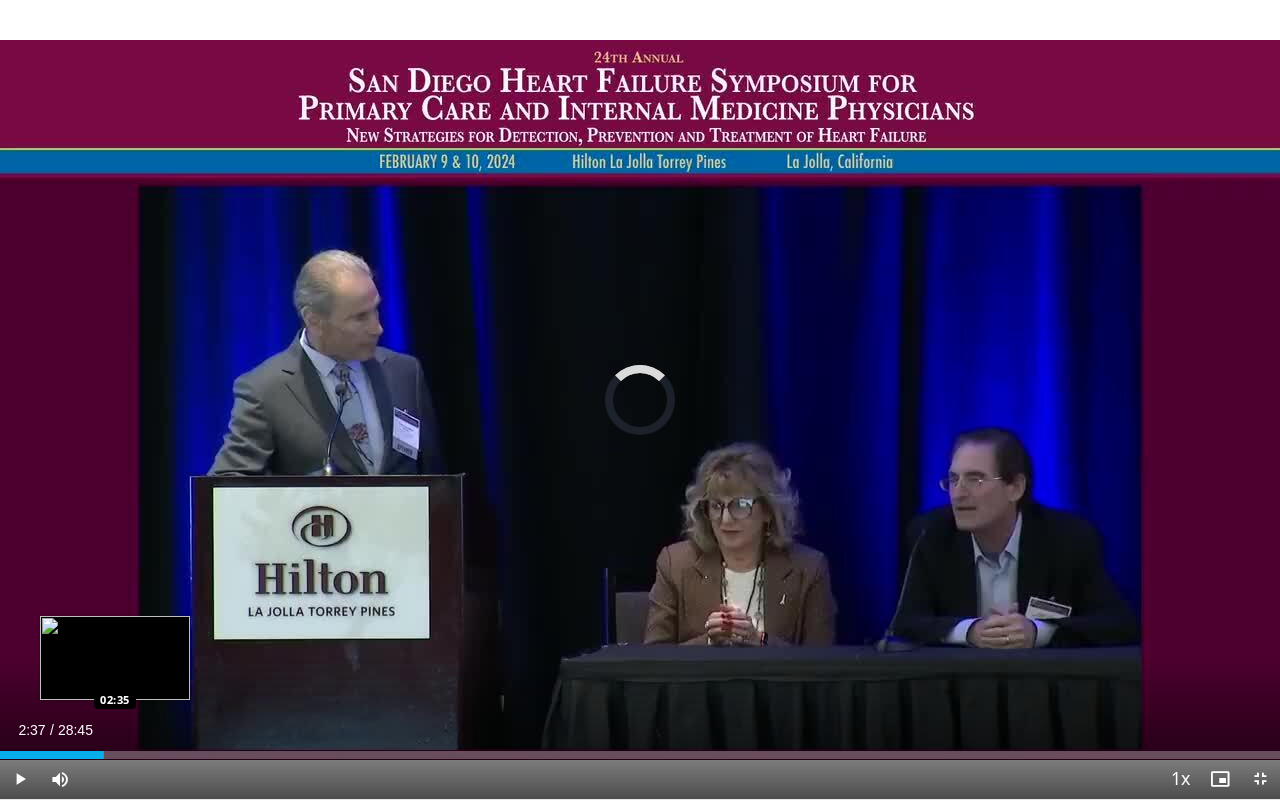 click on "Loaded :  8.11% 02:19 02:35" at bounding box center [640, 755] 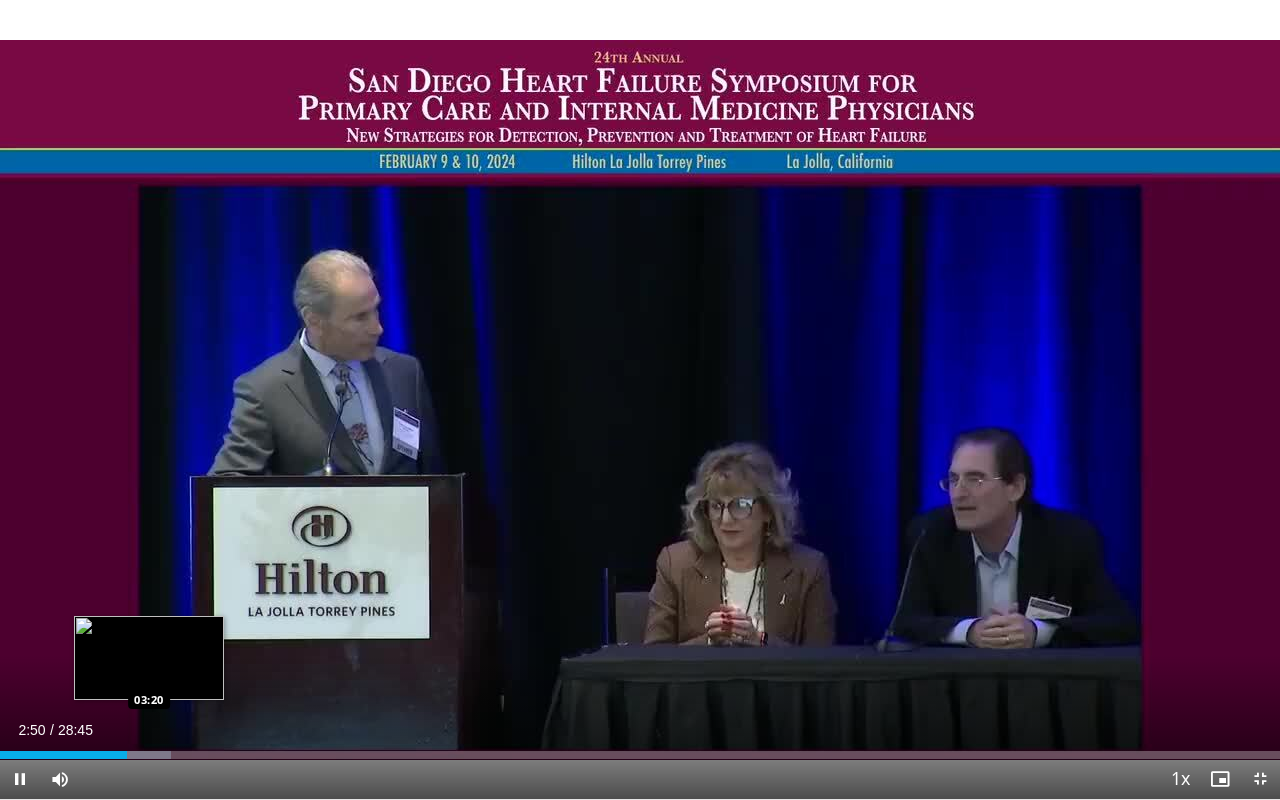 click at bounding box center (140, 755) 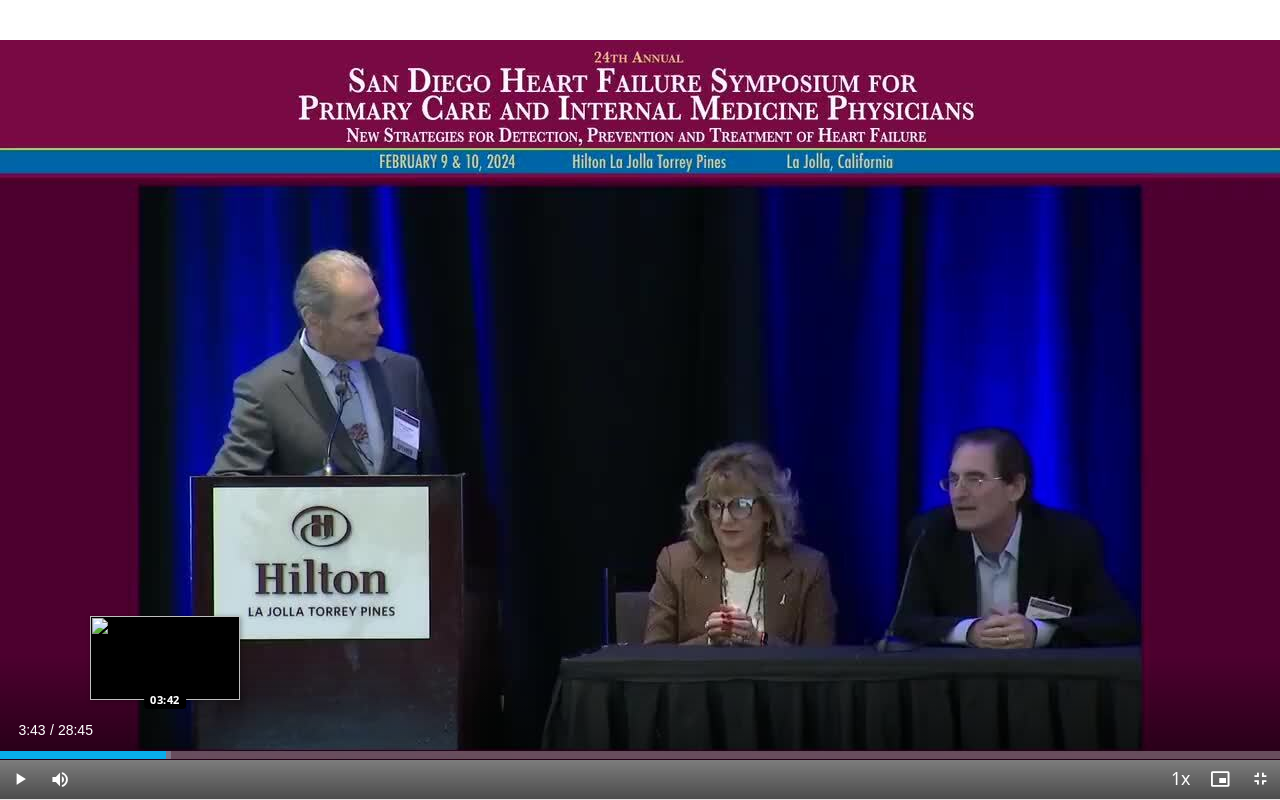 click on "Loaded :  13.33% 03:43 03:42" at bounding box center [640, 755] 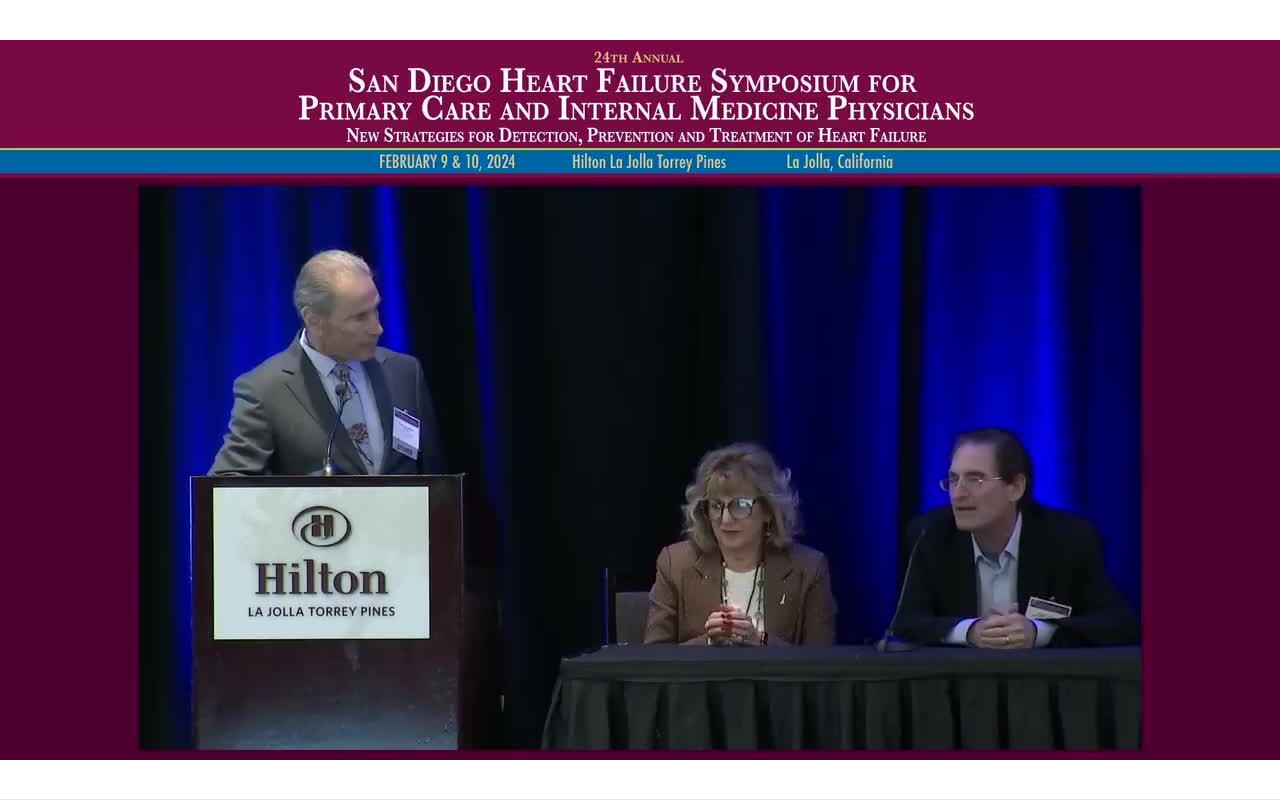 click on "**********" at bounding box center (640, 400) 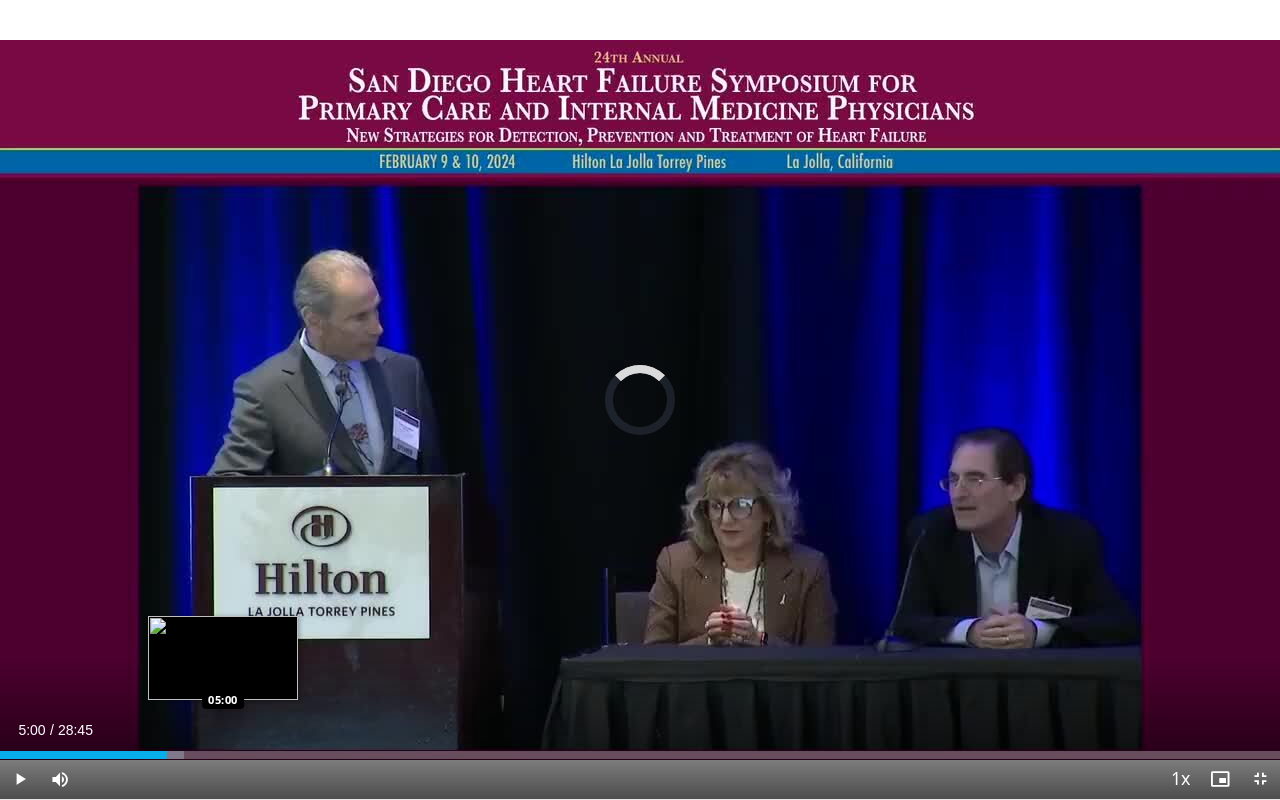 click on "Loaded :  14.37% 03:45 05:00" at bounding box center [640, 755] 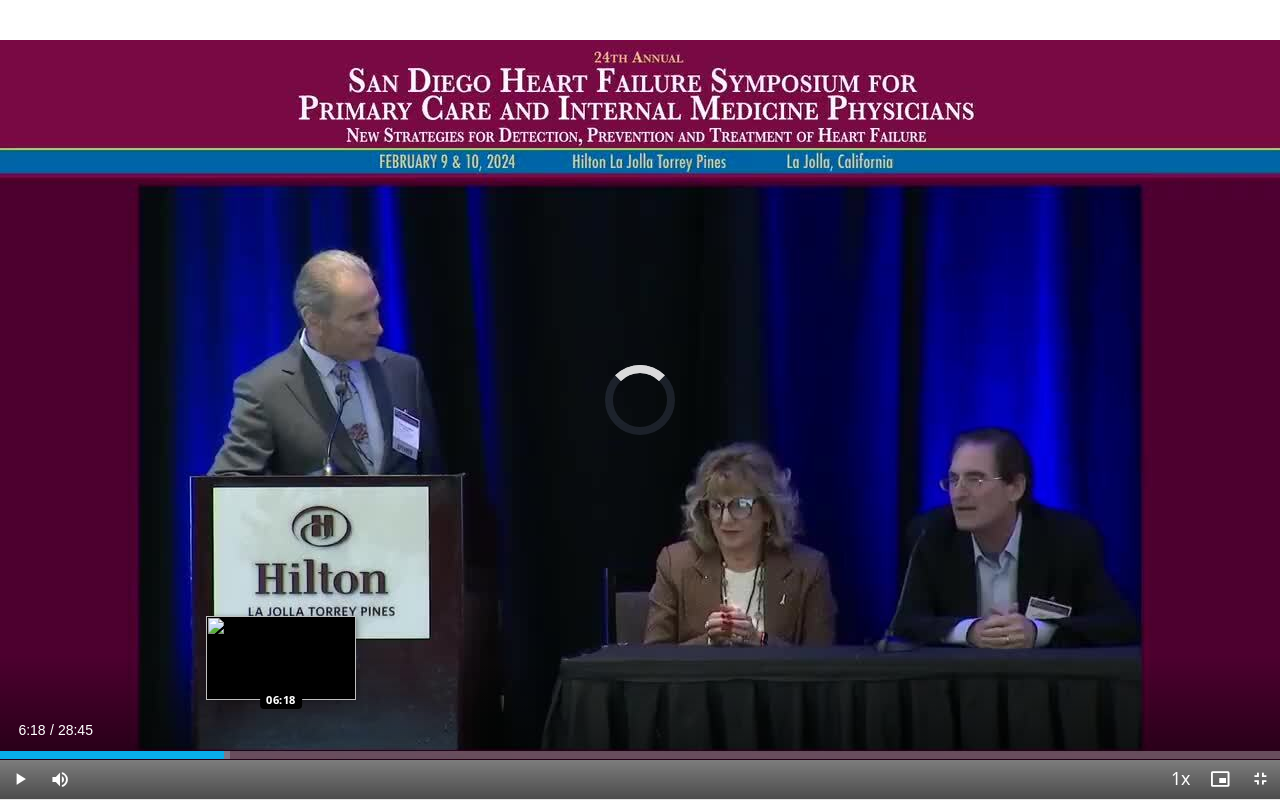 click on "Loaded :  17.96% 06:18 06:18" at bounding box center (640, 749) 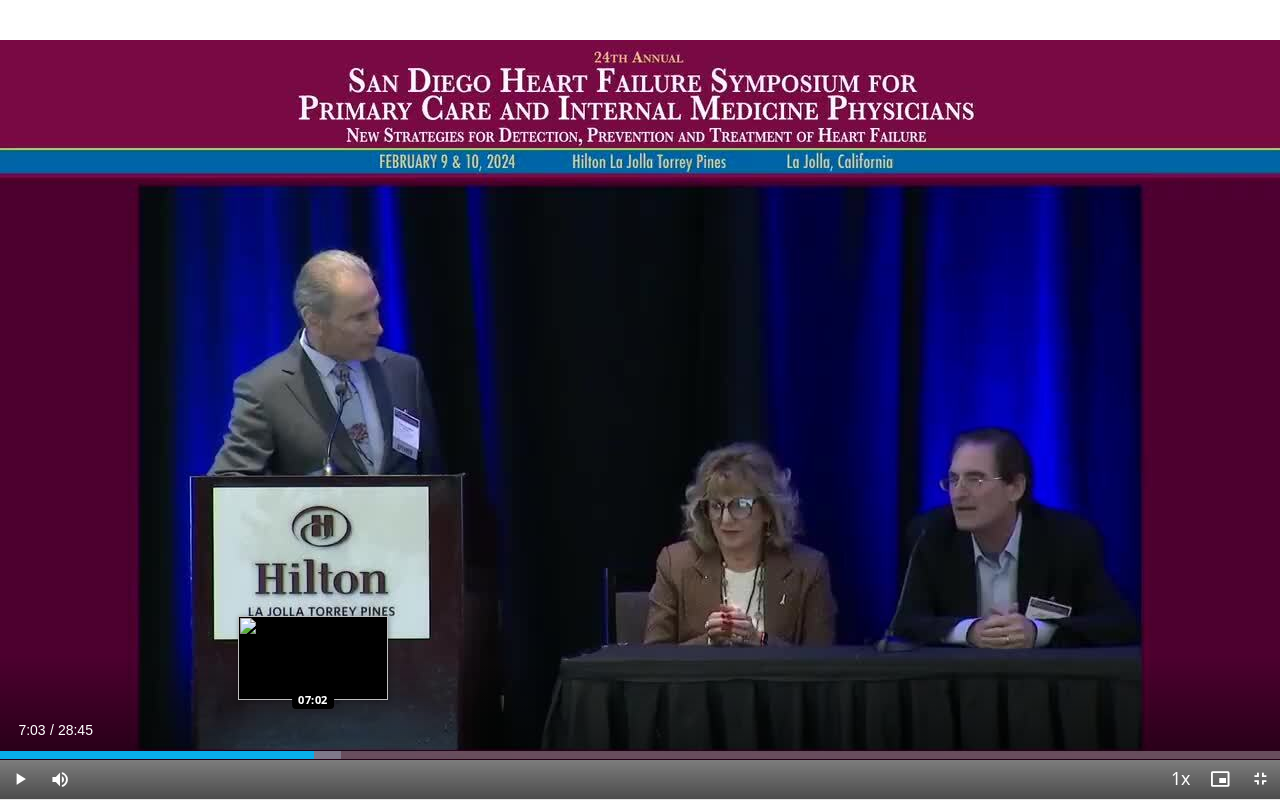 click at bounding box center (310, 755) 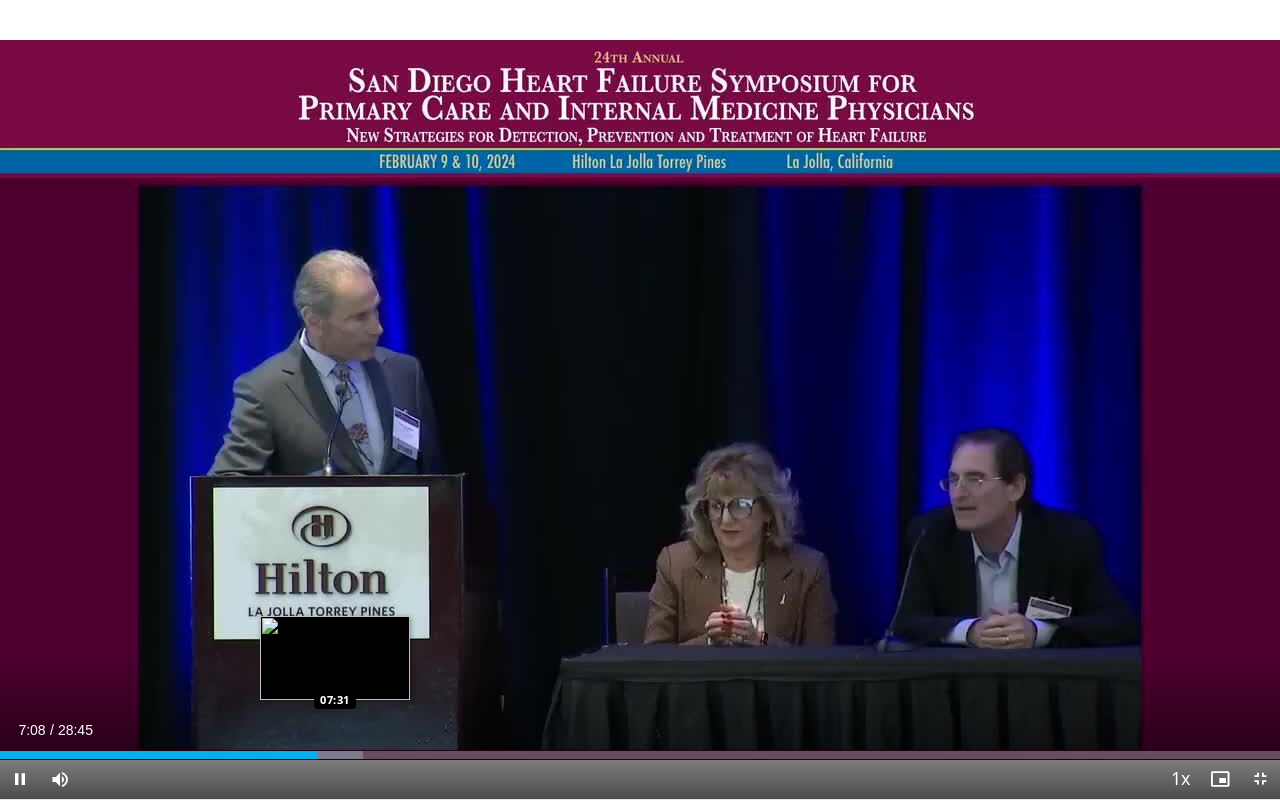 click at bounding box center (329, 755) 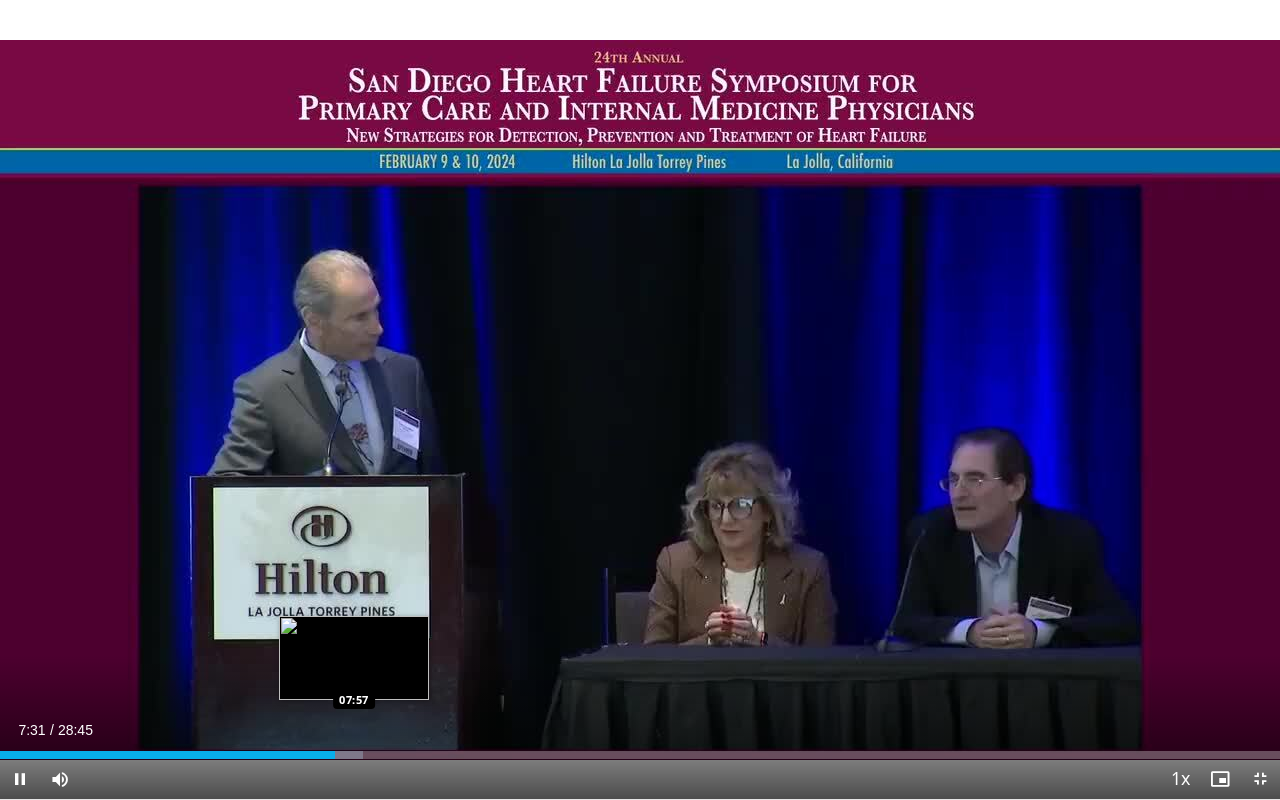 click on "Loaded :  28.39% 07:32 07:57" at bounding box center [640, 749] 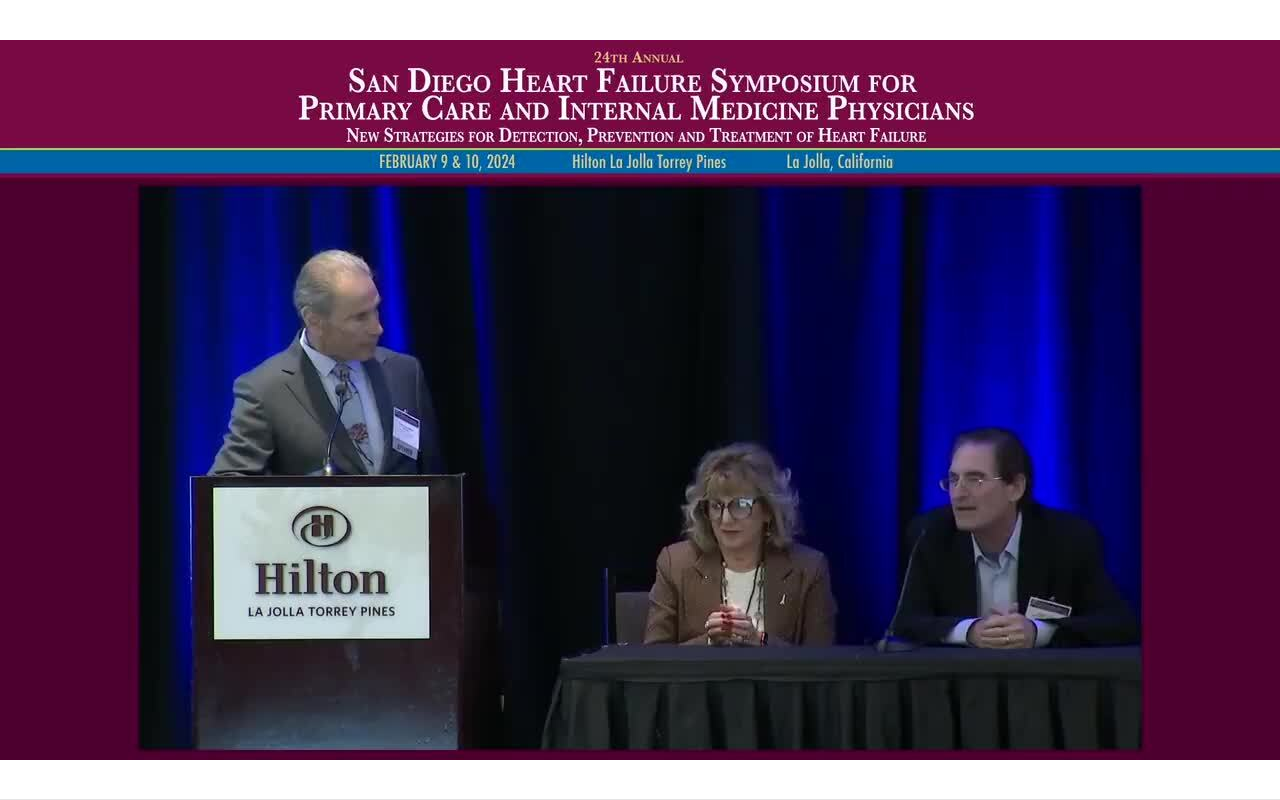 click on "10 seconds
Tap to unmute" at bounding box center [640, 399] 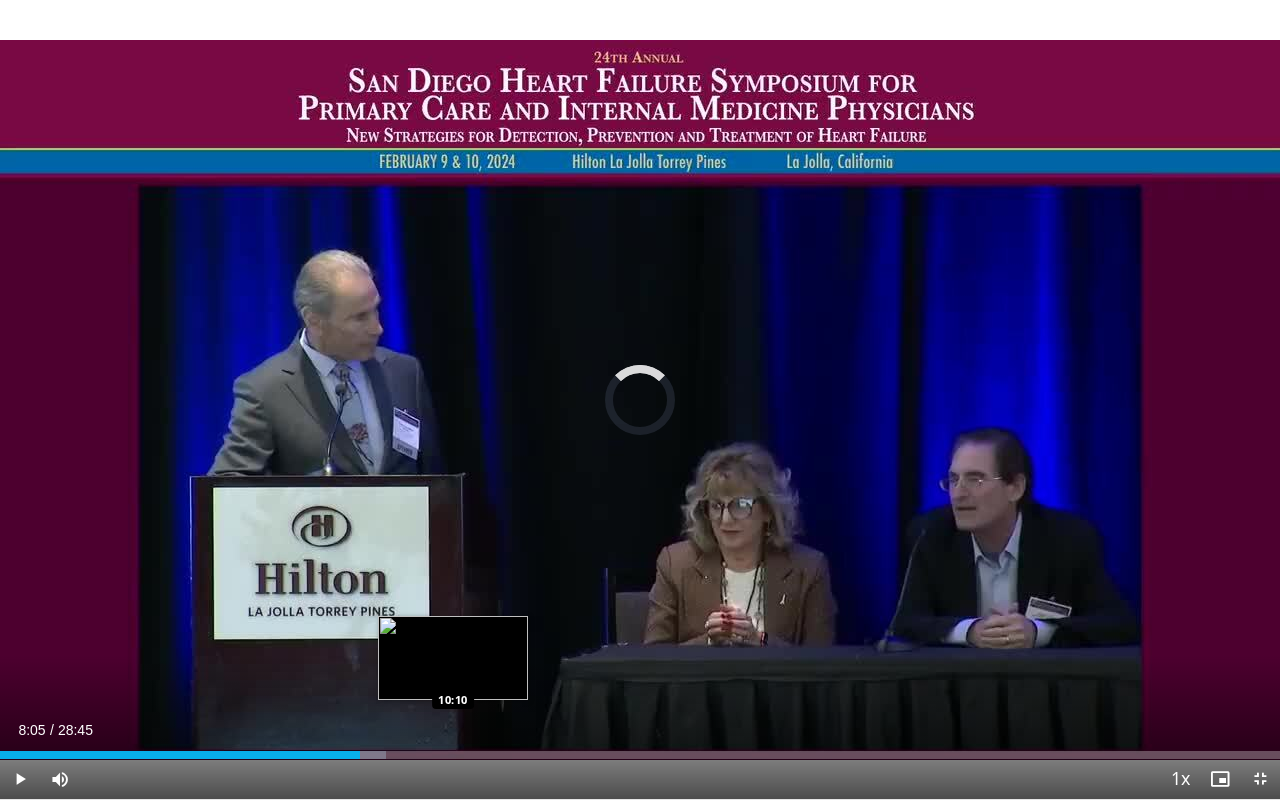 click on "Loaded :  30.13% 08:05 10:10" at bounding box center [640, 755] 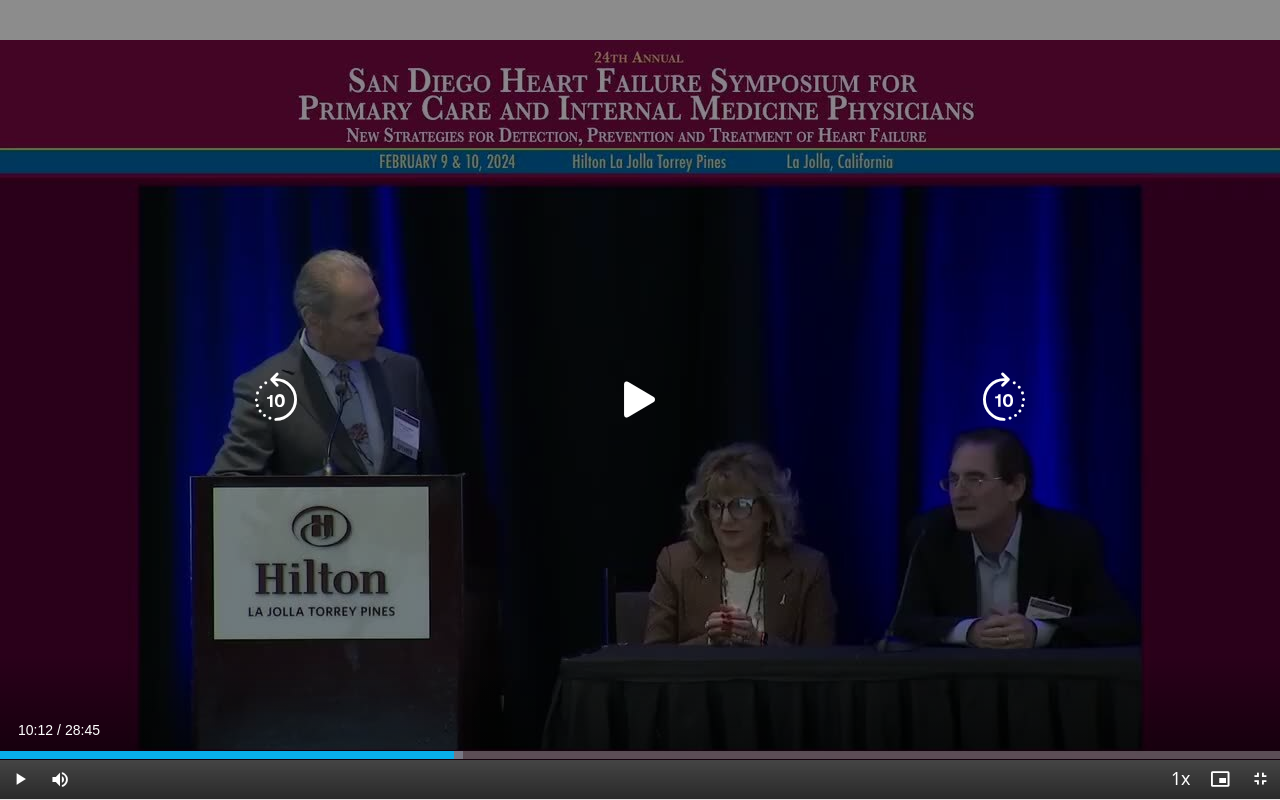 click on "10 seconds
Tap to unmute" at bounding box center (640, 399) 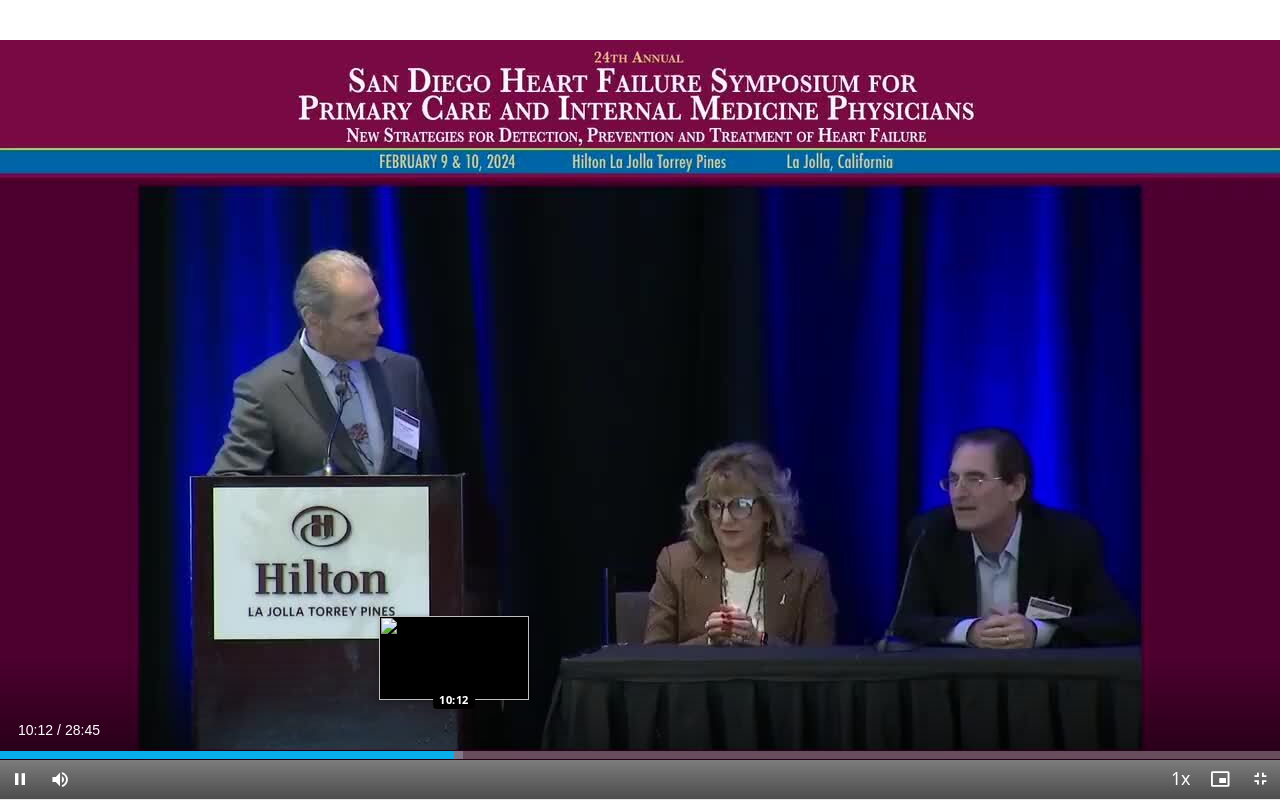 click on "10:12" at bounding box center [227, 755] 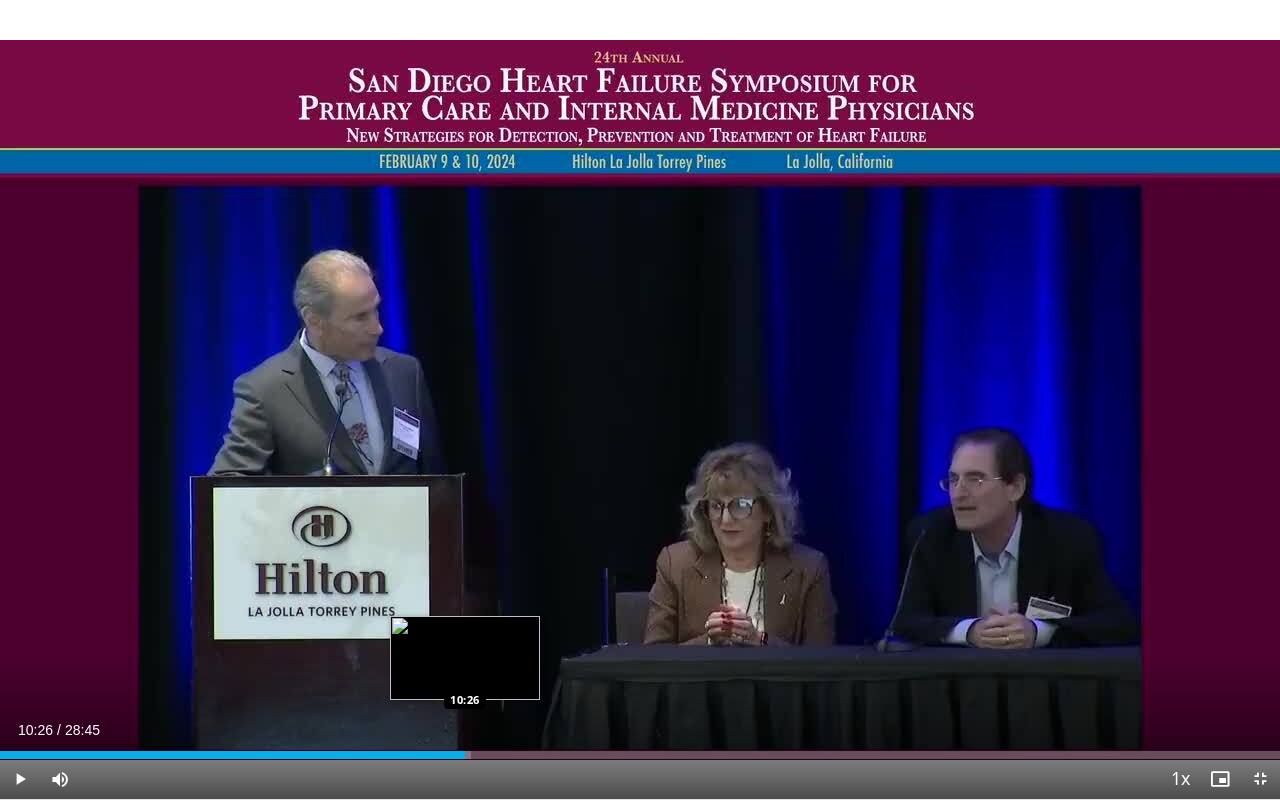 click at bounding box center [461, 755] 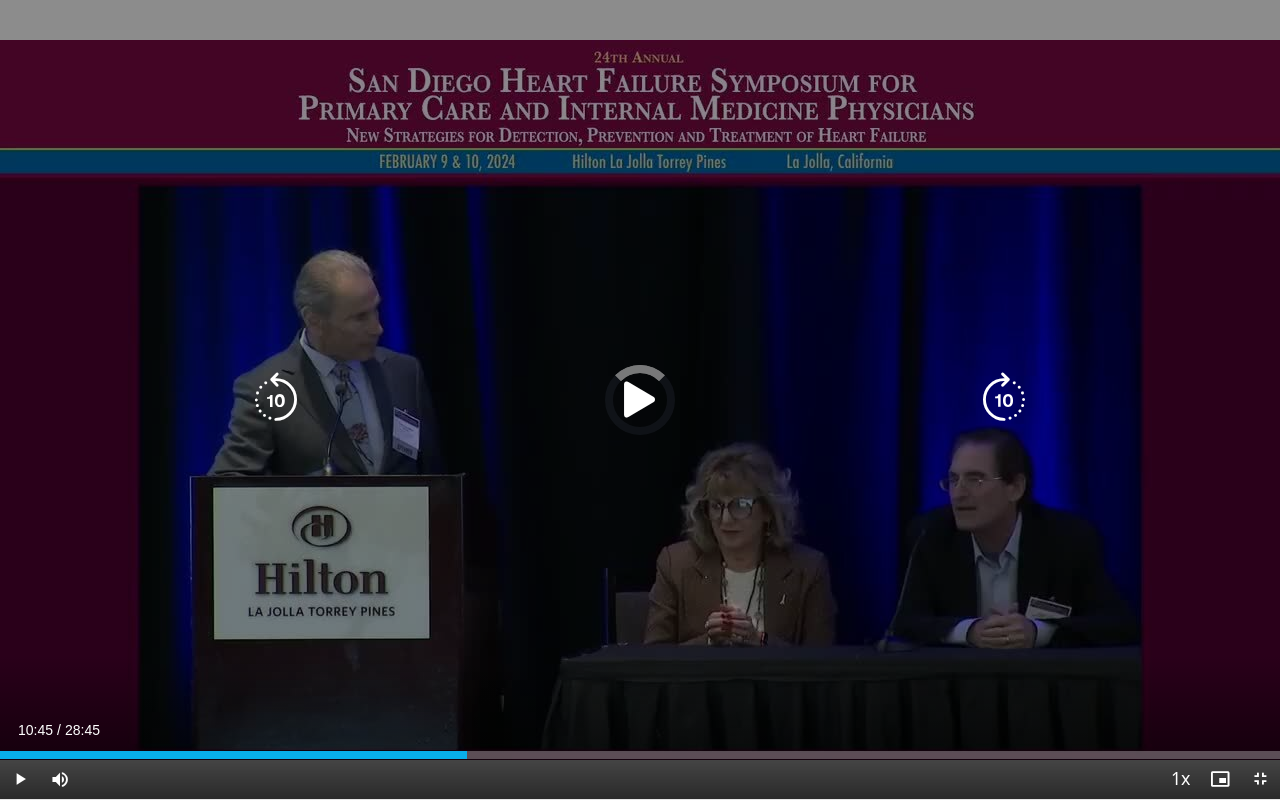 click on "Loaded :  0.00% 10:29 10:45" at bounding box center (640, 755) 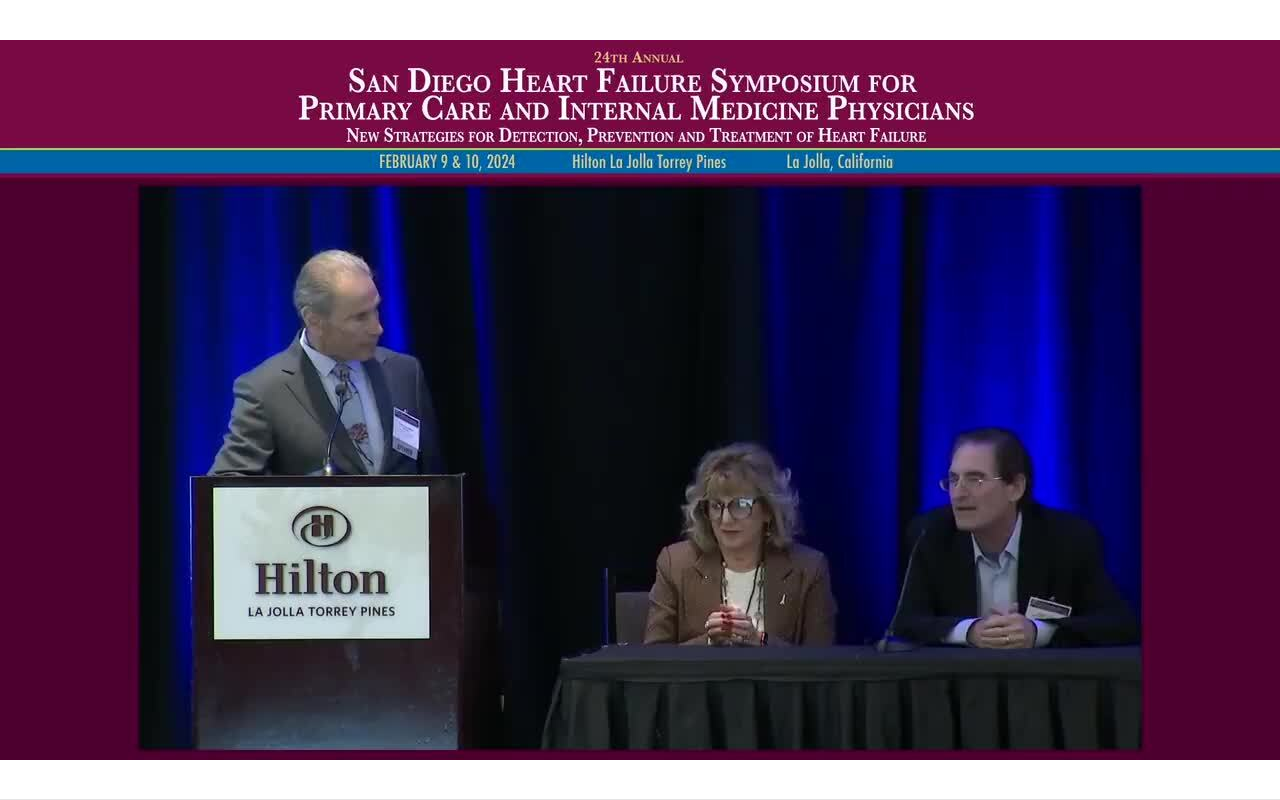 click on "**********" at bounding box center (640, 400) 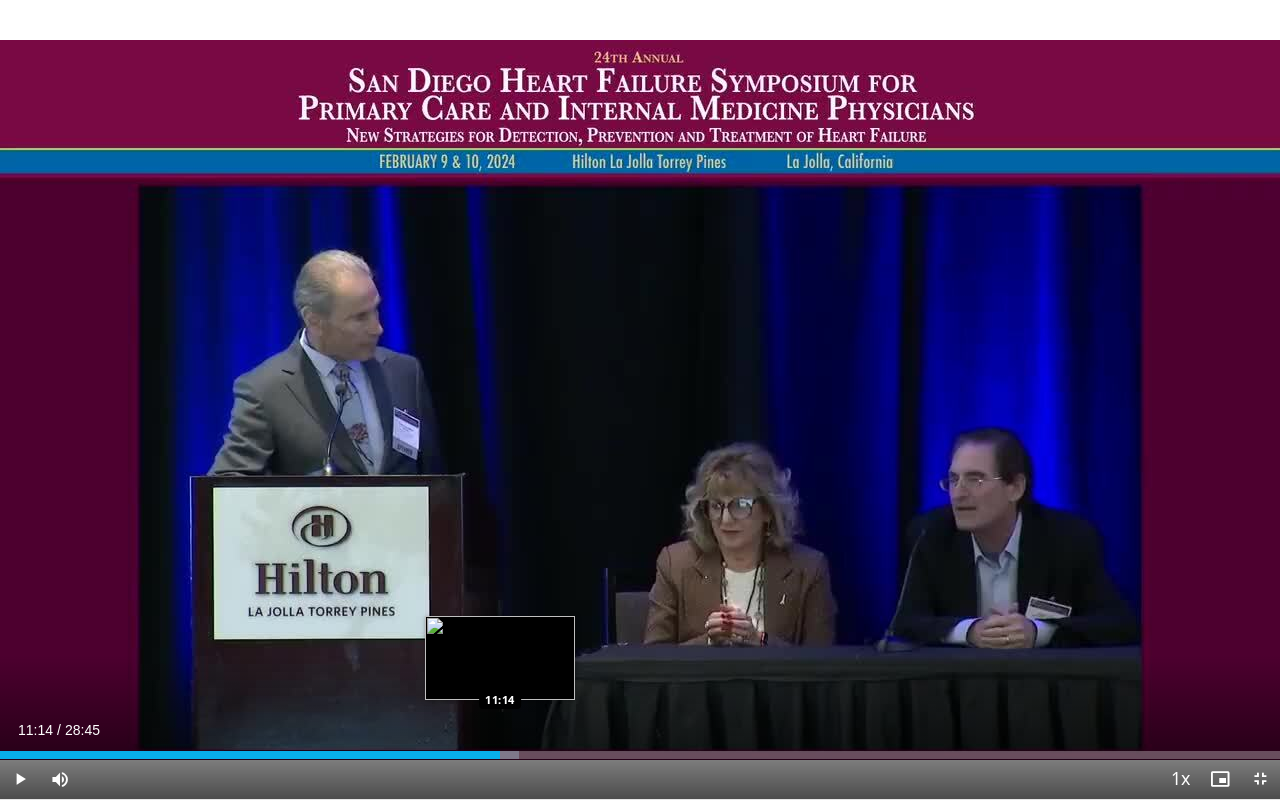 click at bounding box center [498, 755] 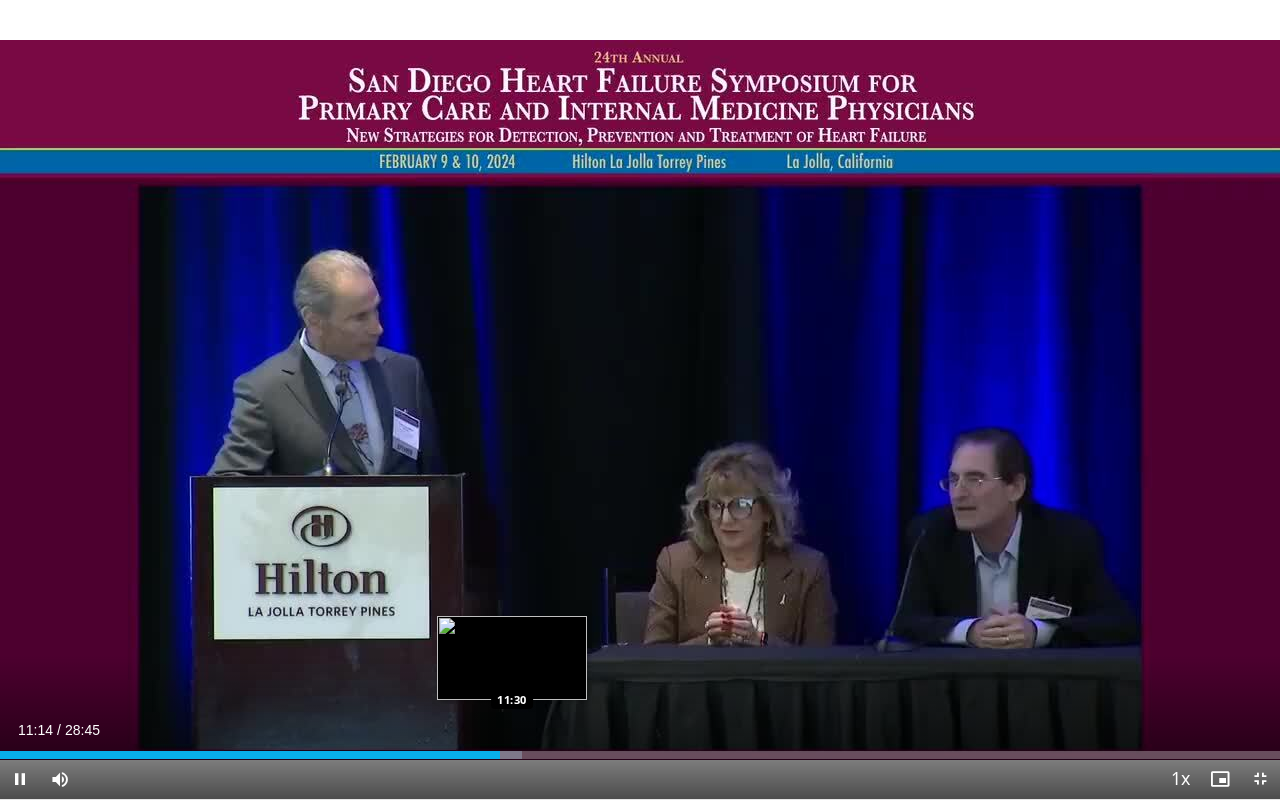 click on "Loaded :  40.80% 11:14 11:30" at bounding box center [640, 755] 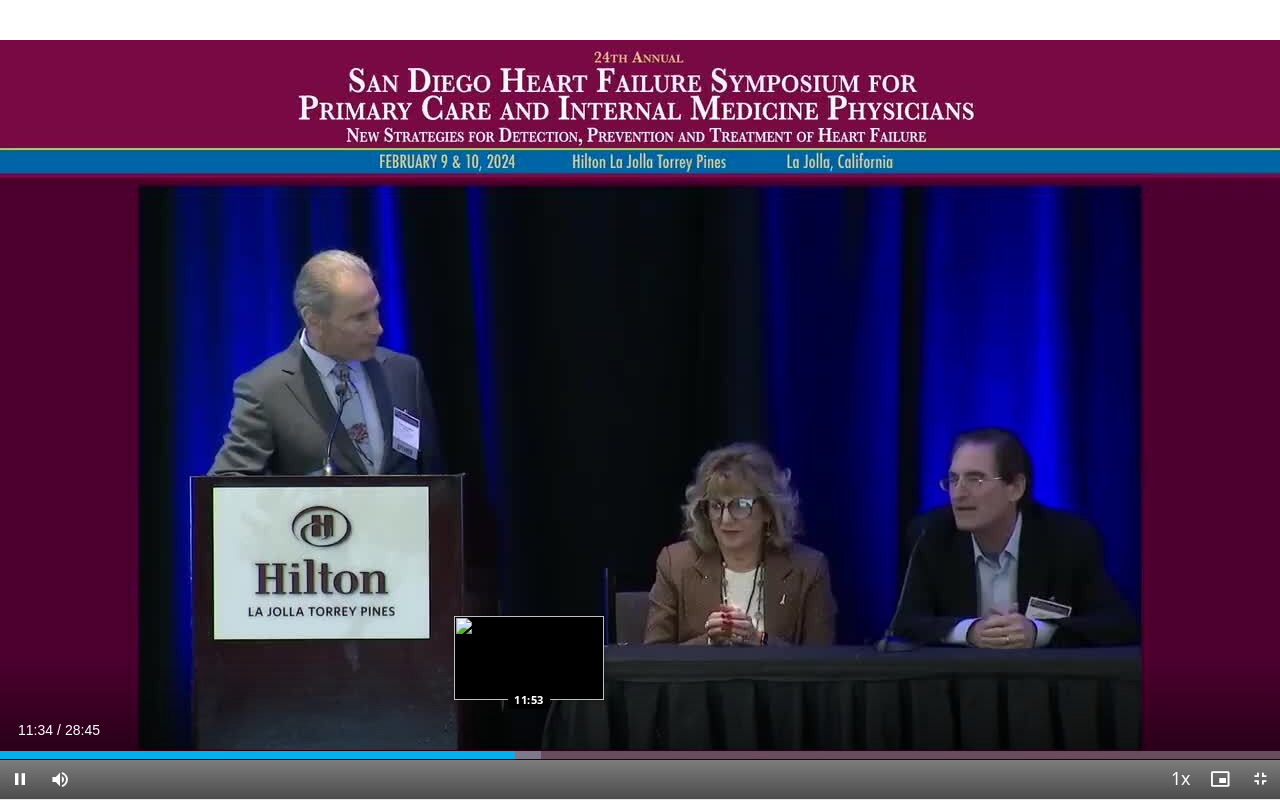 click at bounding box center [517, 755] 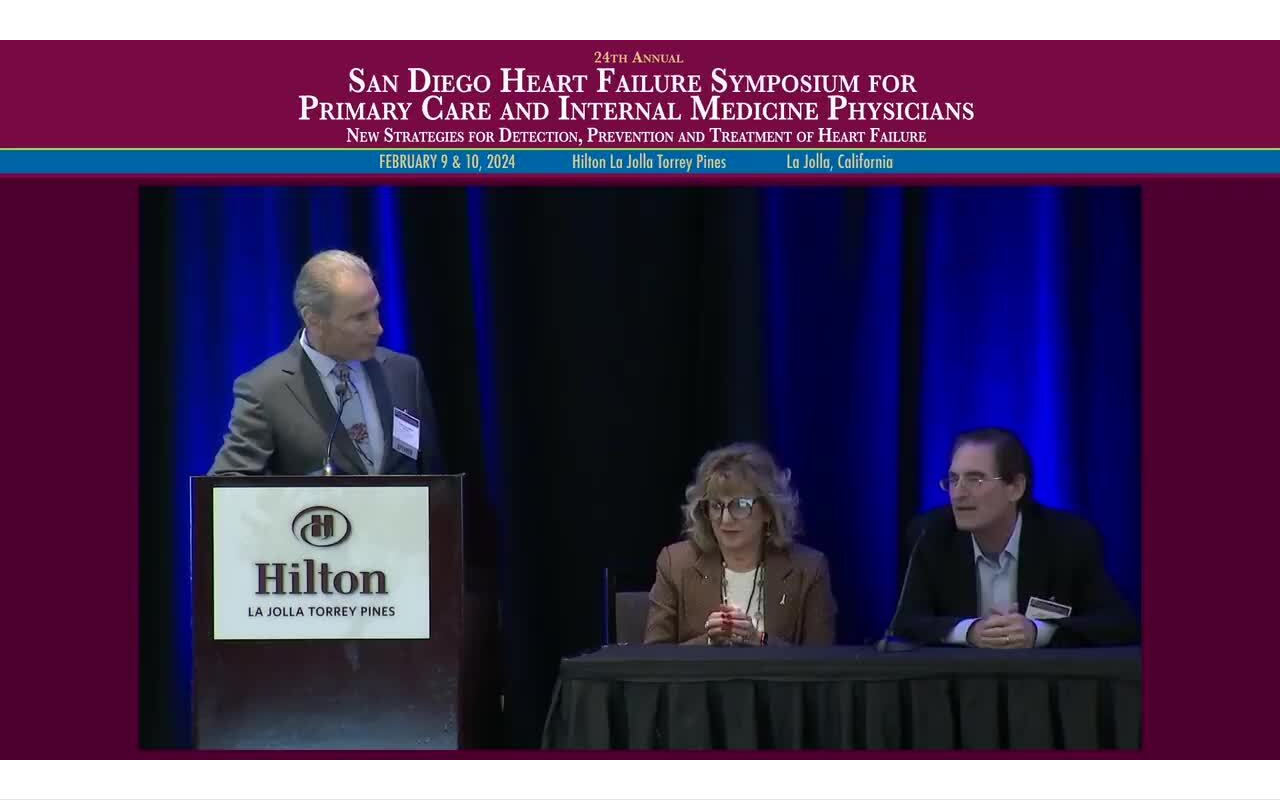click on "**********" at bounding box center [640, 400] 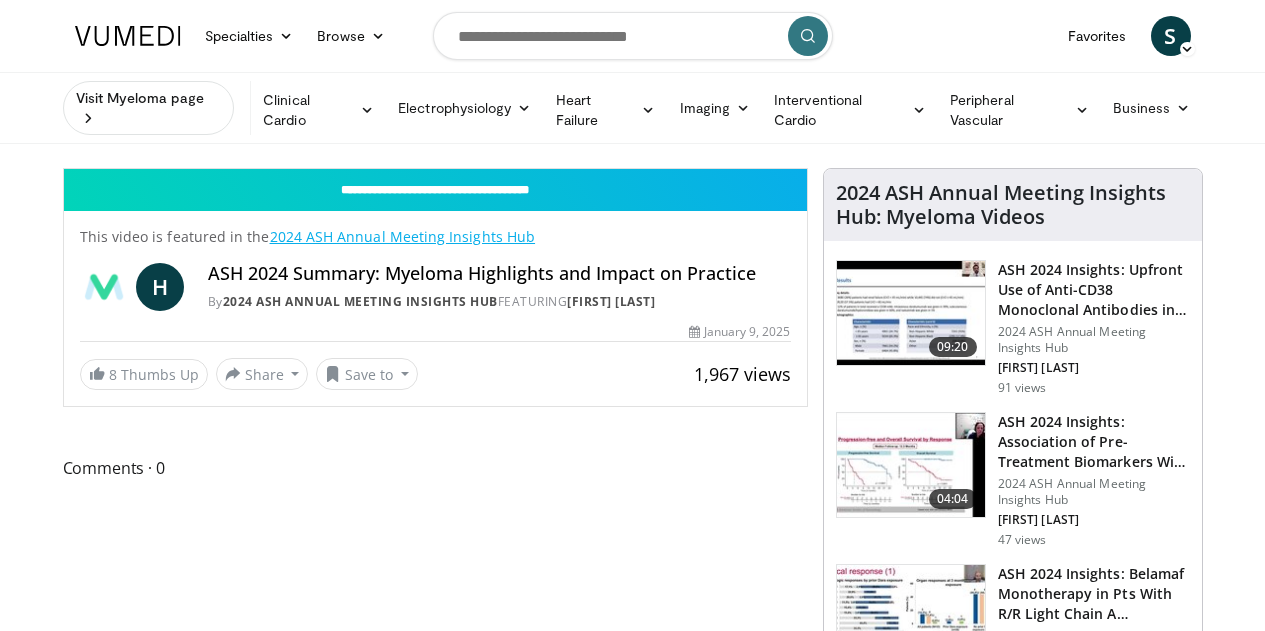 scroll, scrollTop: 0, scrollLeft: 0, axis: both 